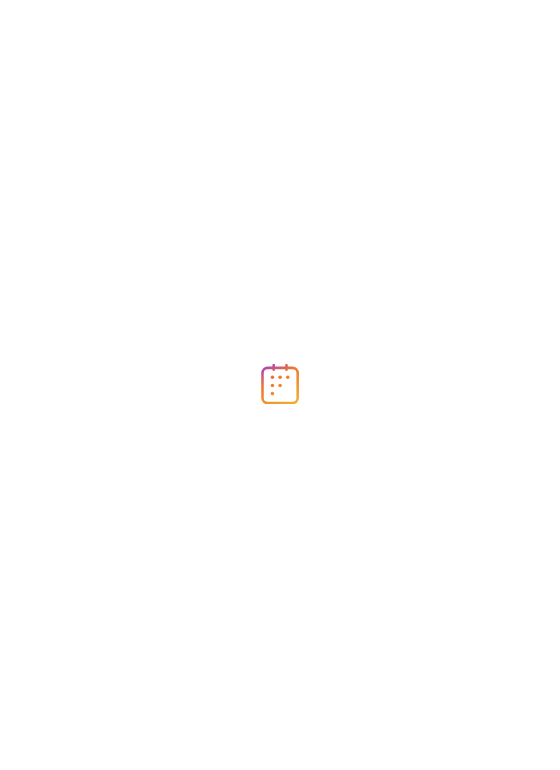 scroll, scrollTop: 0, scrollLeft: 0, axis: both 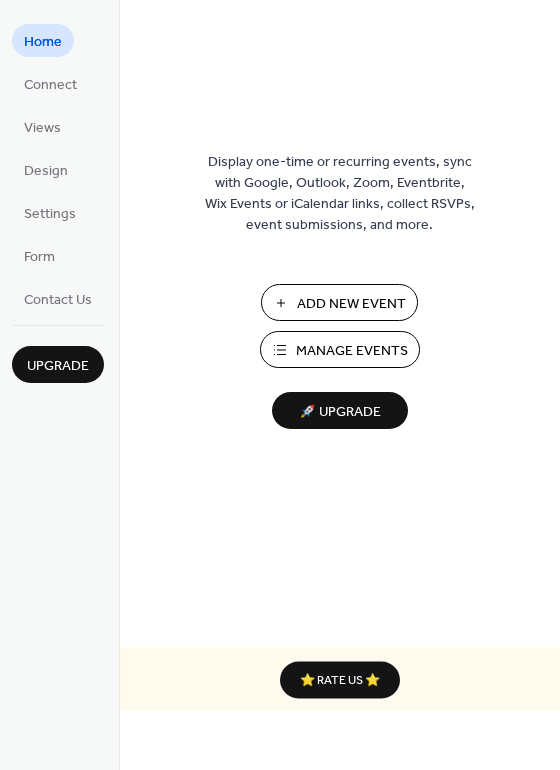 click on "Add New Event" at bounding box center [351, 304] 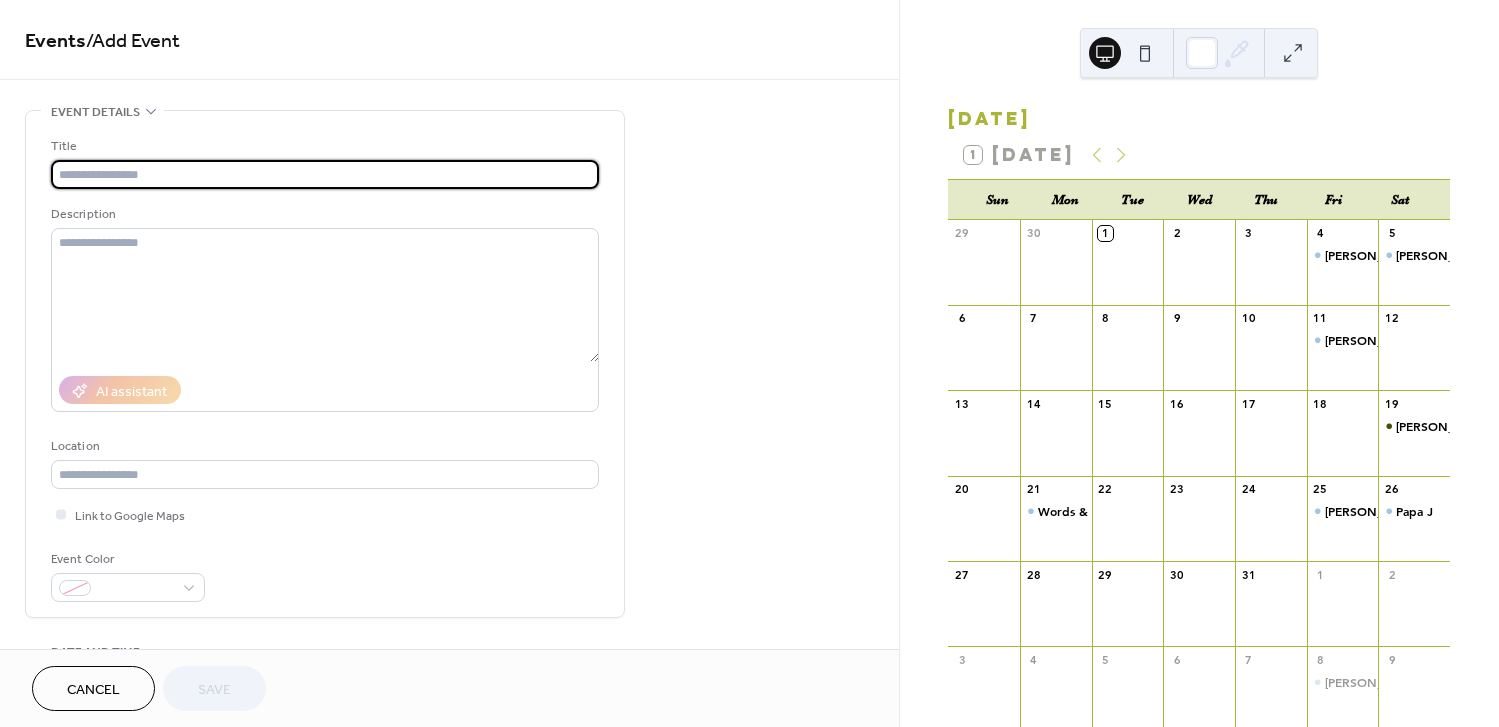 scroll, scrollTop: 0, scrollLeft: 0, axis: both 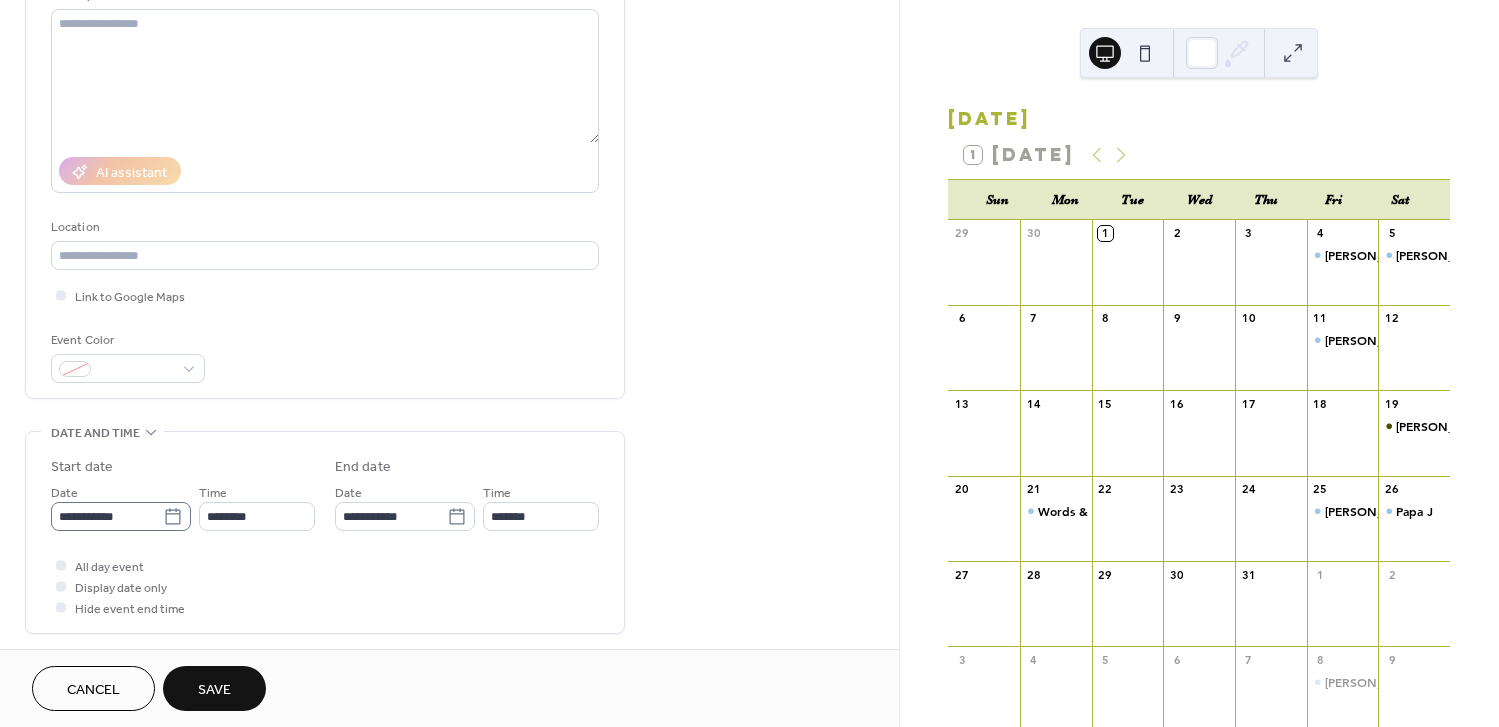 type on "**********" 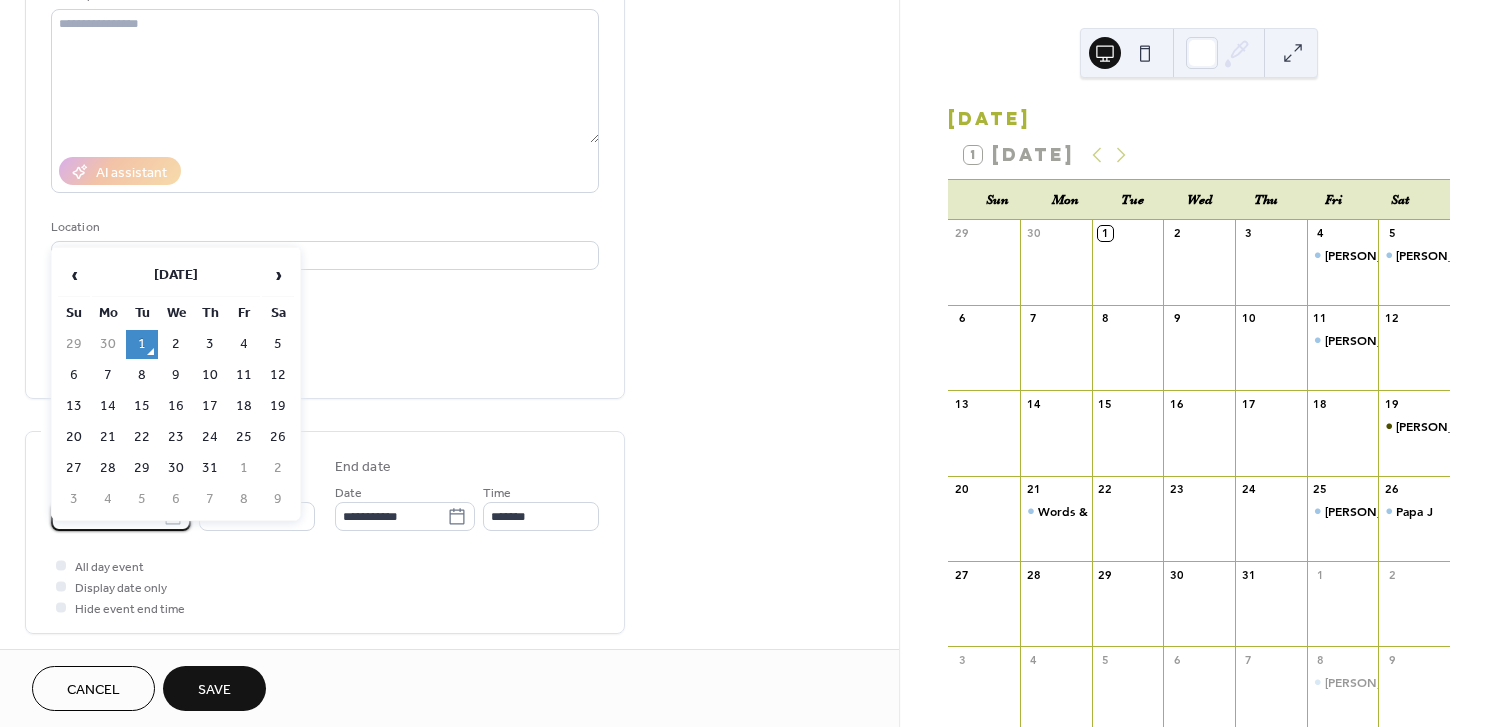 click on "**********" at bounding box center (107, 516) 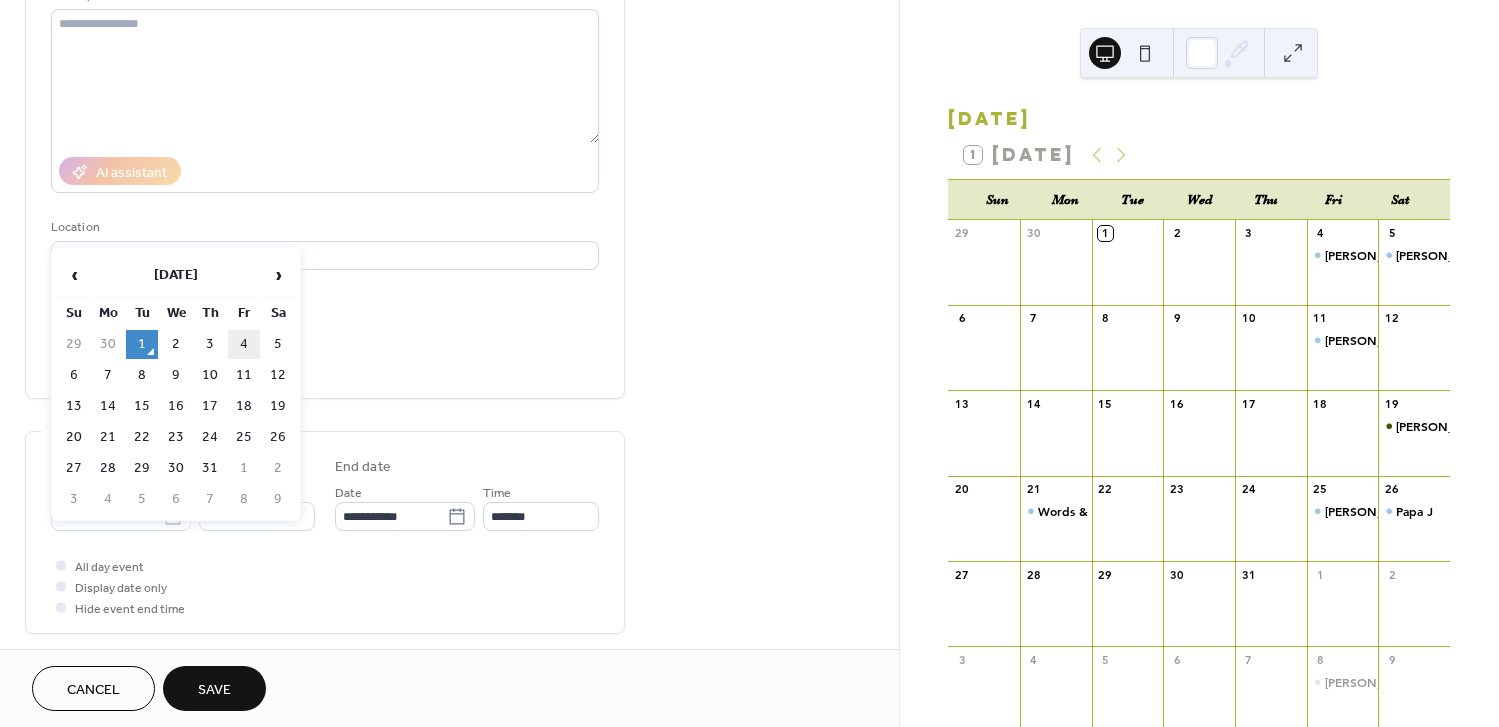 click on "4" at bounding box center [244, 344] 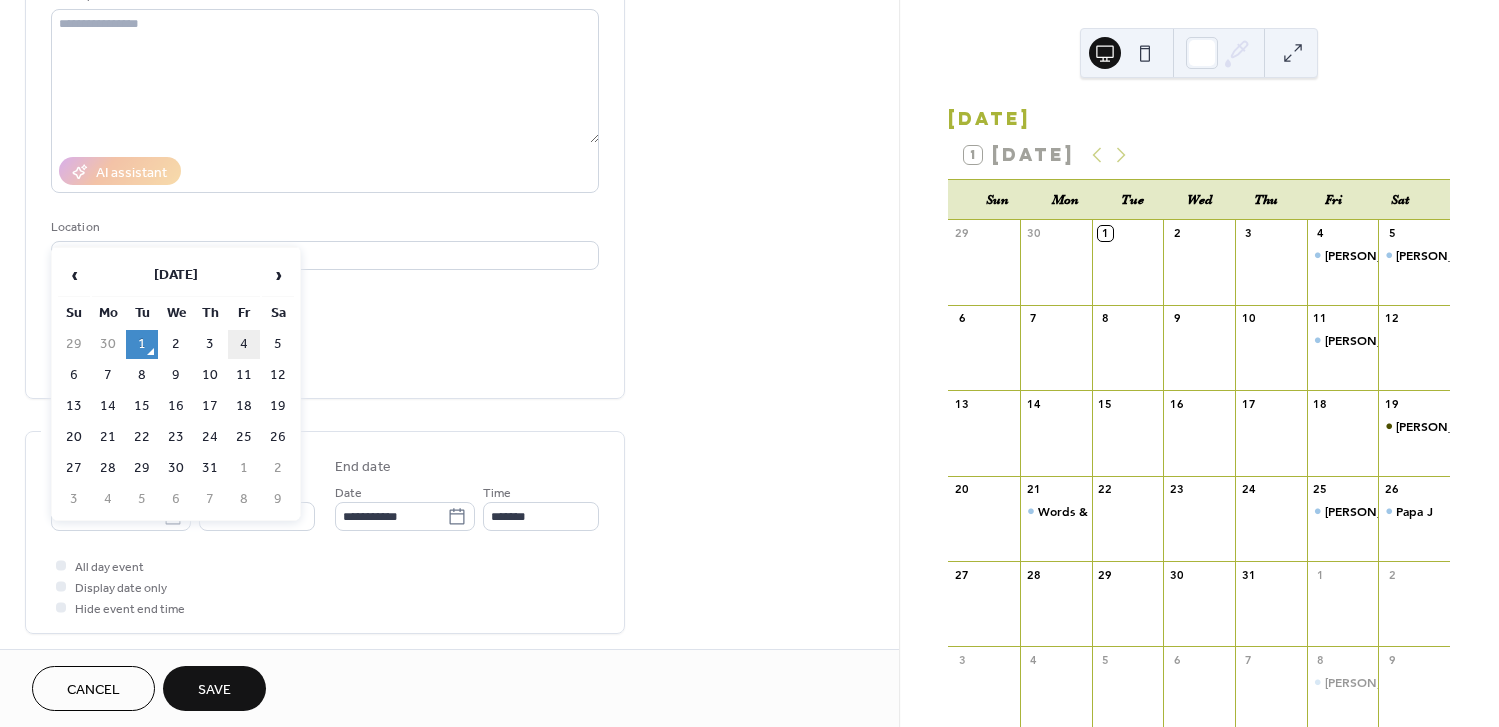 type on "**********" 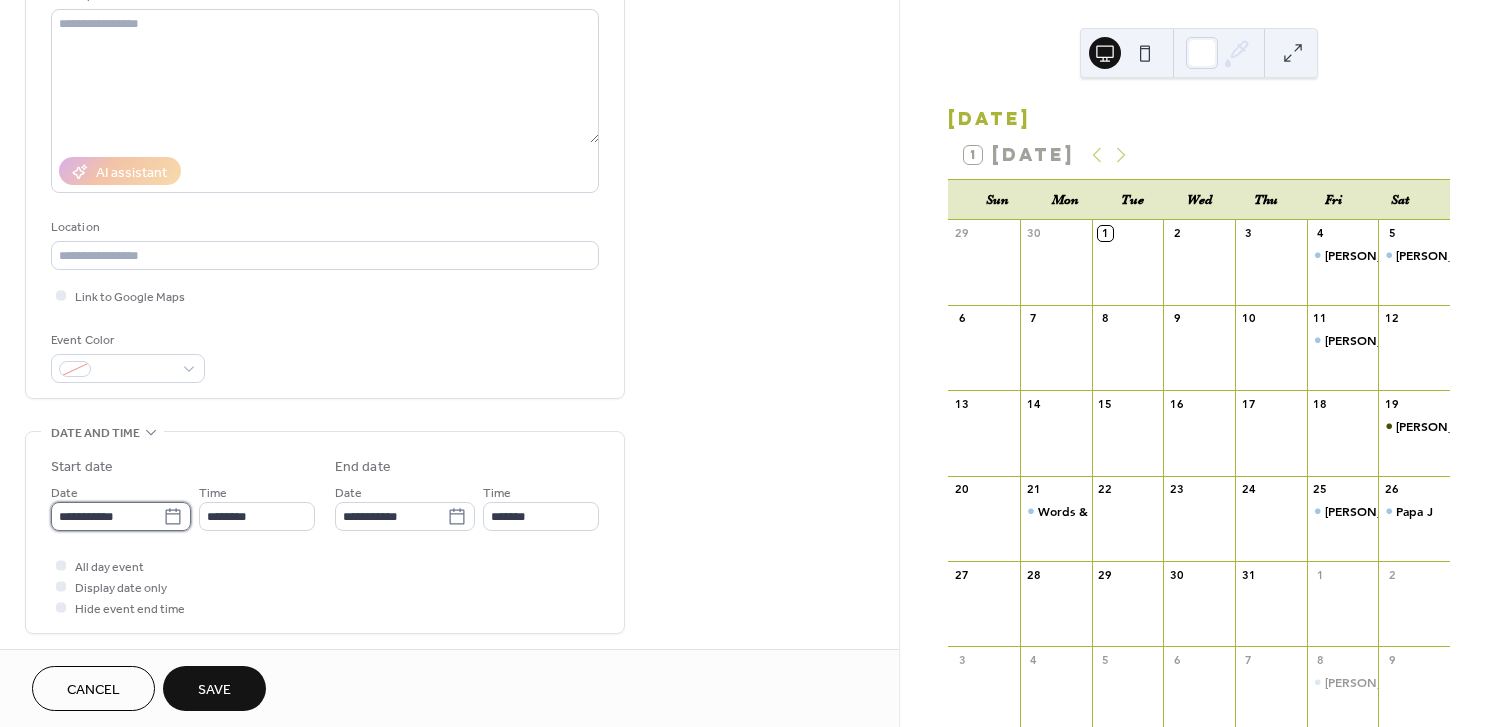 click on "**********" at bounding box center [107, 516] 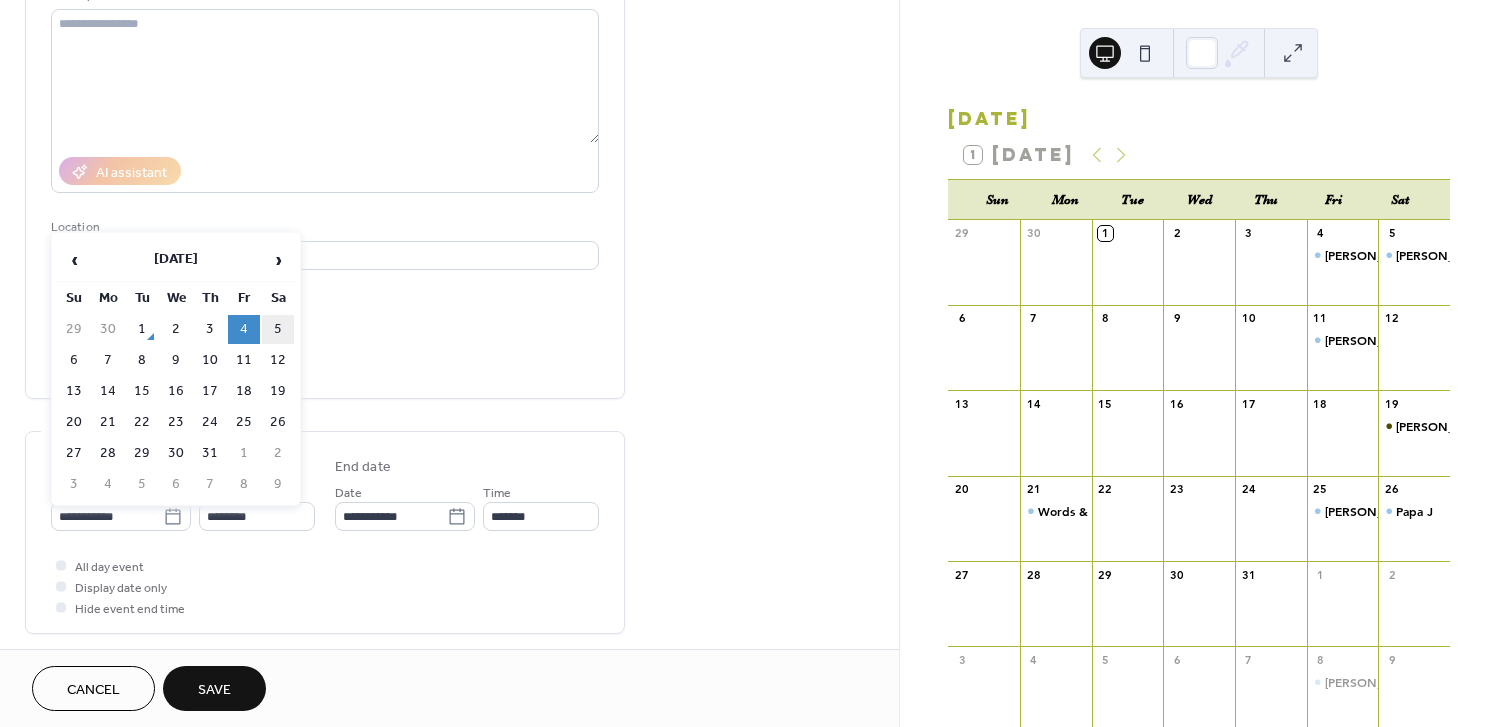 click on "5" at bounding box center (278, 329) 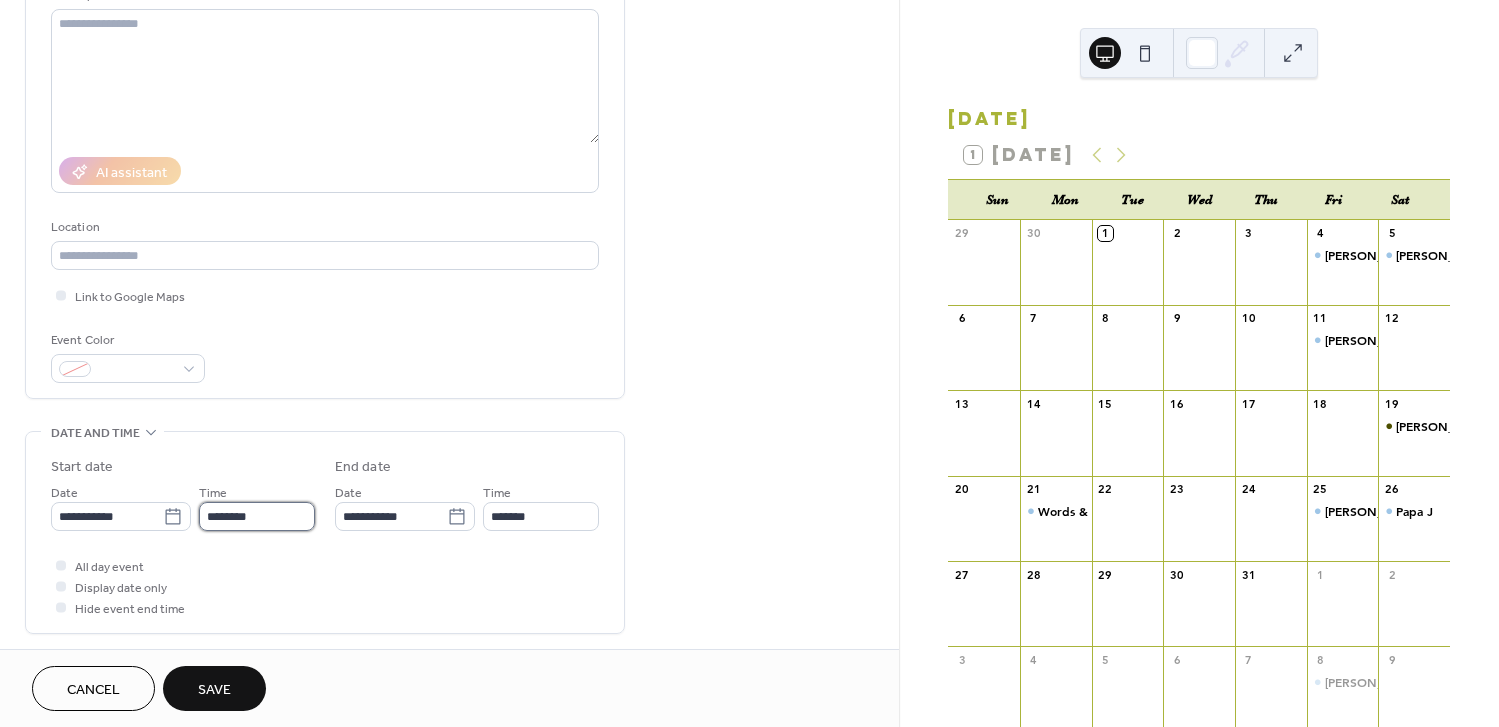 click on "********" at bounding box center (257, 516) 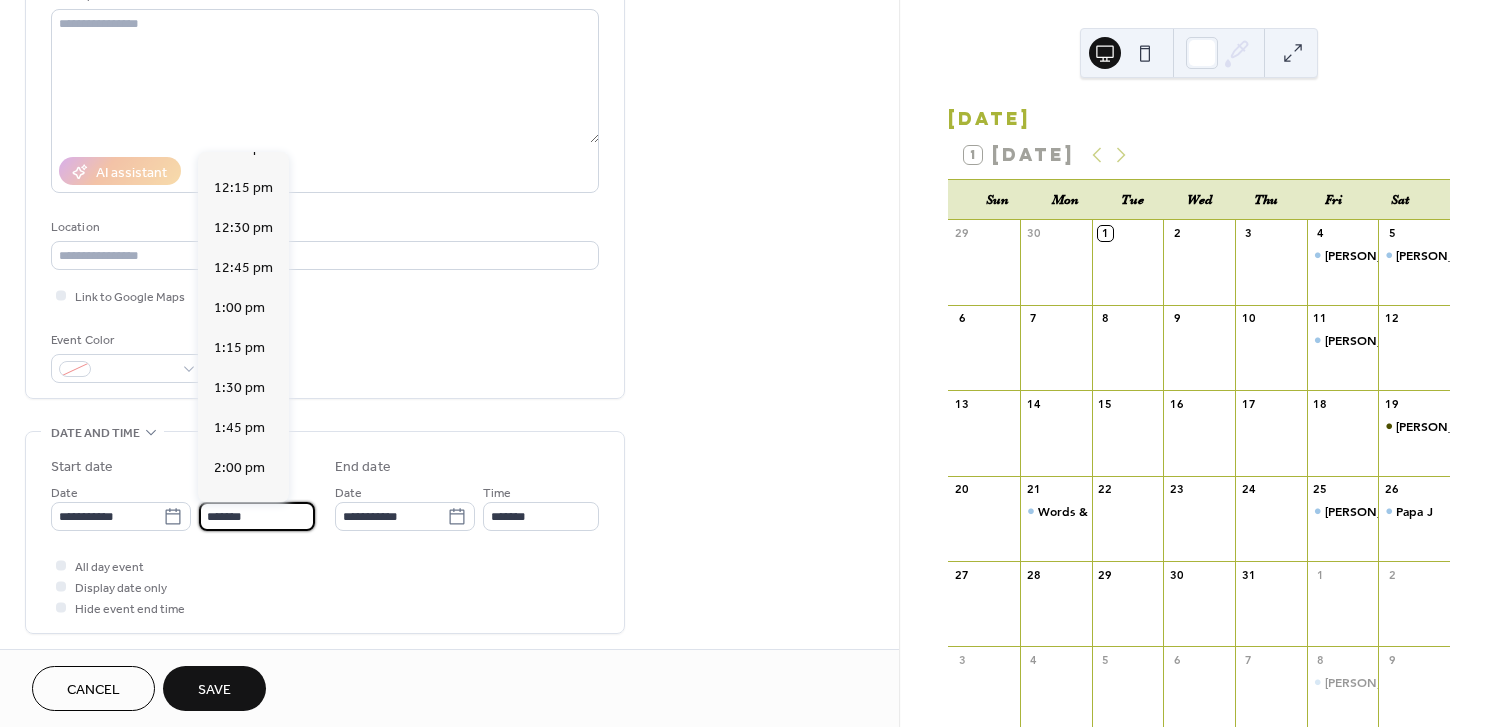 scroll, scrollTop: 2916, scrollLeft: 0, axis: vertical 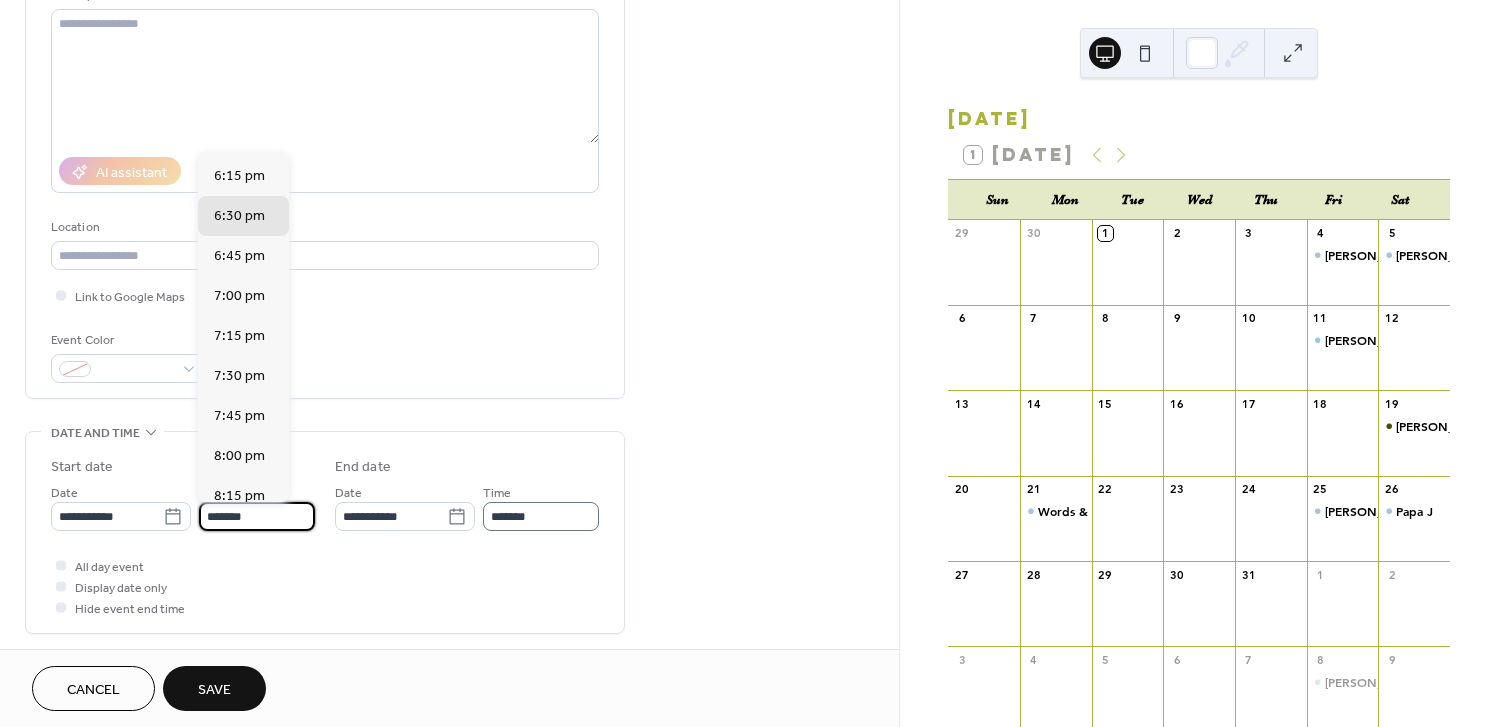 type on "*******" 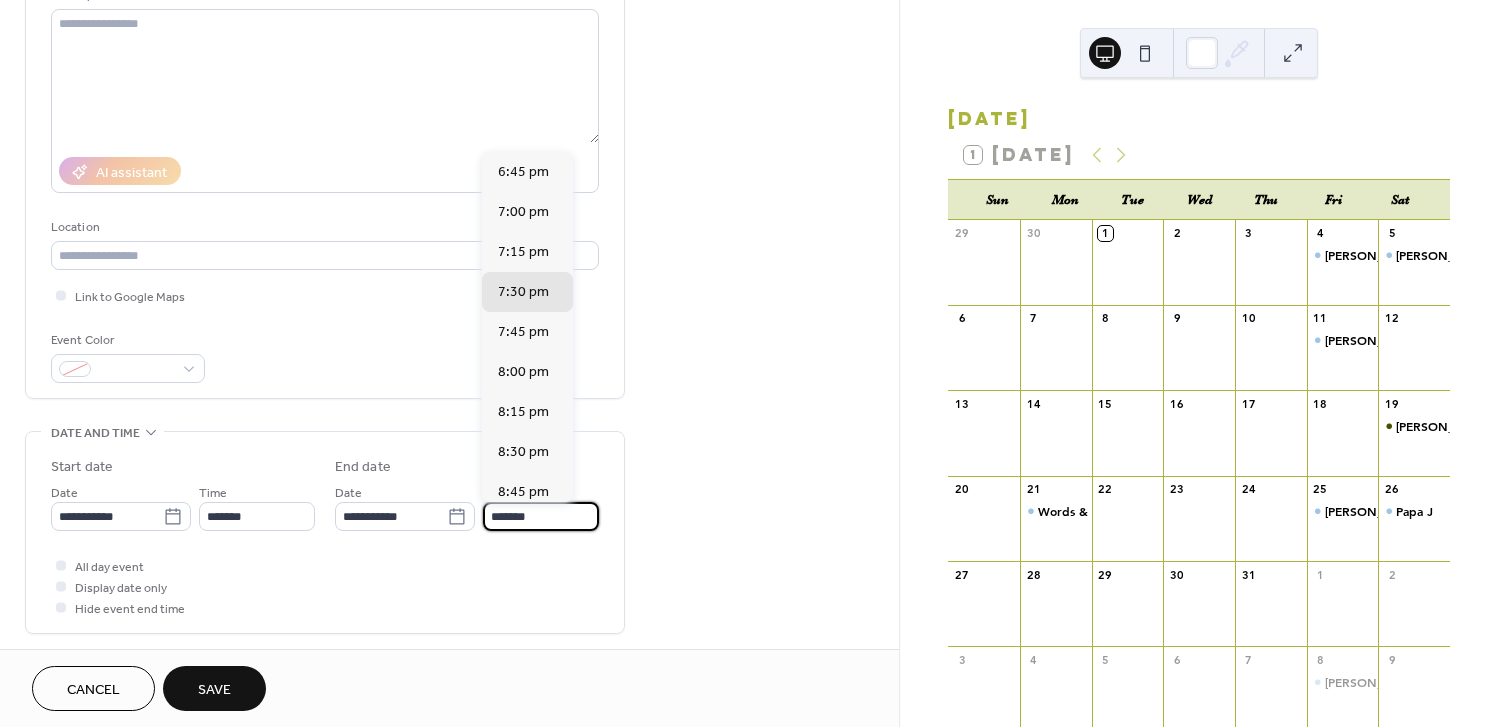 click on "*******" at bounding box center (541, 516) 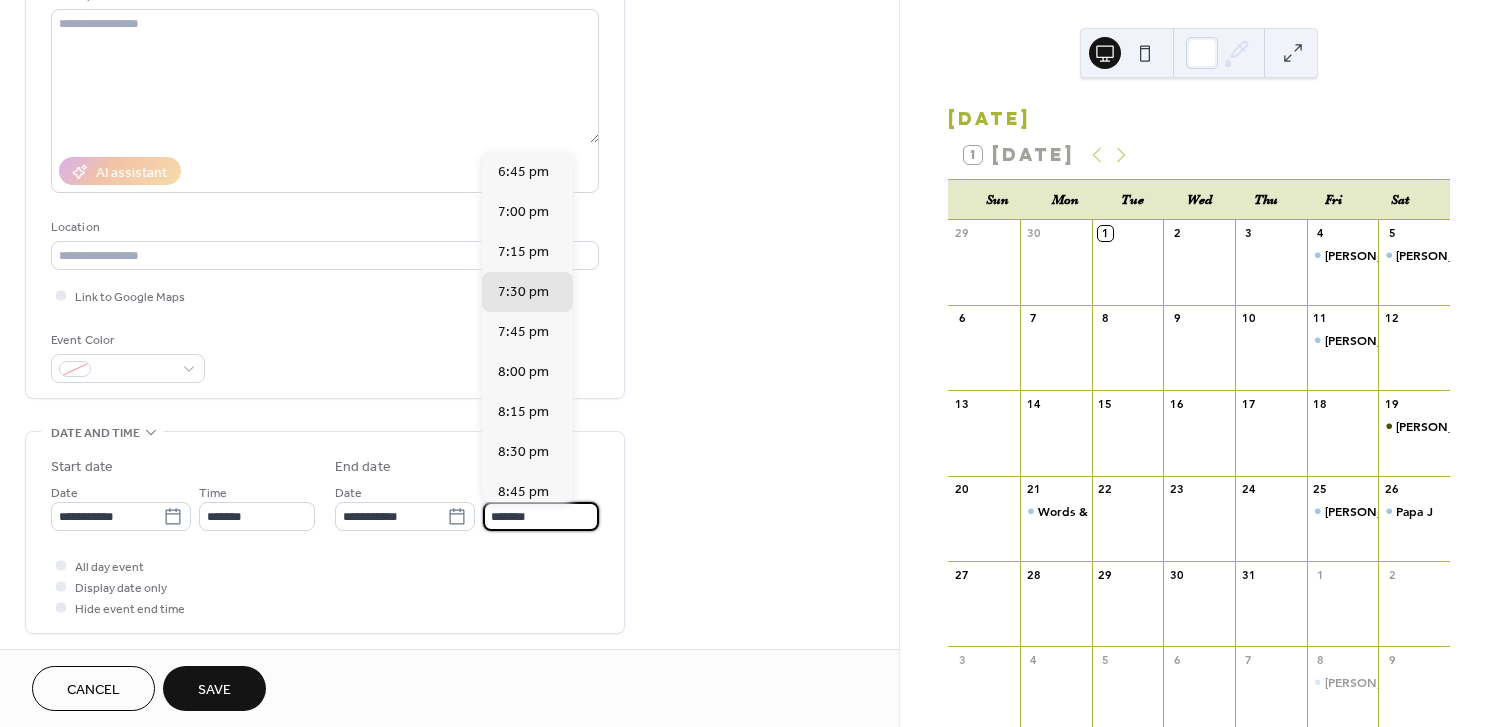 click on "*******" at bounding box center (541, 516) 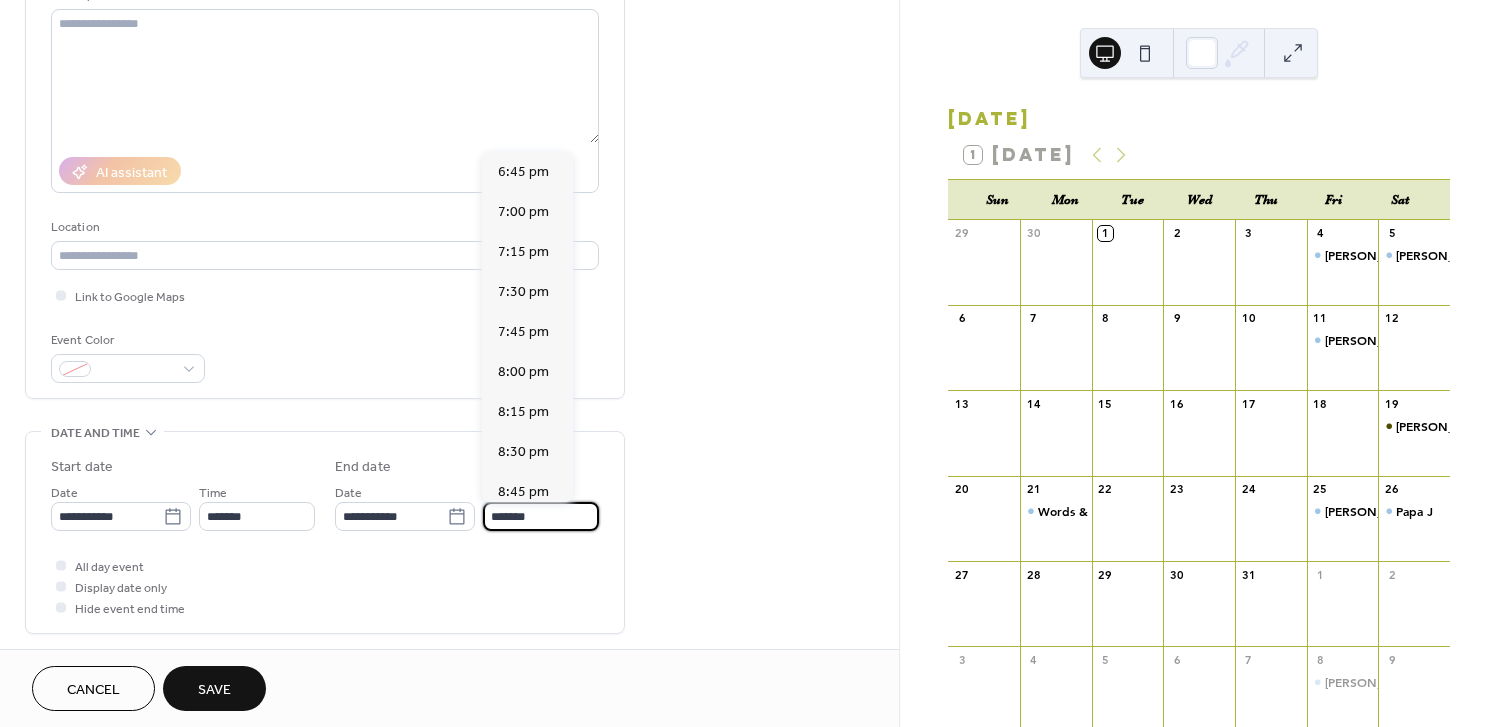 scroll, scrollTop: 445, scrollLeft: 0, axis: vertical 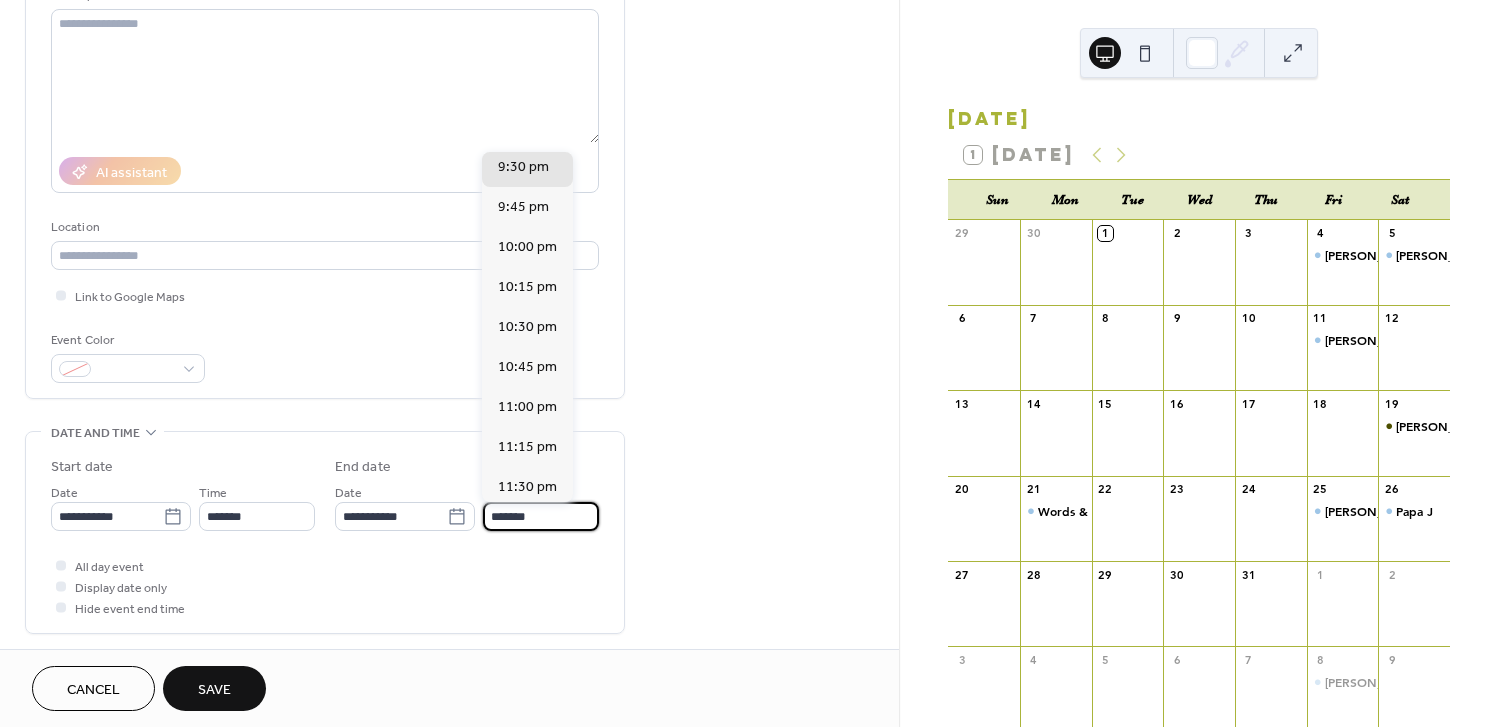 type on "*******" 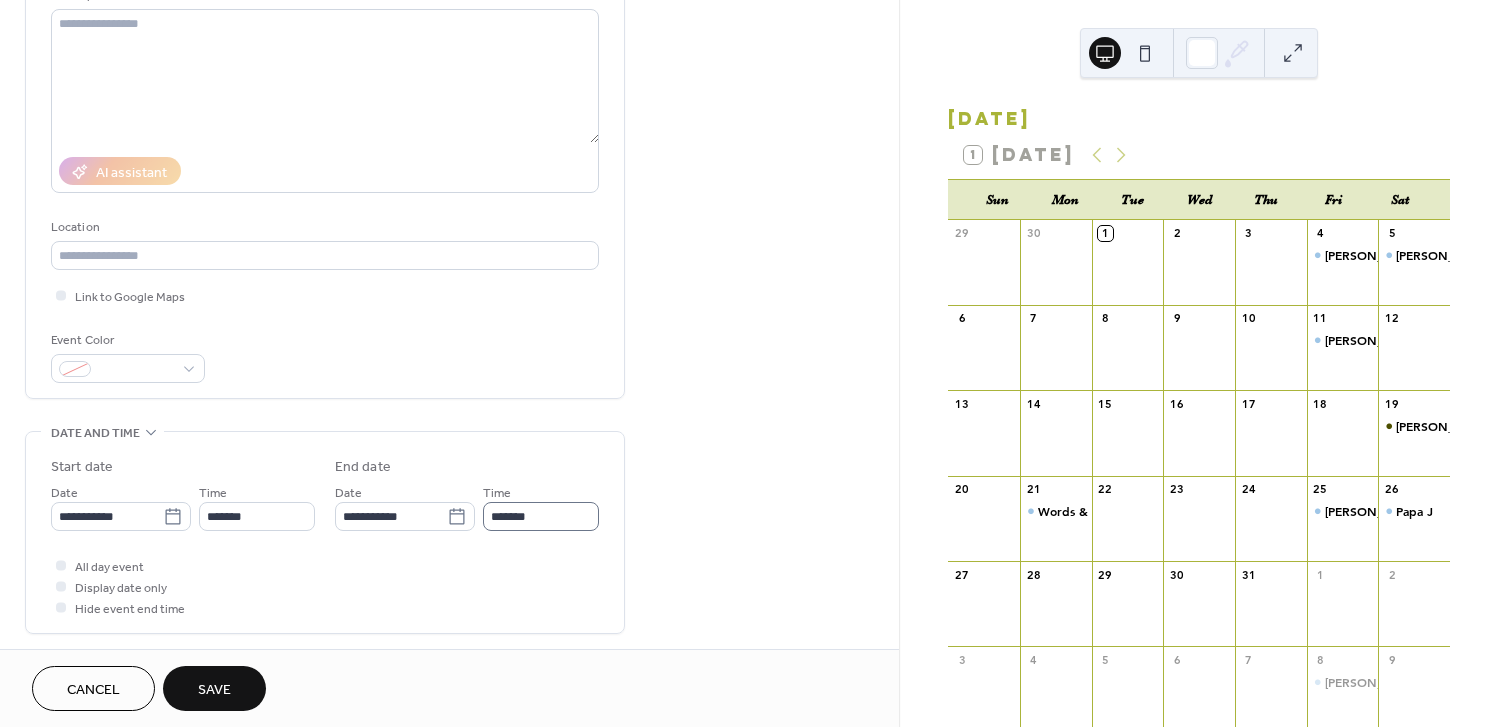 scroll, scrollTop: 1, scrollLeft: 0, axis: vertical 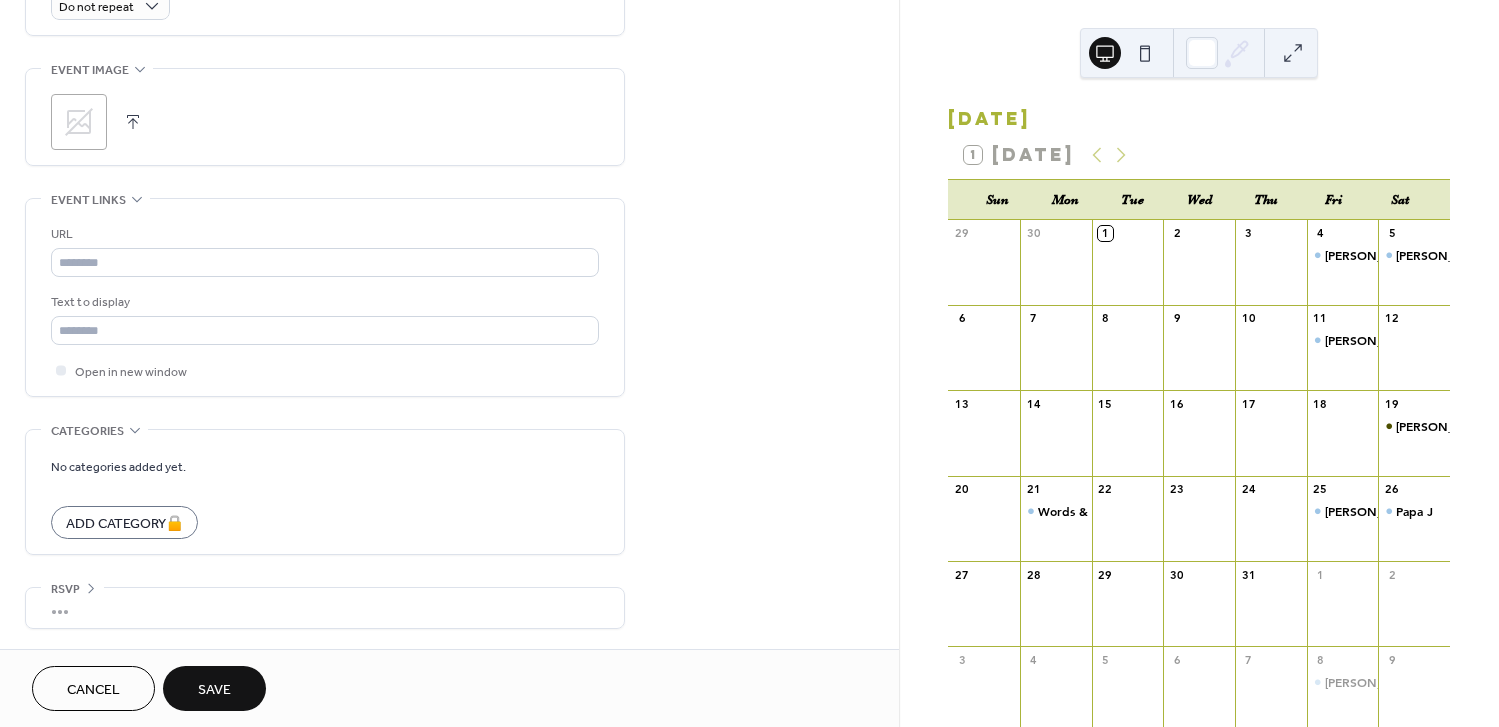 click on "Save" at bounding box center [214, 690] 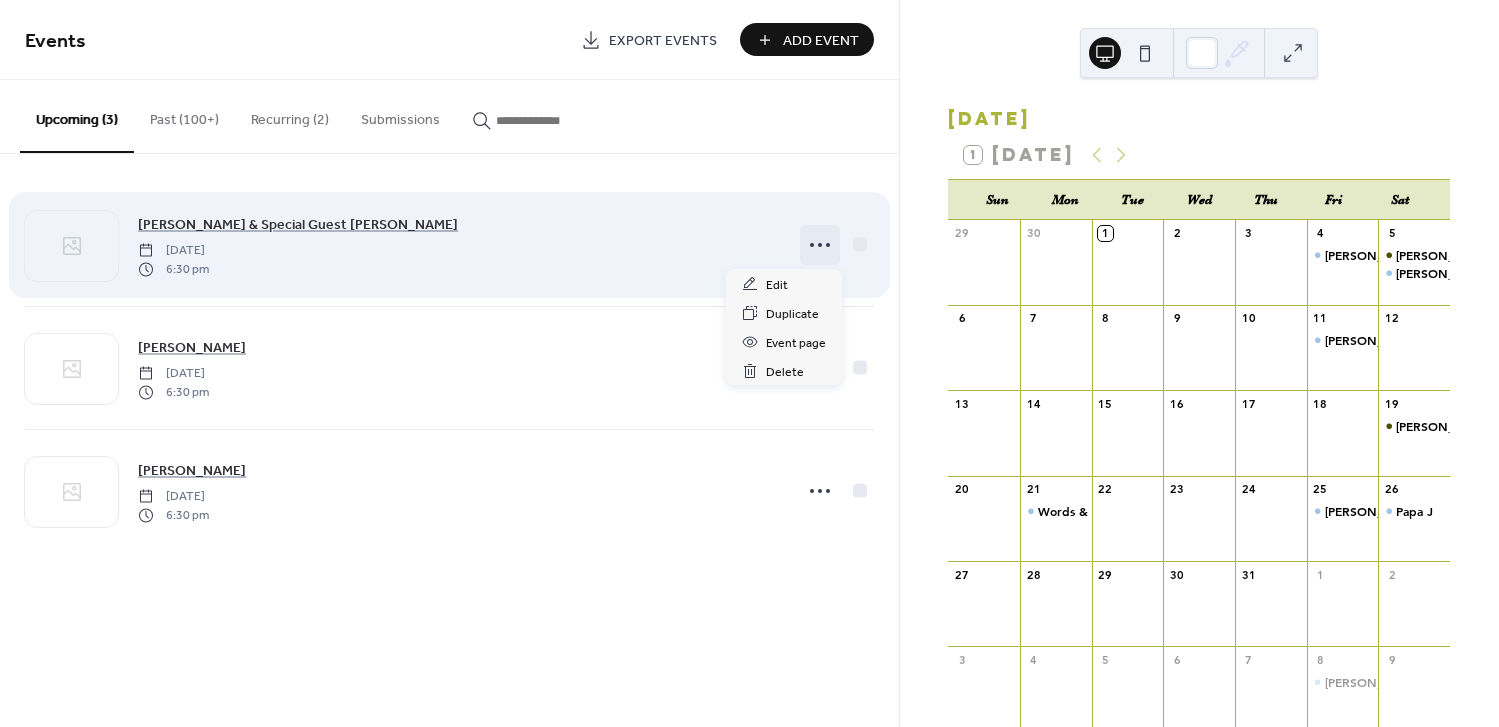click 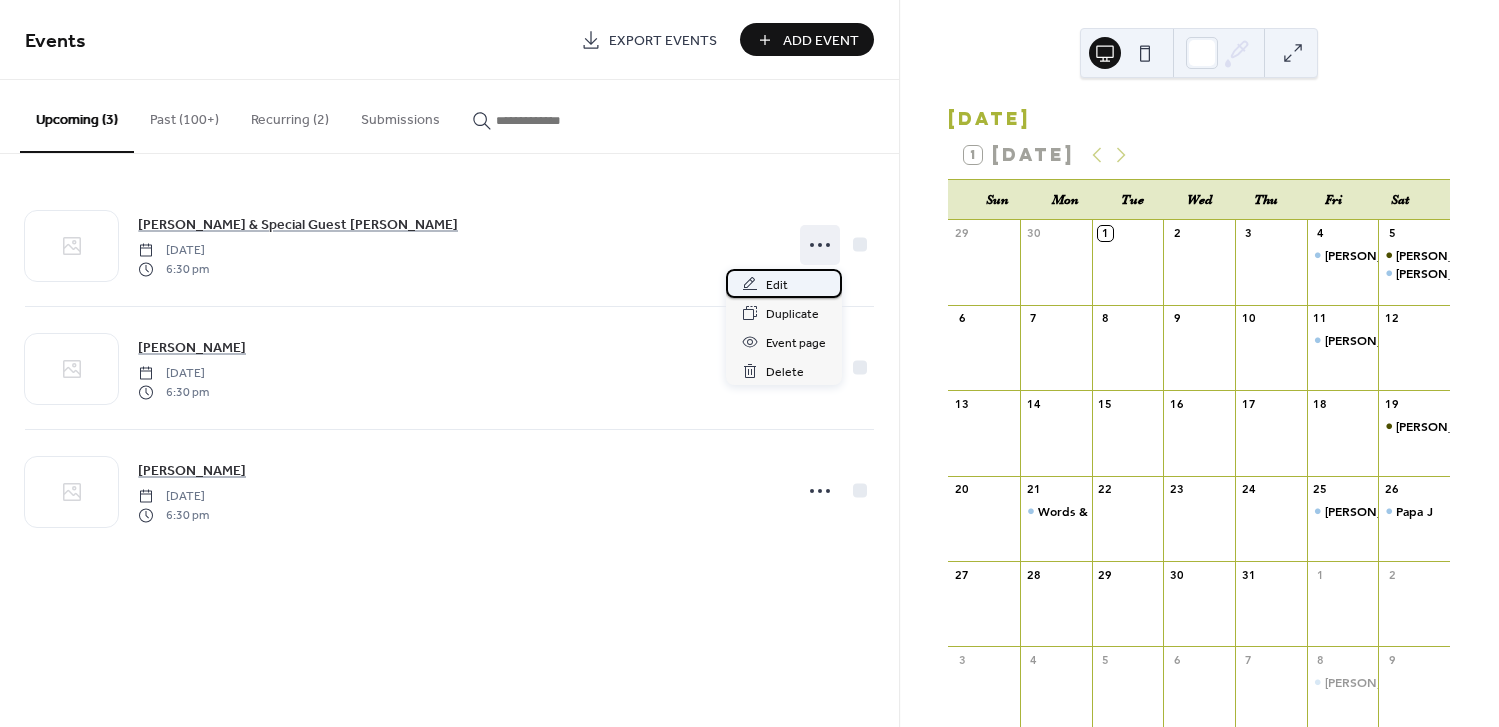 click on "Edit" at bounding box center (784, 283) 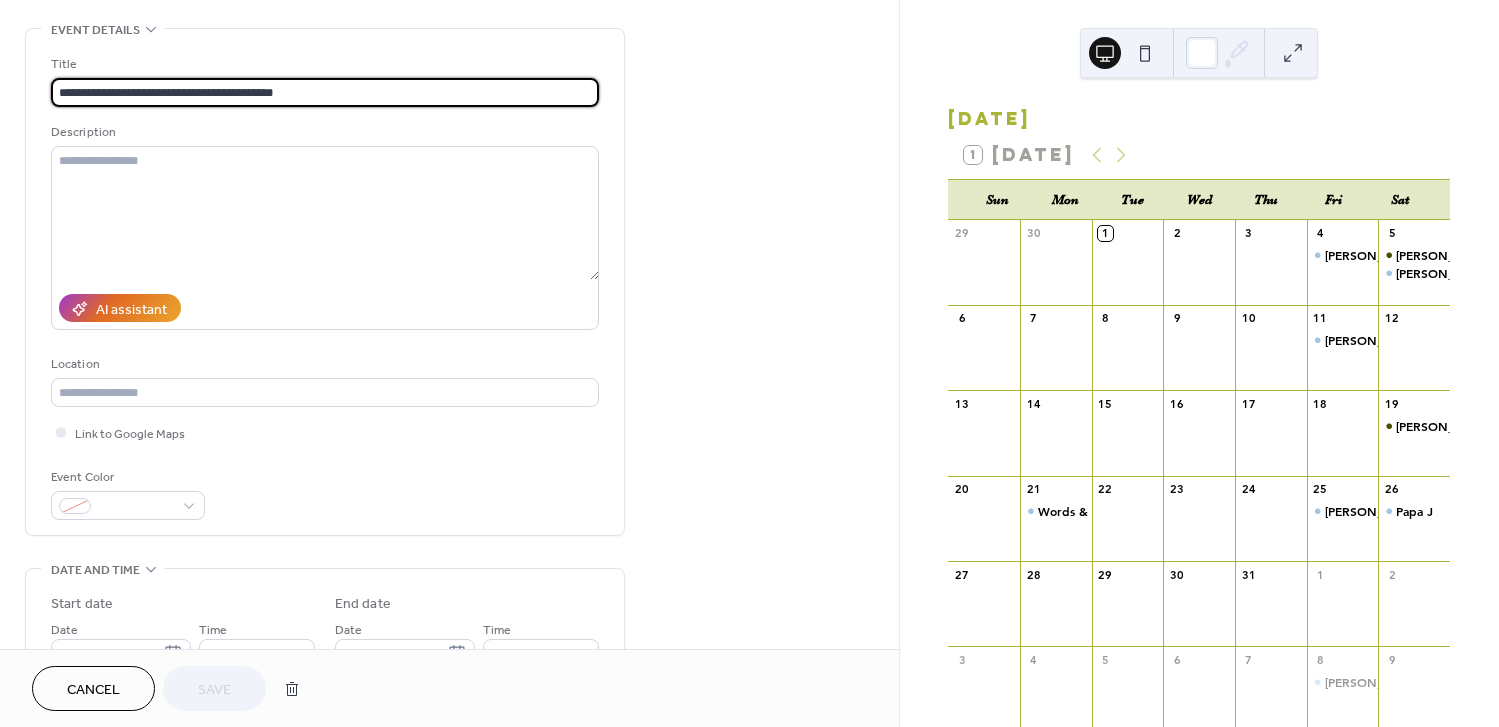 scroll, scrollTop: 231, scrollLeft: 0, axis: vertical 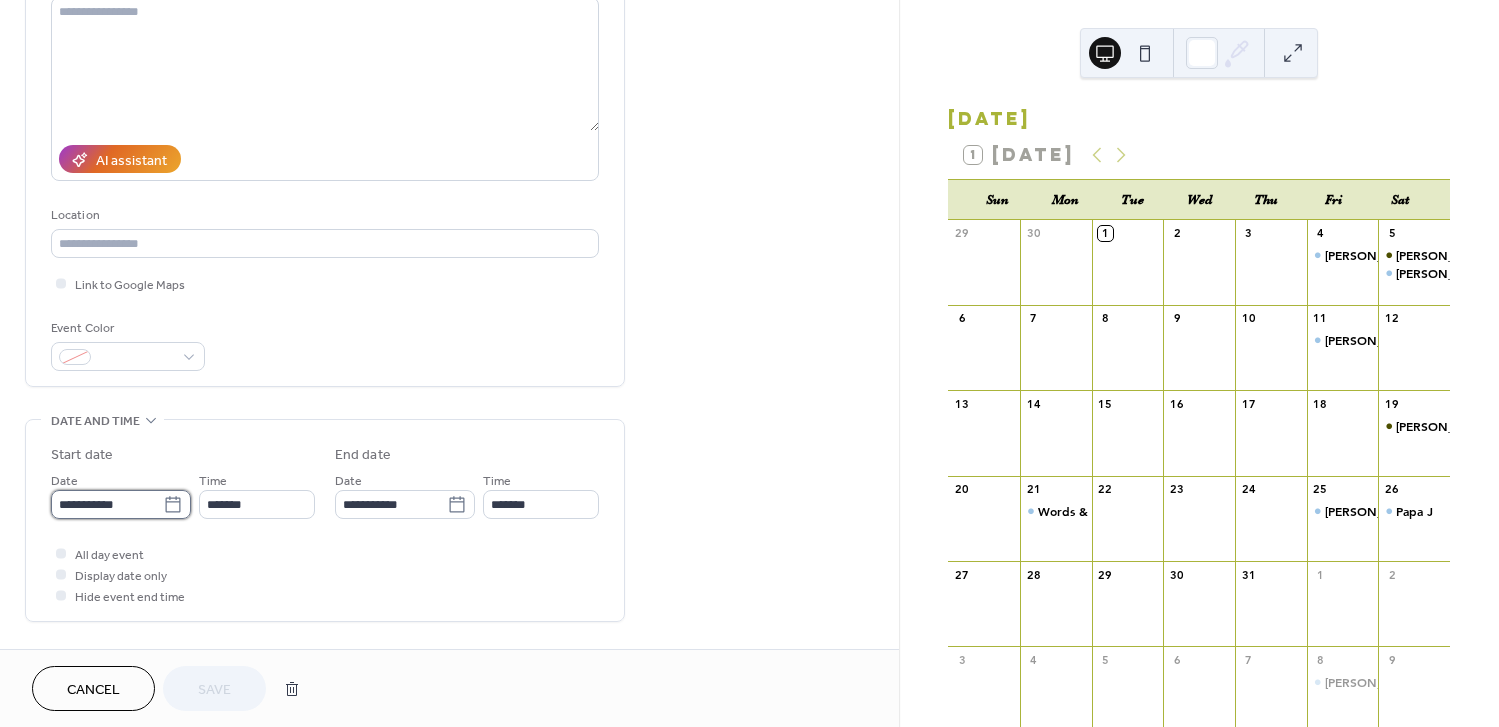 click on "**********" at bounding box center (107, 504) 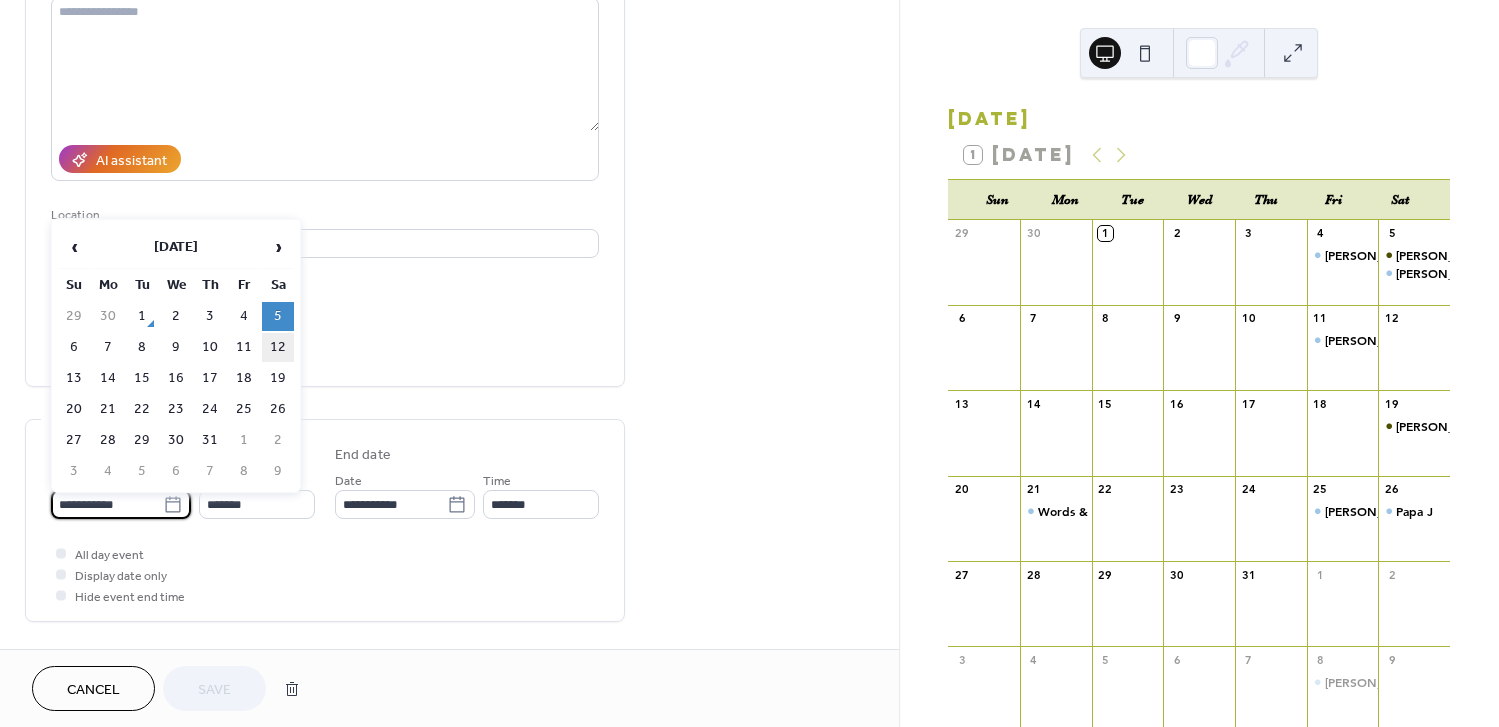 click on "12" at bounding box center (278, 347) 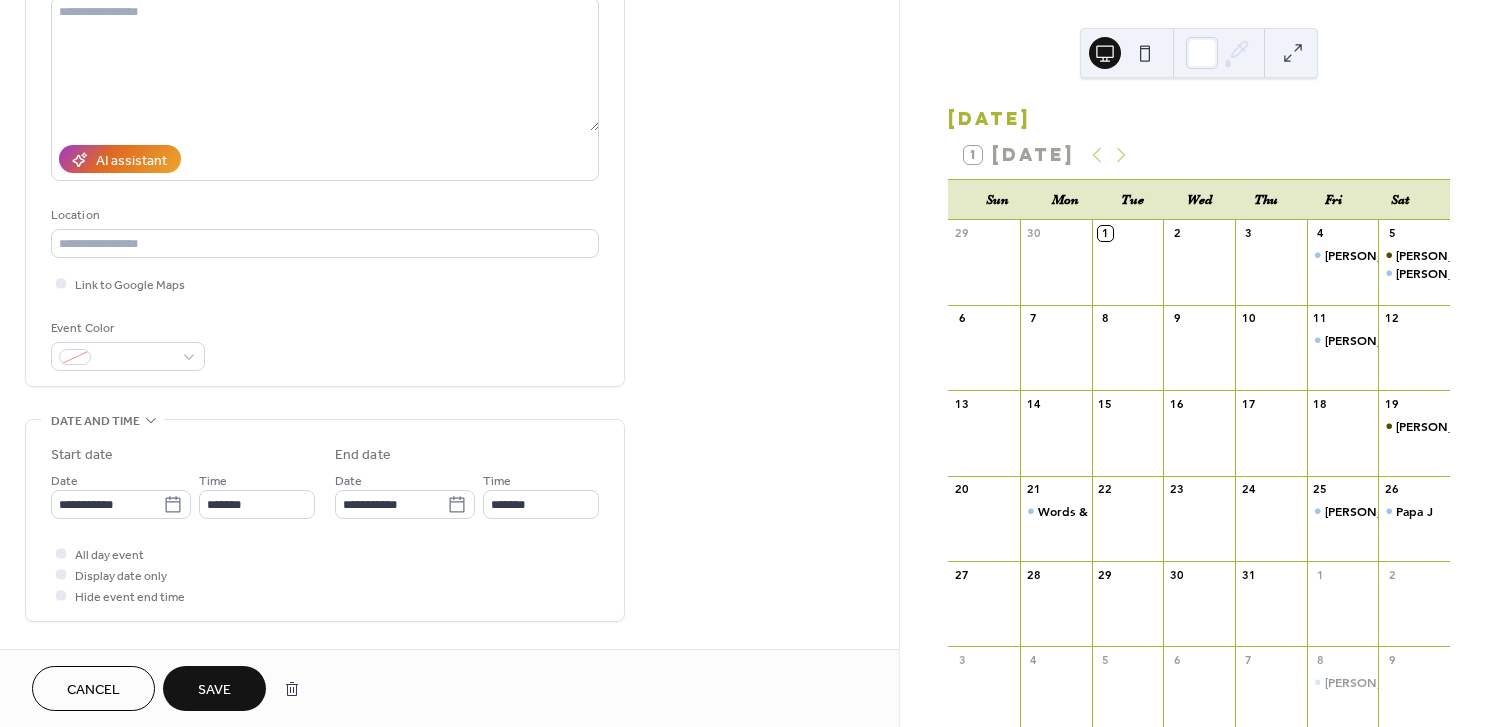 click on "Save" at bounding box center [214, 690] 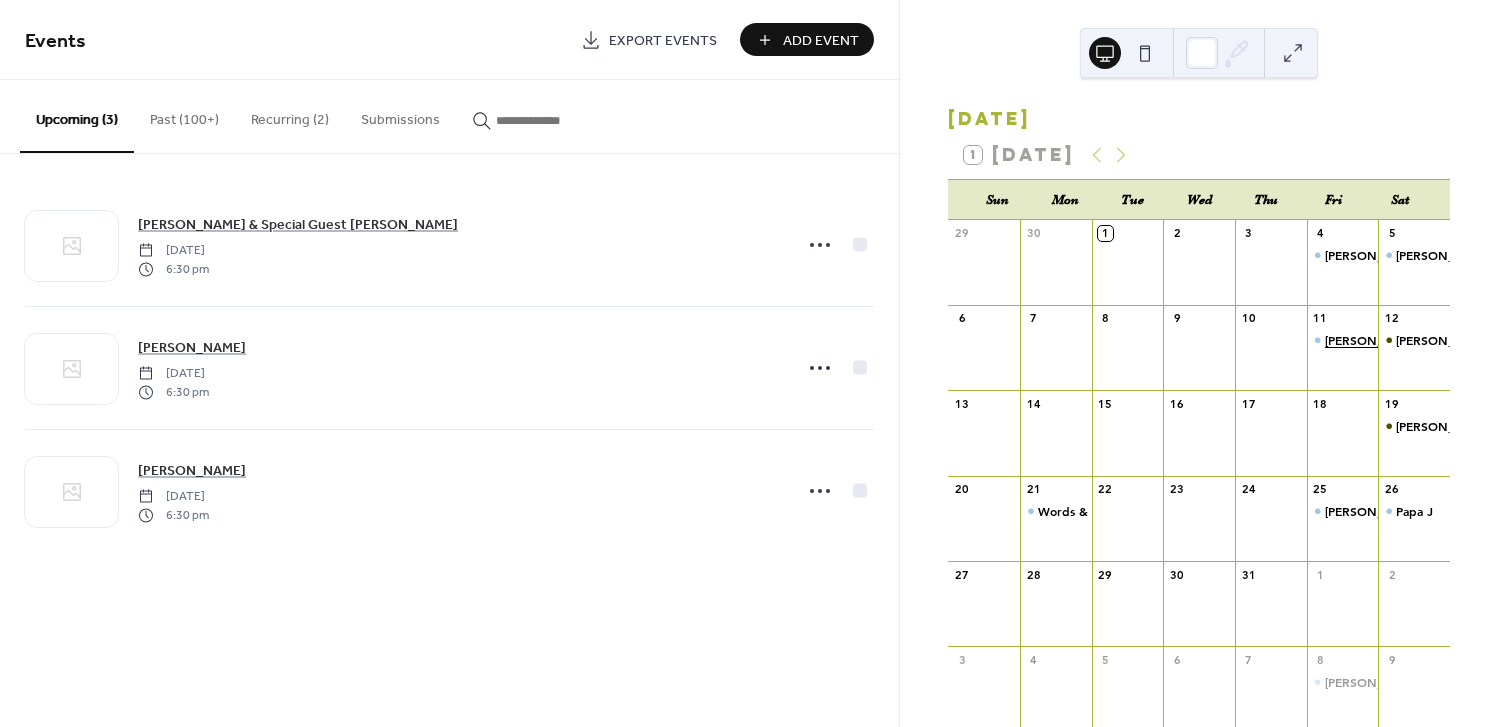 click on "[PERSON_NAME]" at bounding box center (1374, 340) 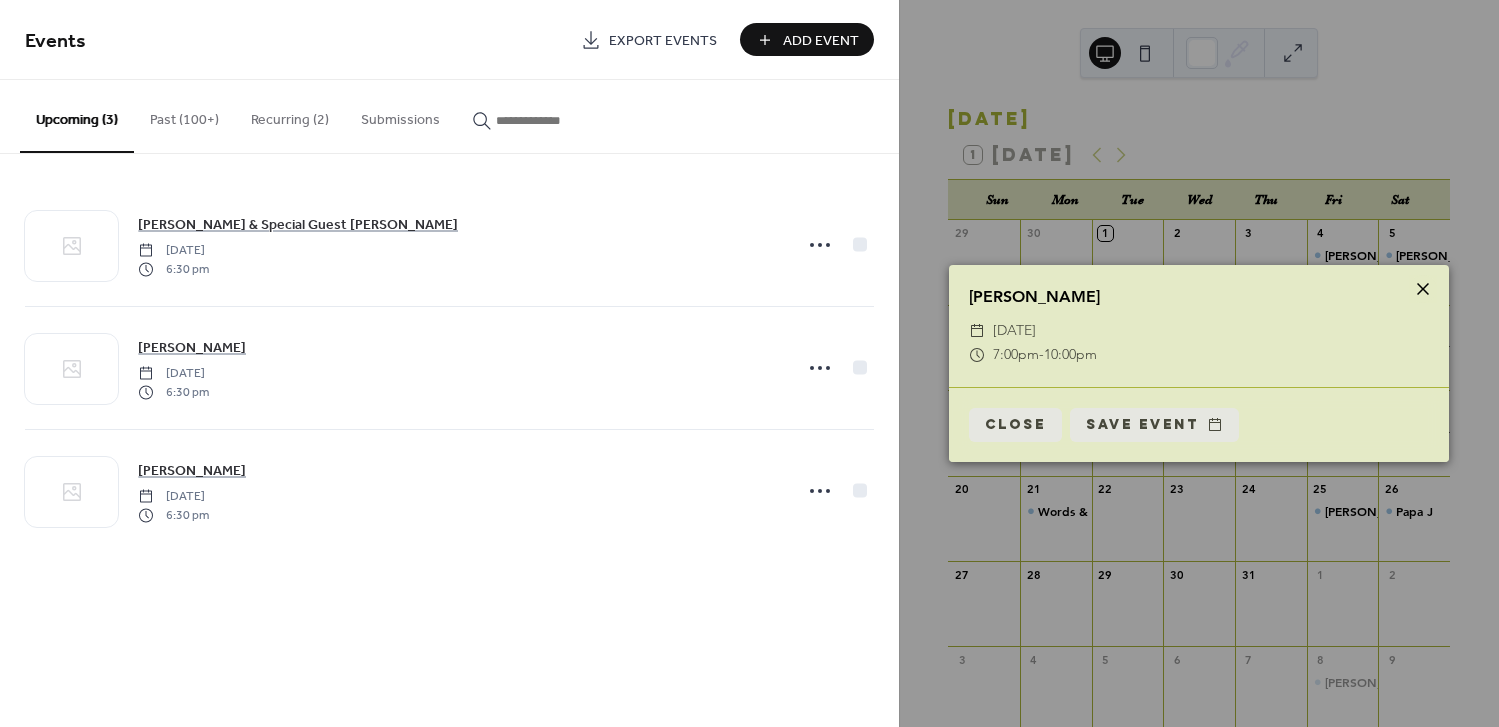 click 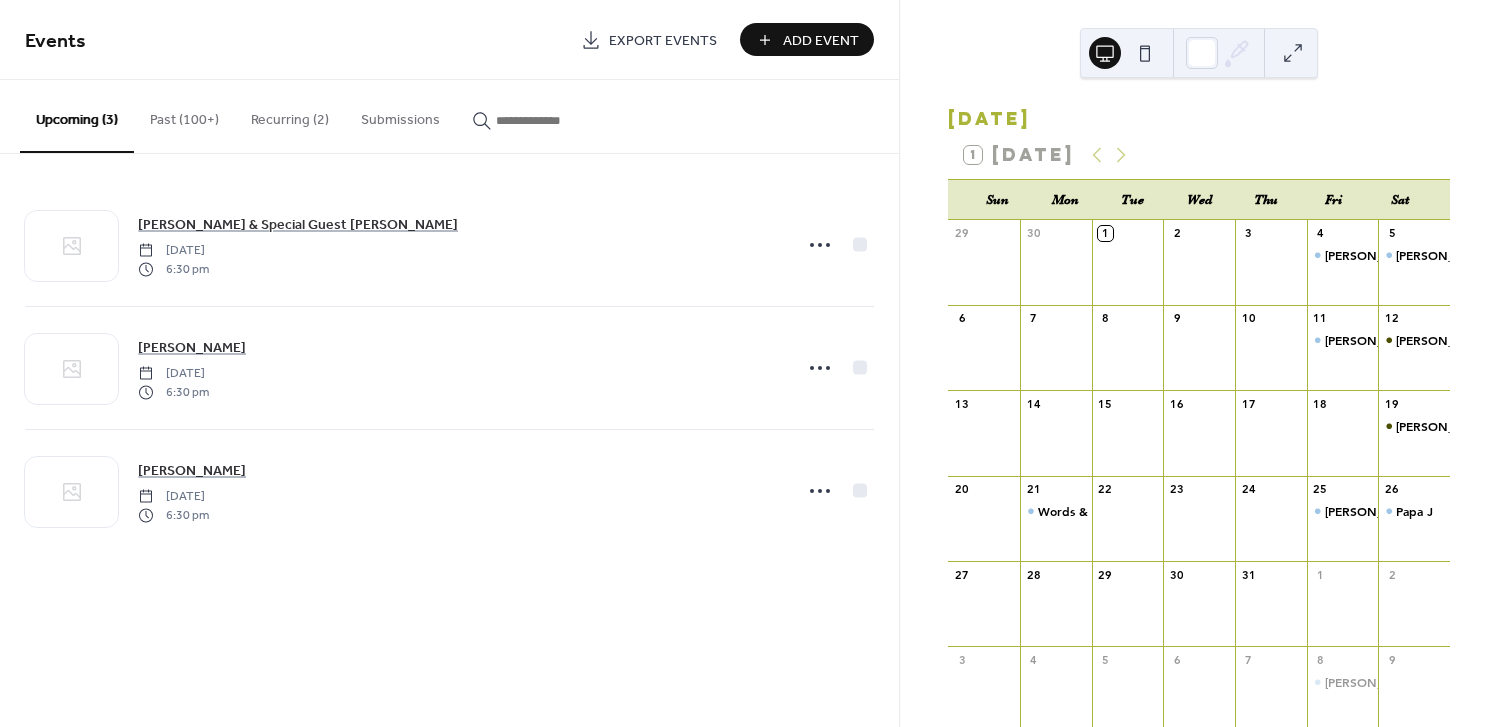 click on "Add Event" at bounding box center [821, 41] 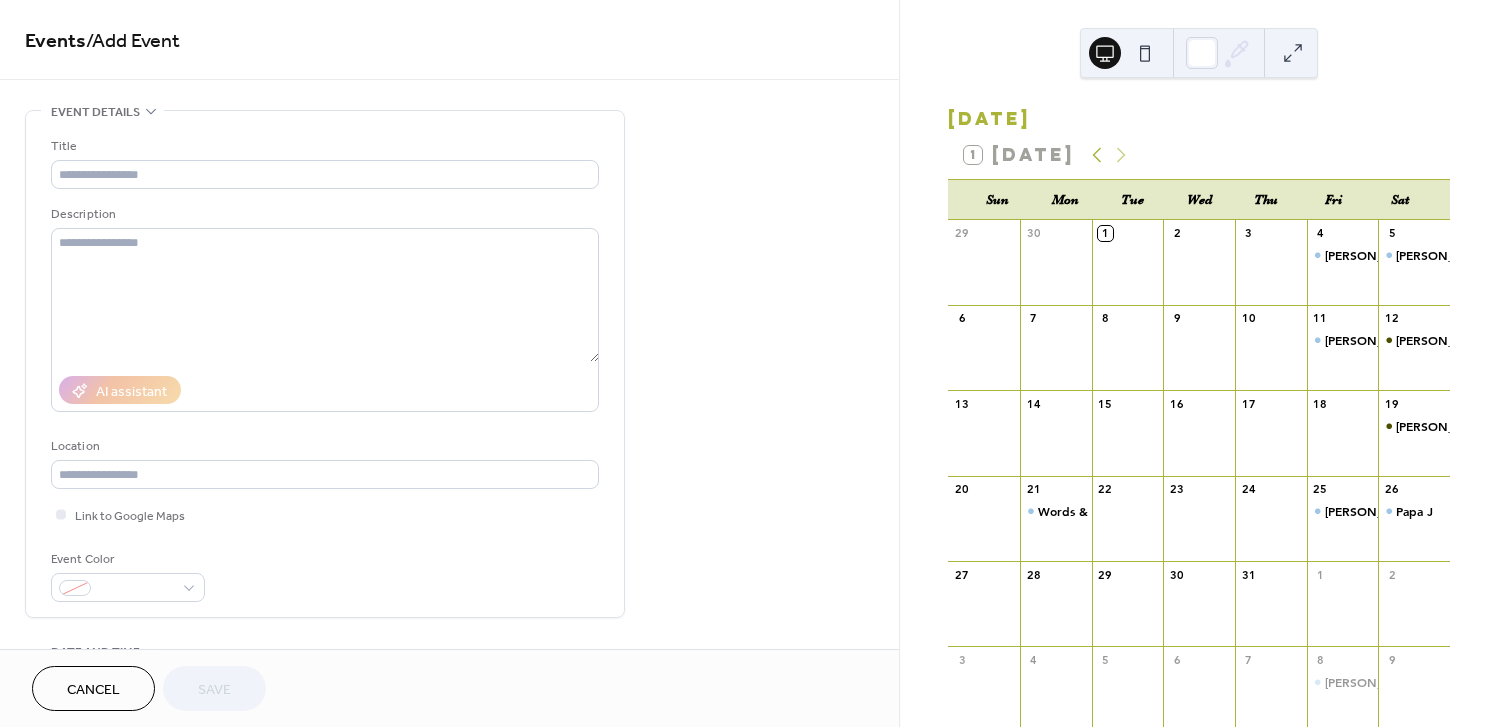 click 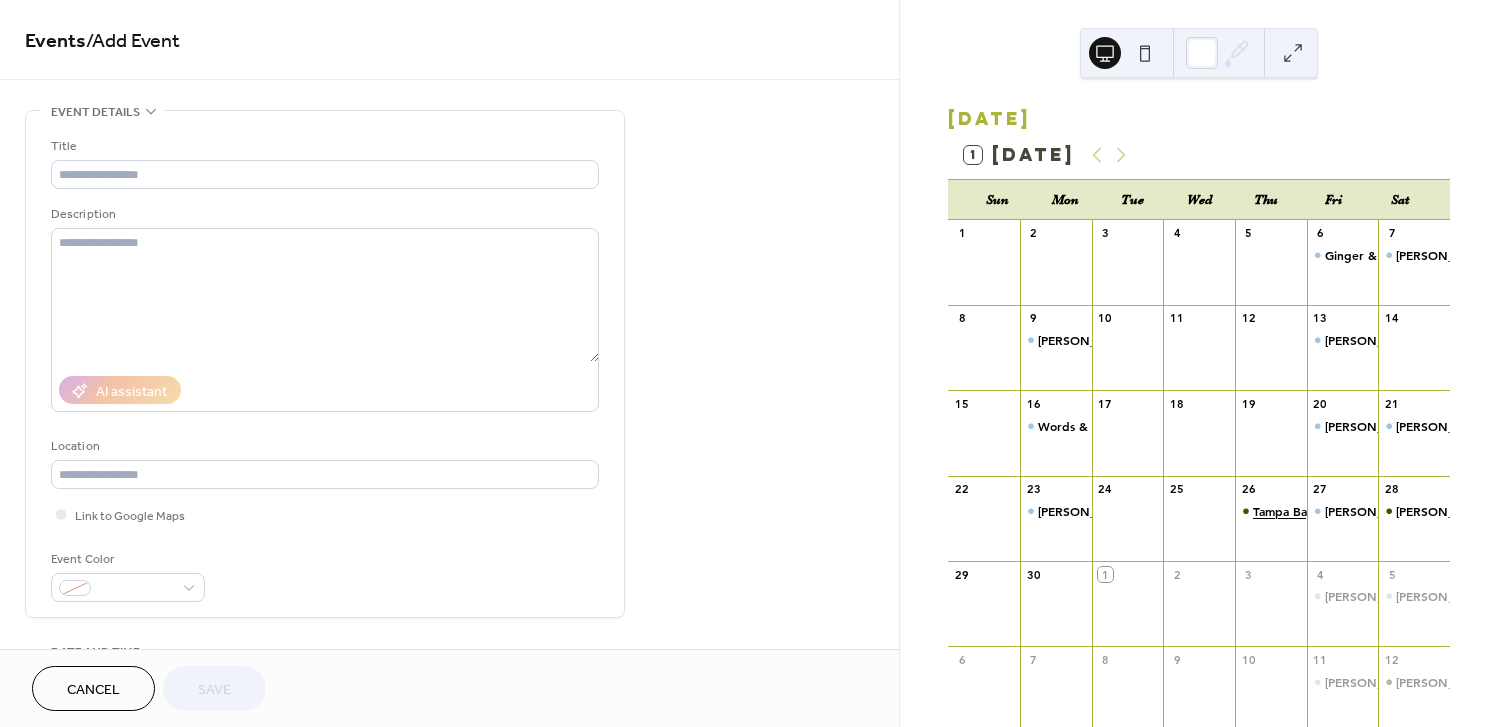 click on "Tampa Bay Ukelele Society" at bounding box center (1328, 511) 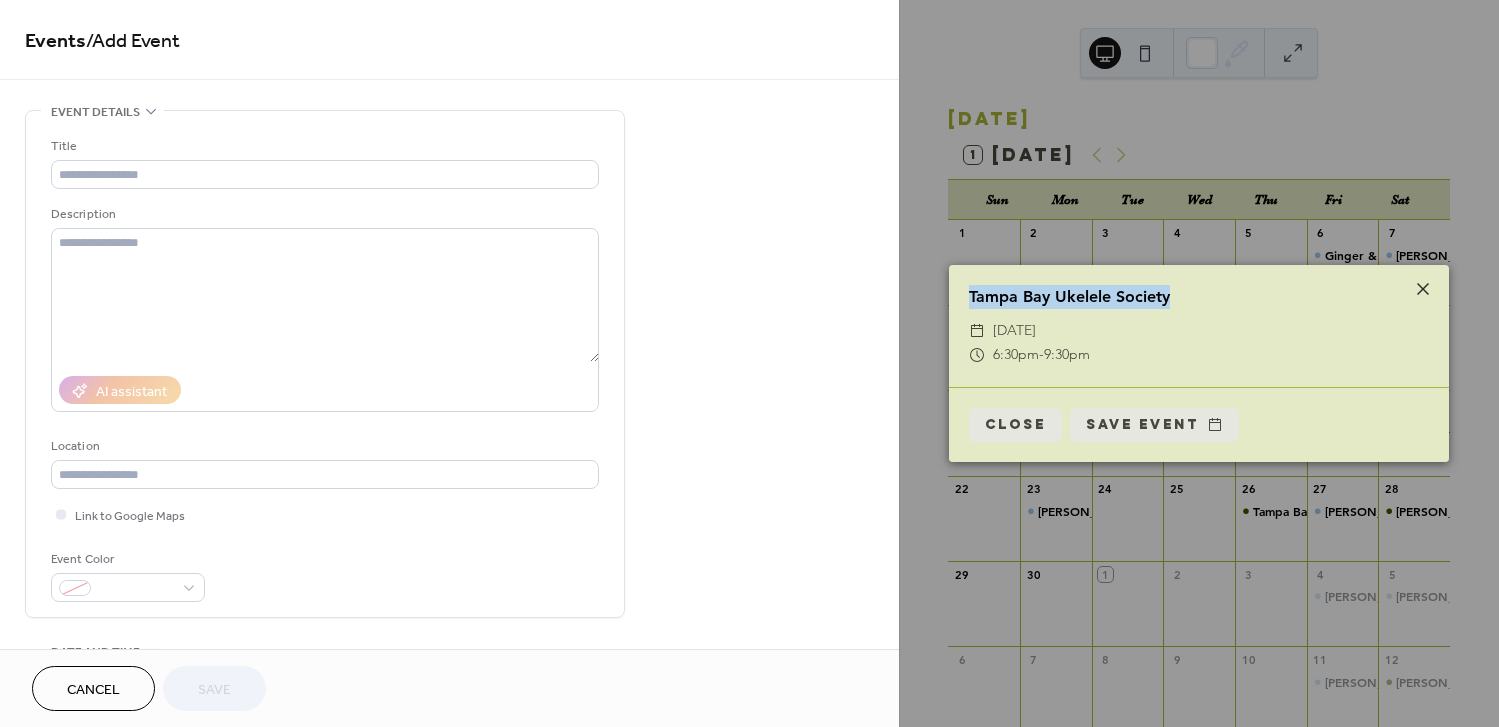 drag, startPoint x: 970, startPoint y: 297, endPoint x: 1176, endPoint y: 298, distance: 206.00243 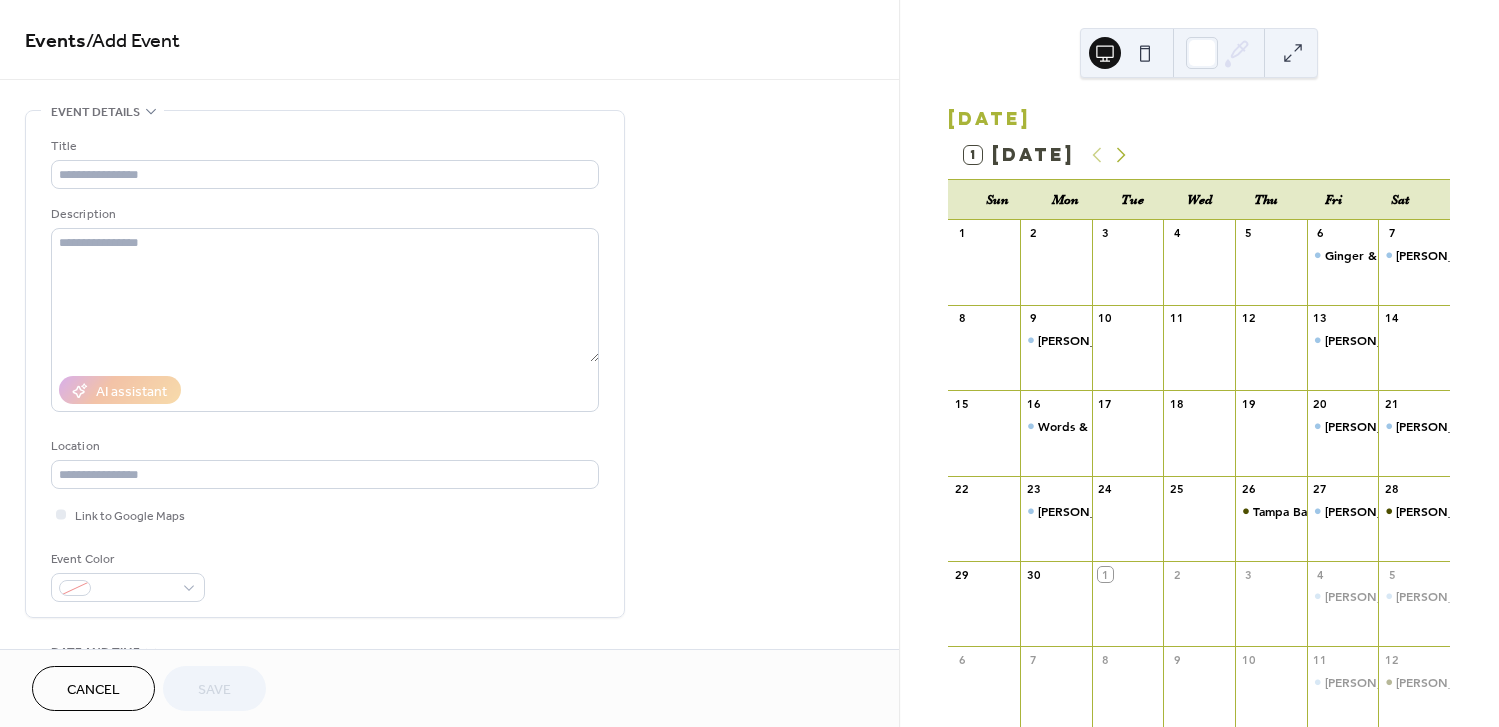 click 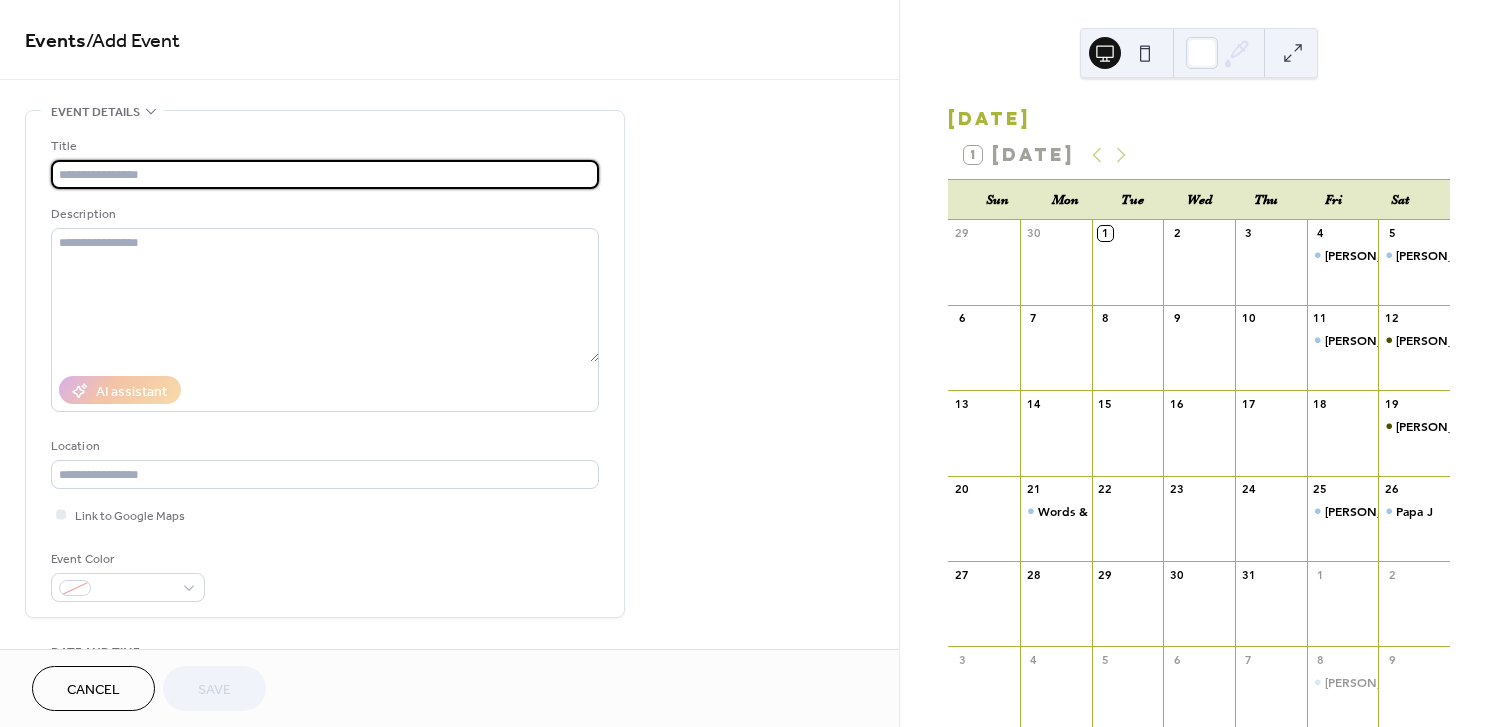 click at bounding box center [325, 174] 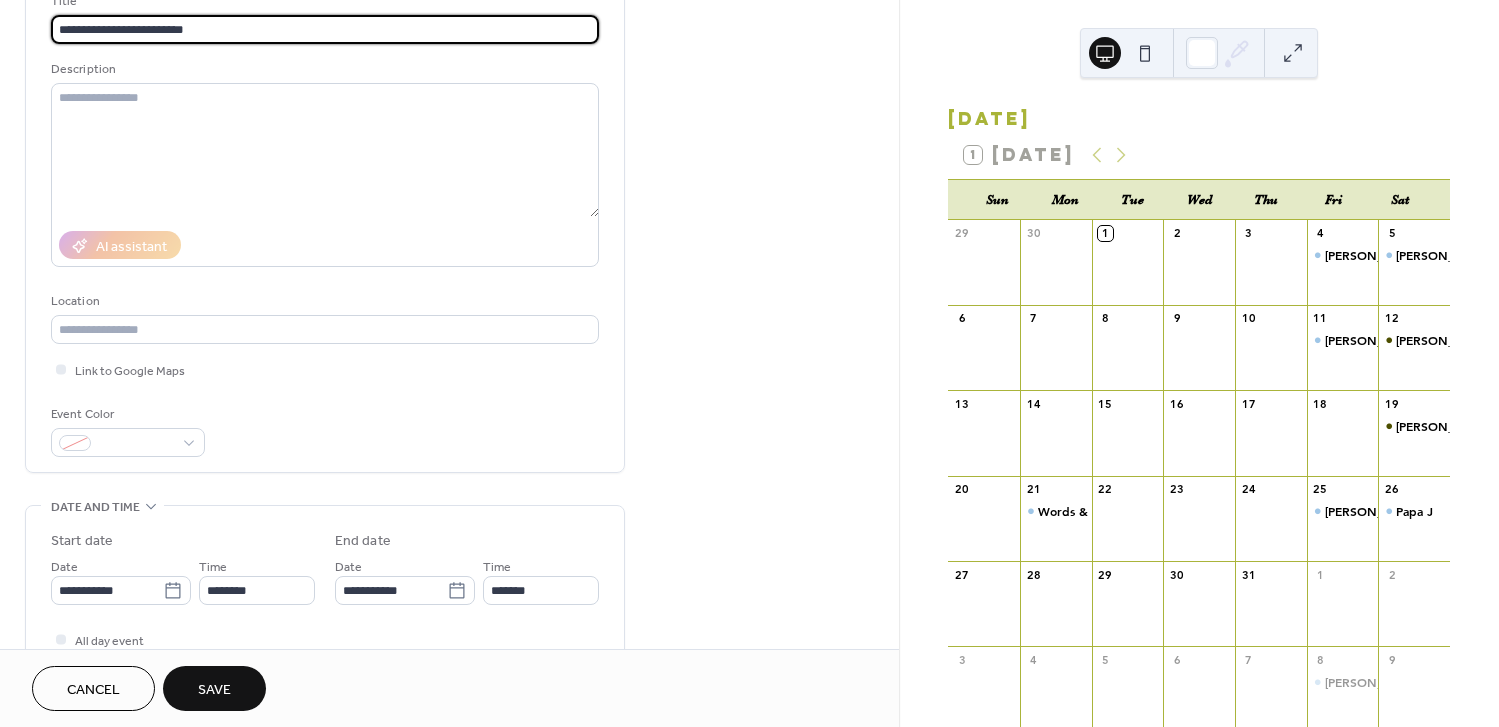 scroll, scrollTop: 261, scrollLeft: 0, axis: vertical 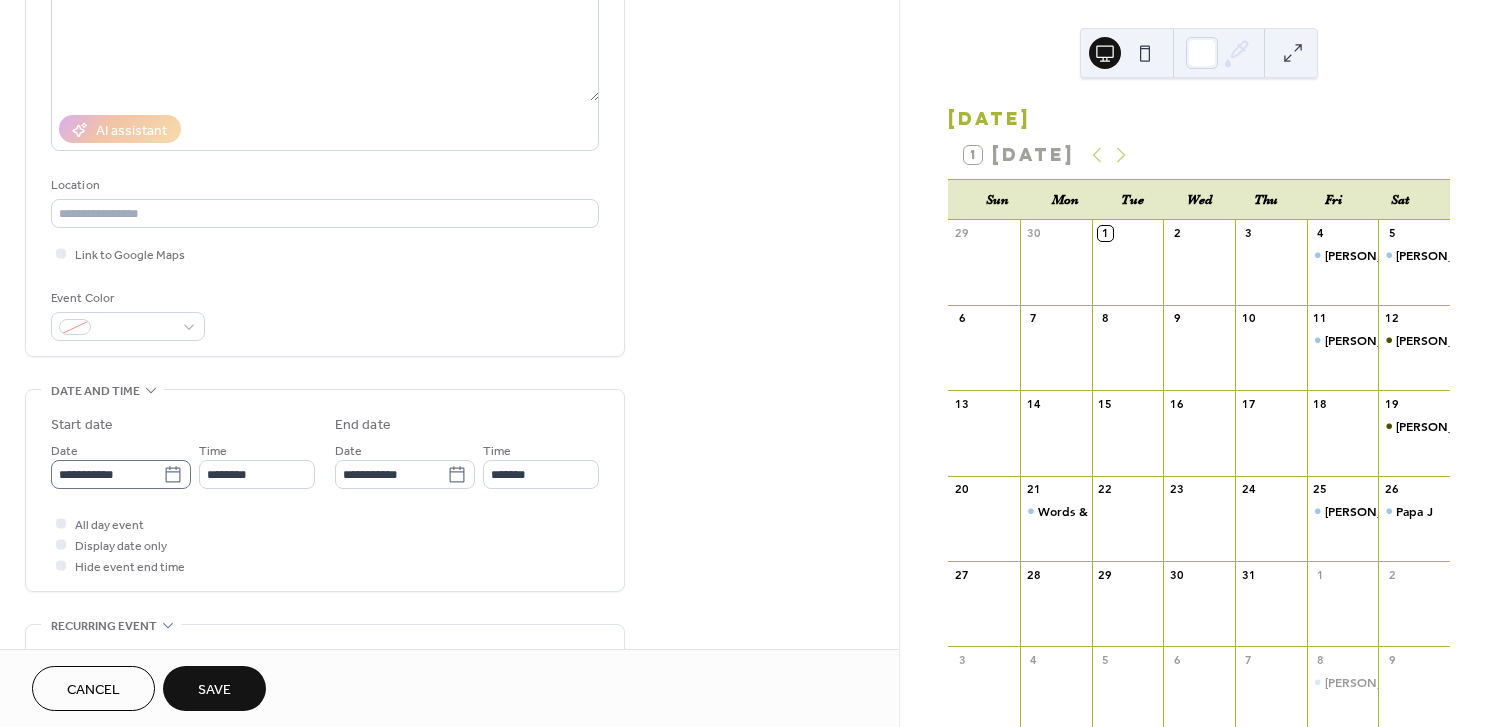 type on "**********" 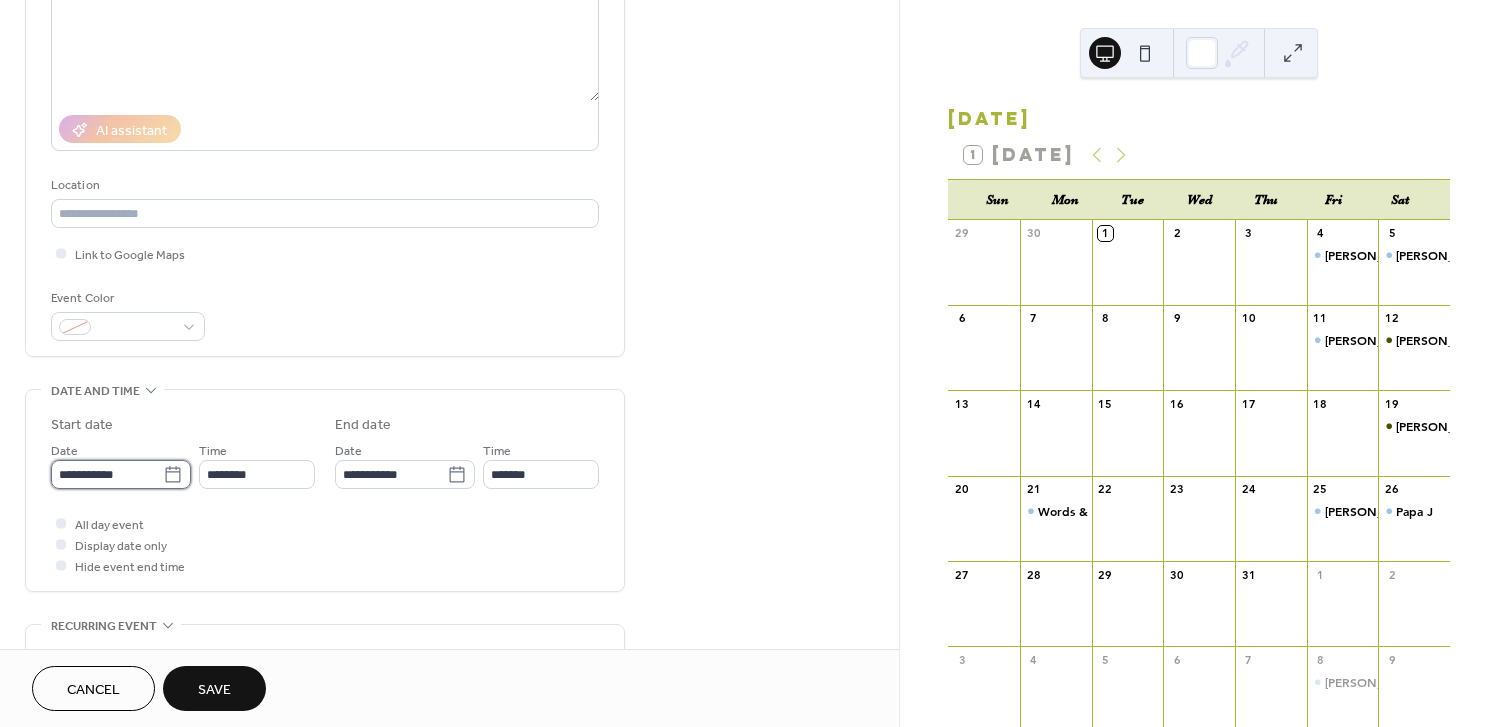 click on "**********" at bounding box center (107, 474) 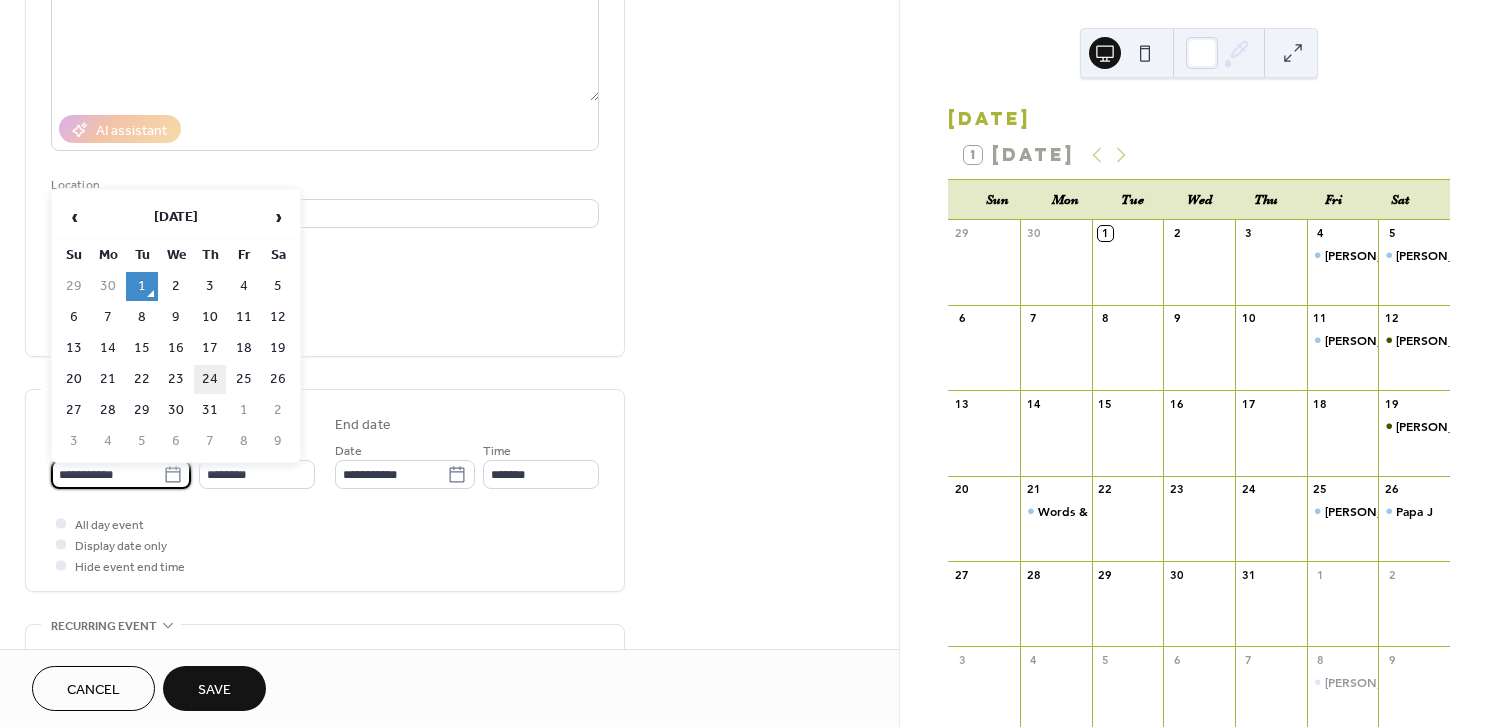 click on "24" at bounding box center [210, 379] 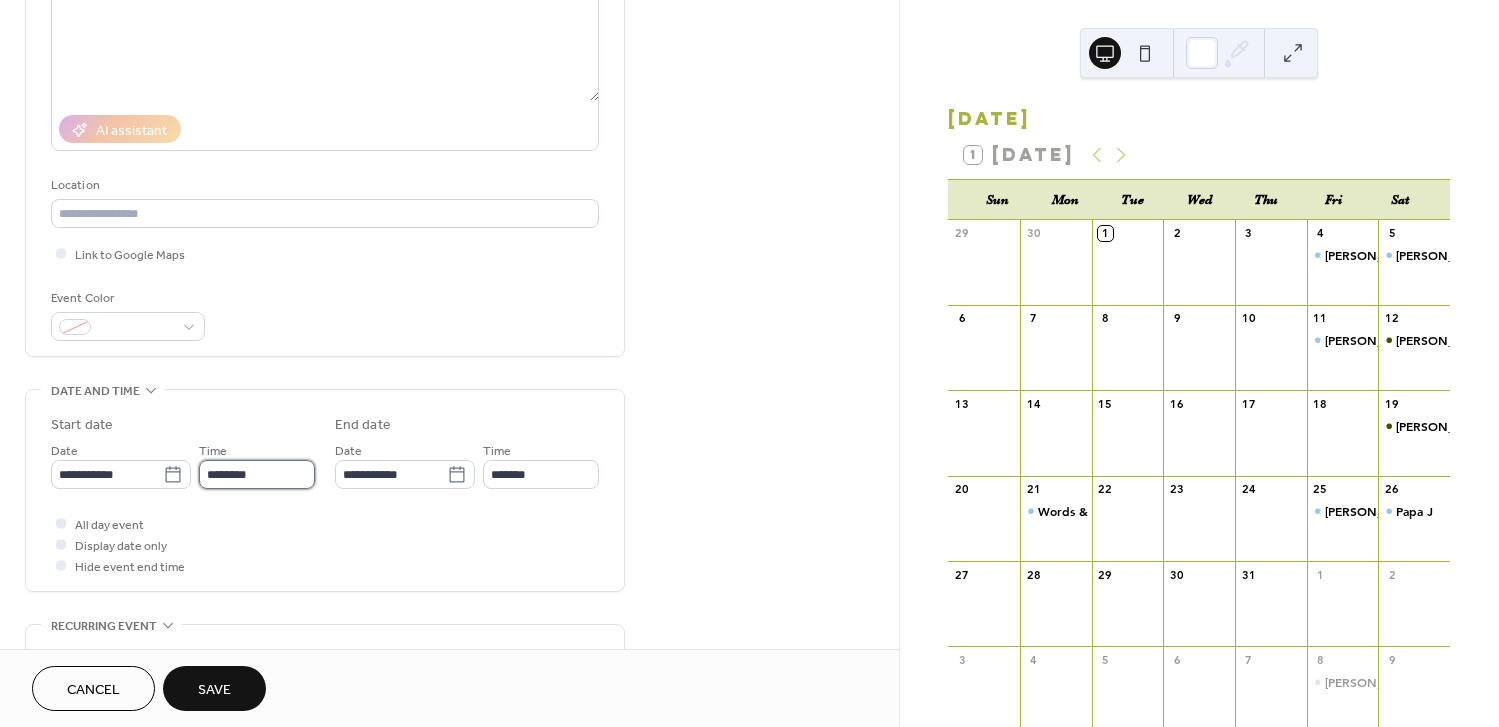 click on "********" at bounding box center (257, 474) 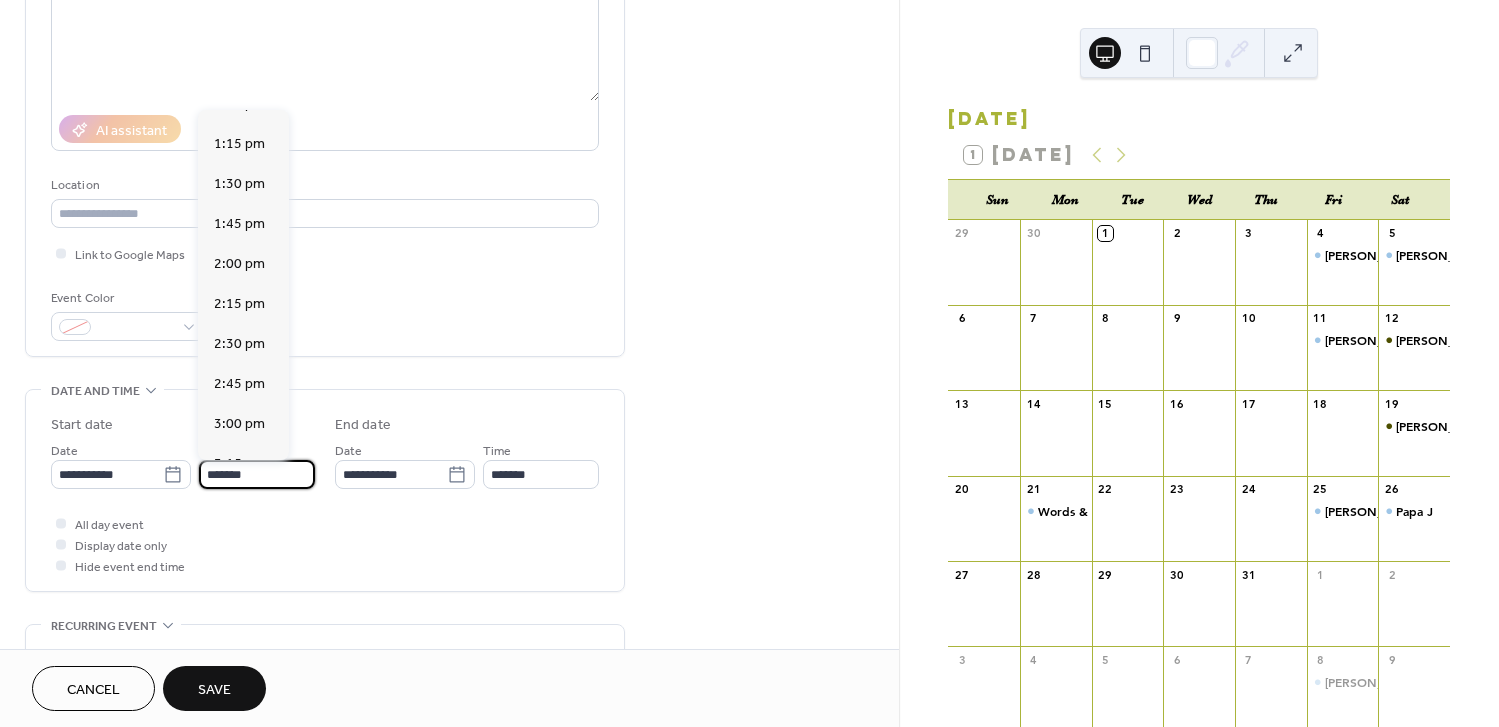 scroll, scrollTop: 2916, scrollLeft: 0, axis: vertical 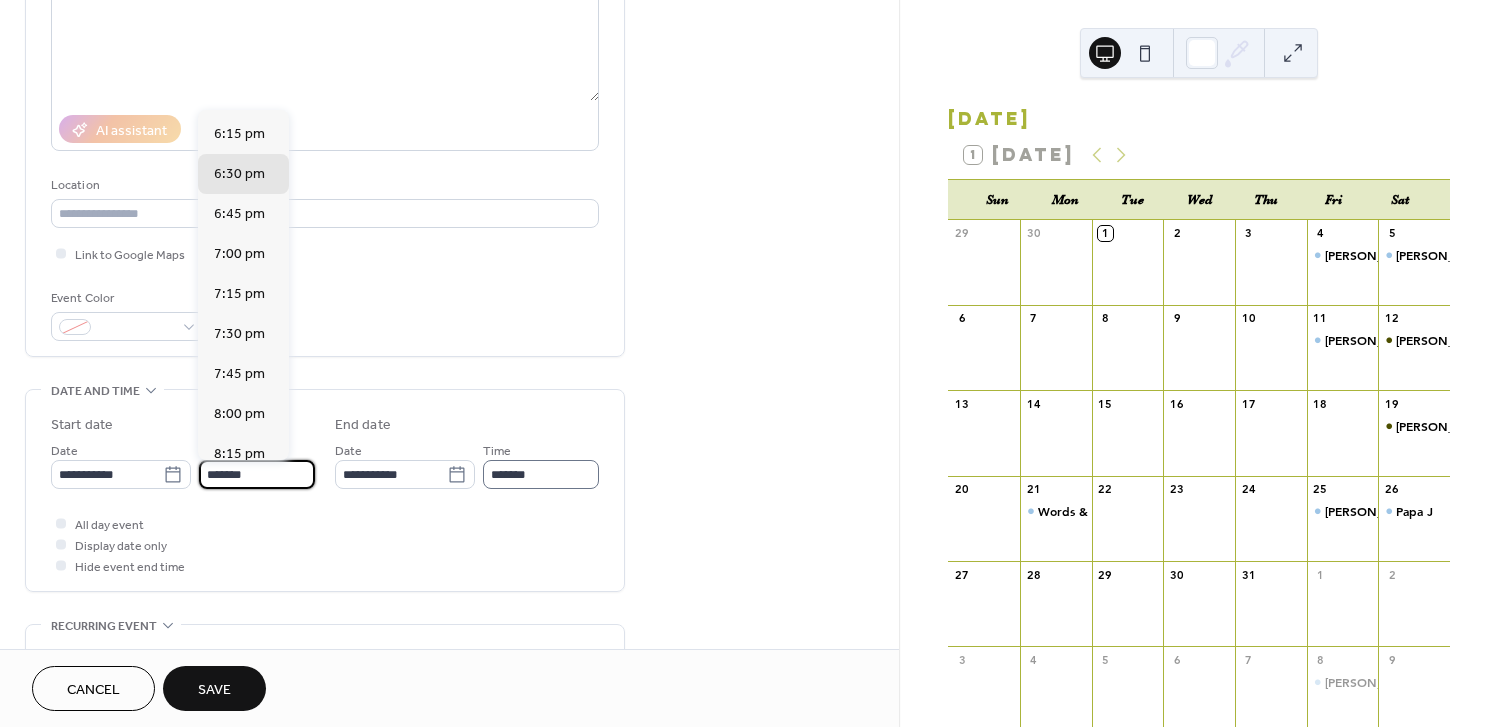 type on "*******" 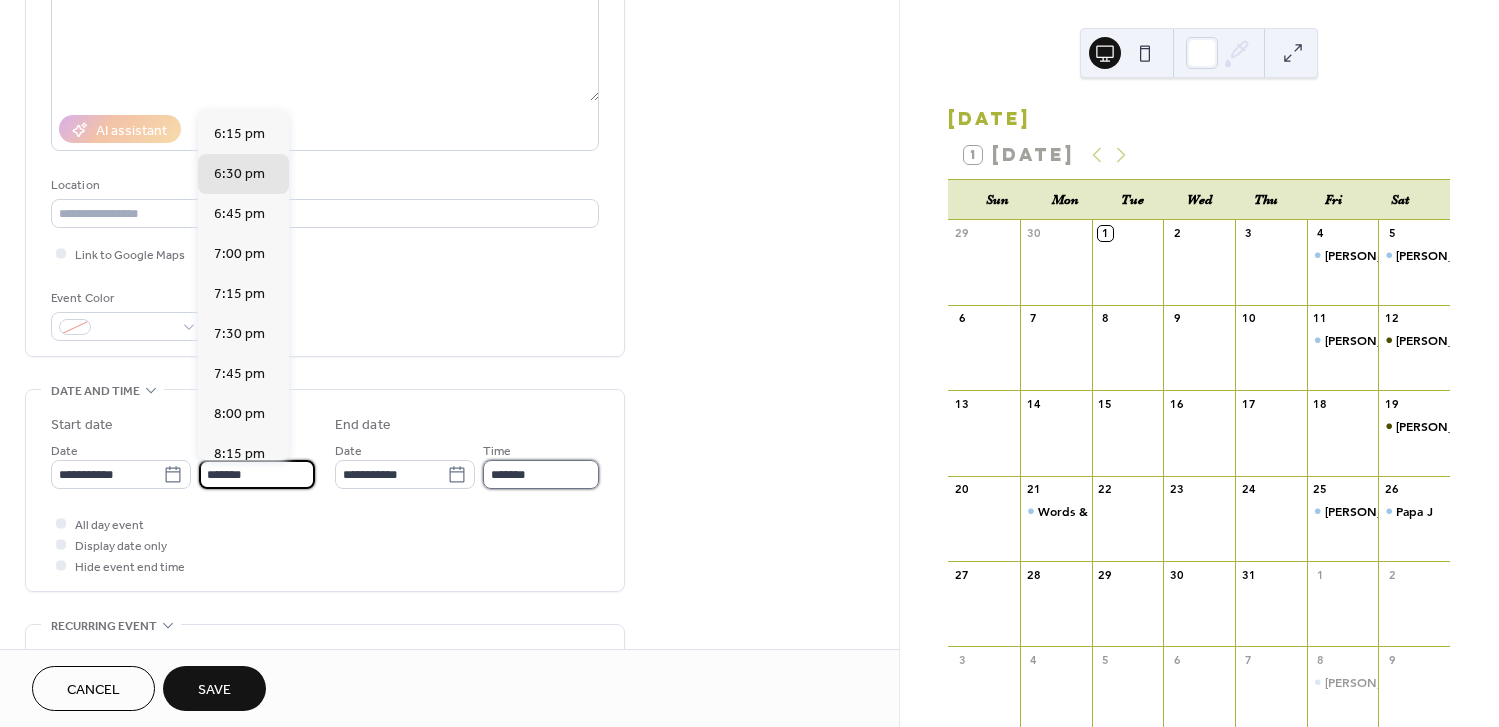 click on "*******" at bounding box center (541, 474) 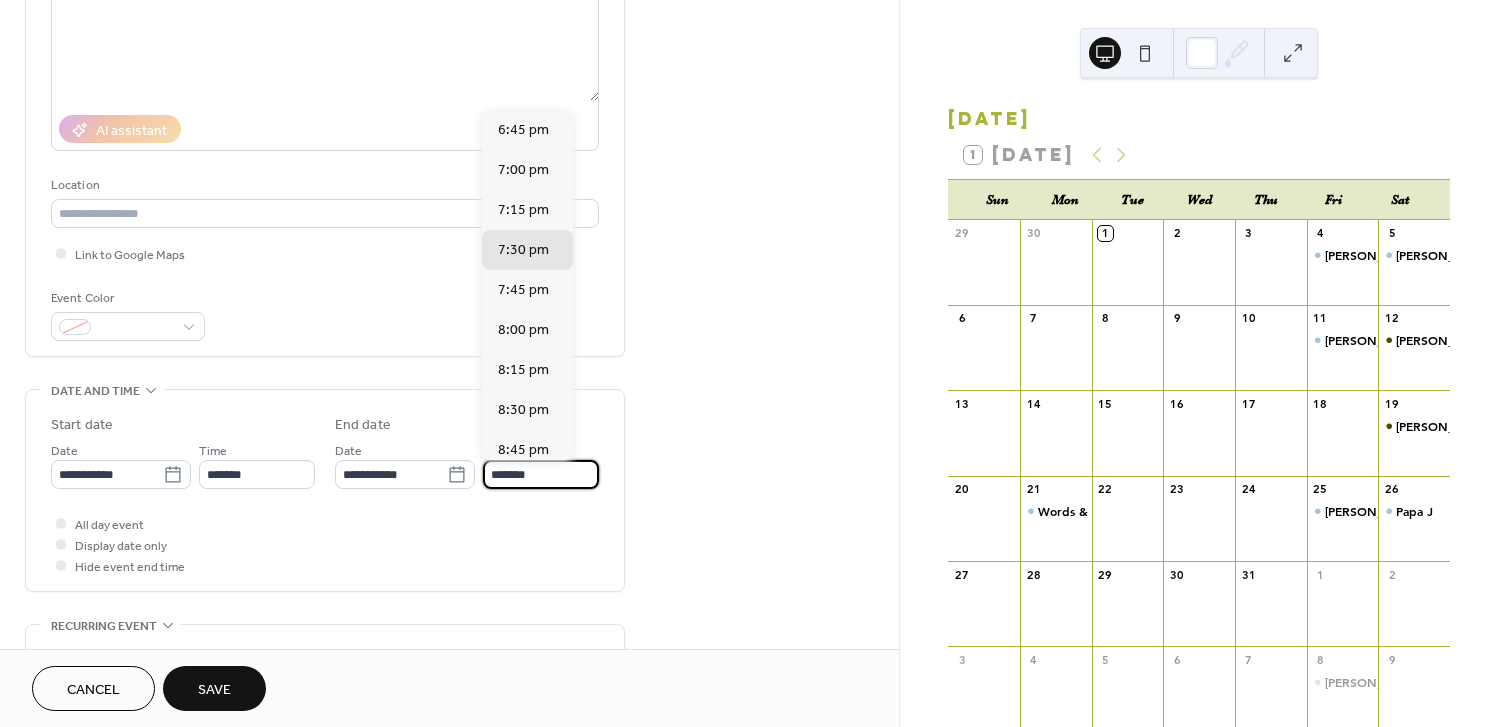 click on "*******" at bounding box center (541, 474) 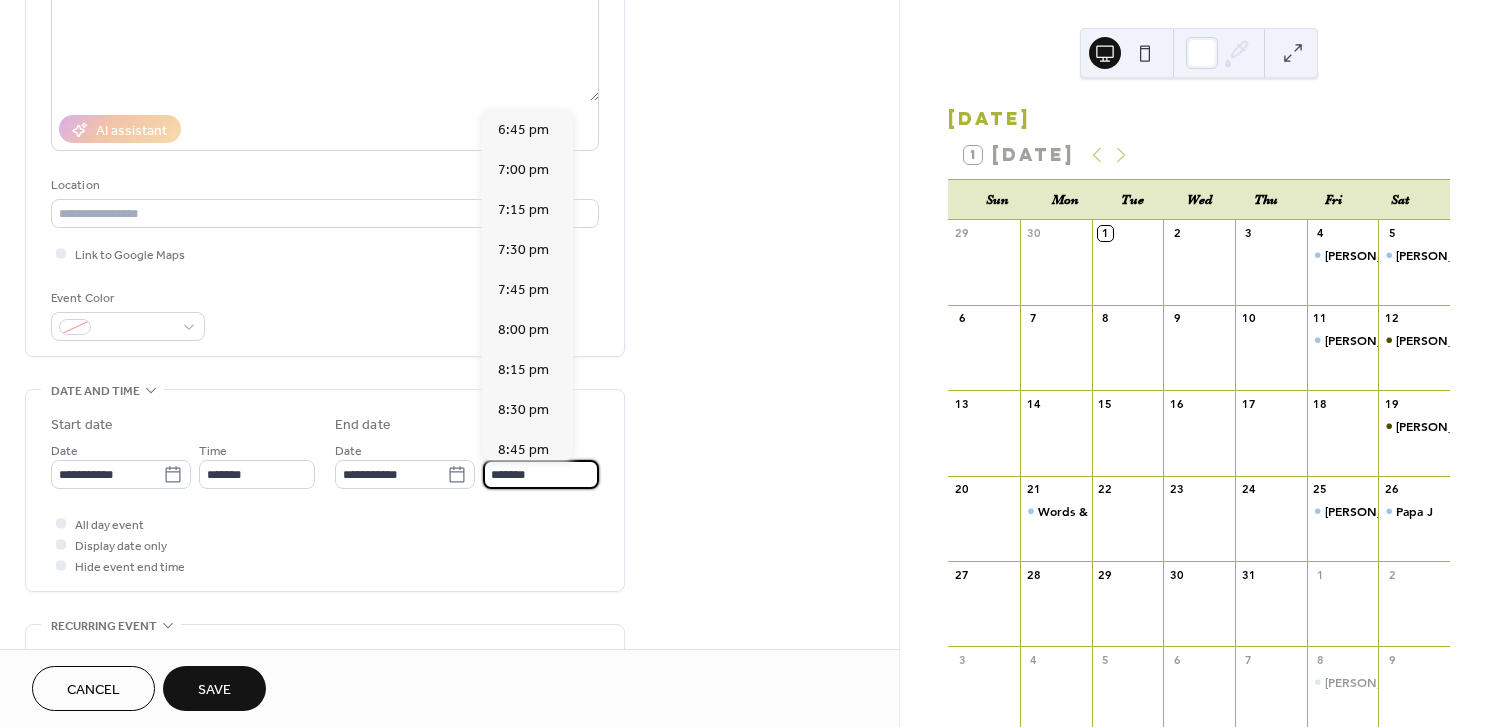 scroll, scrollTop: 445, scrollLeft: 0, axis: vertical 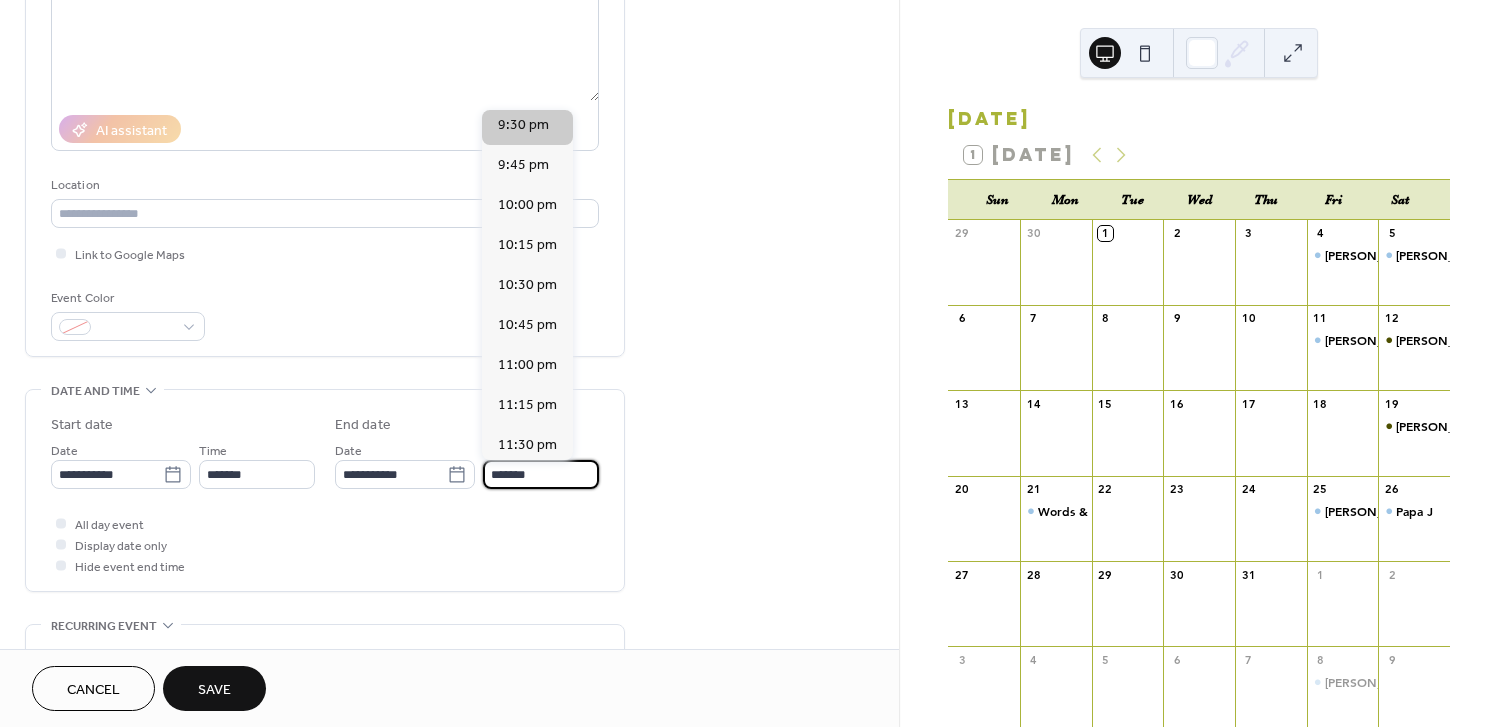 type on "*******" 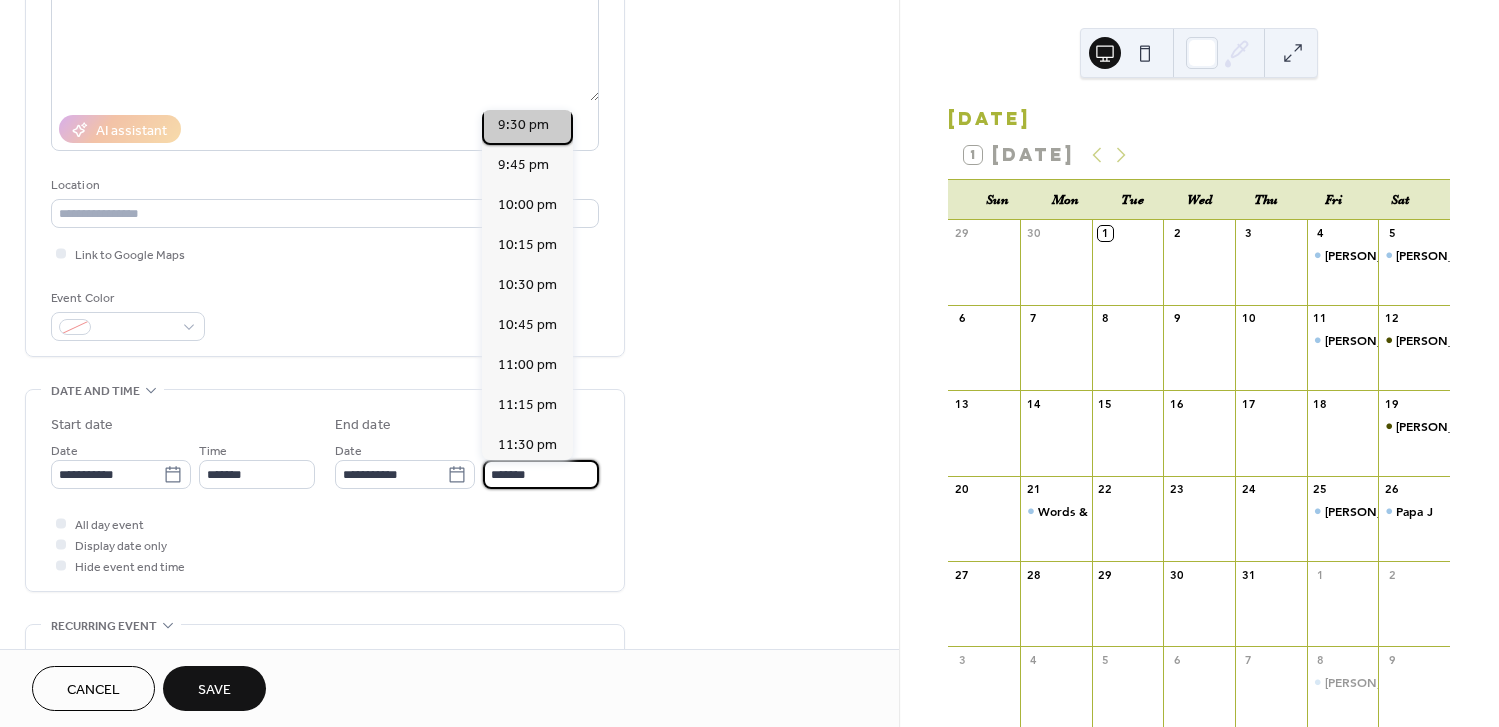 click on "9:30 pm" at bounding box center [523, 124] 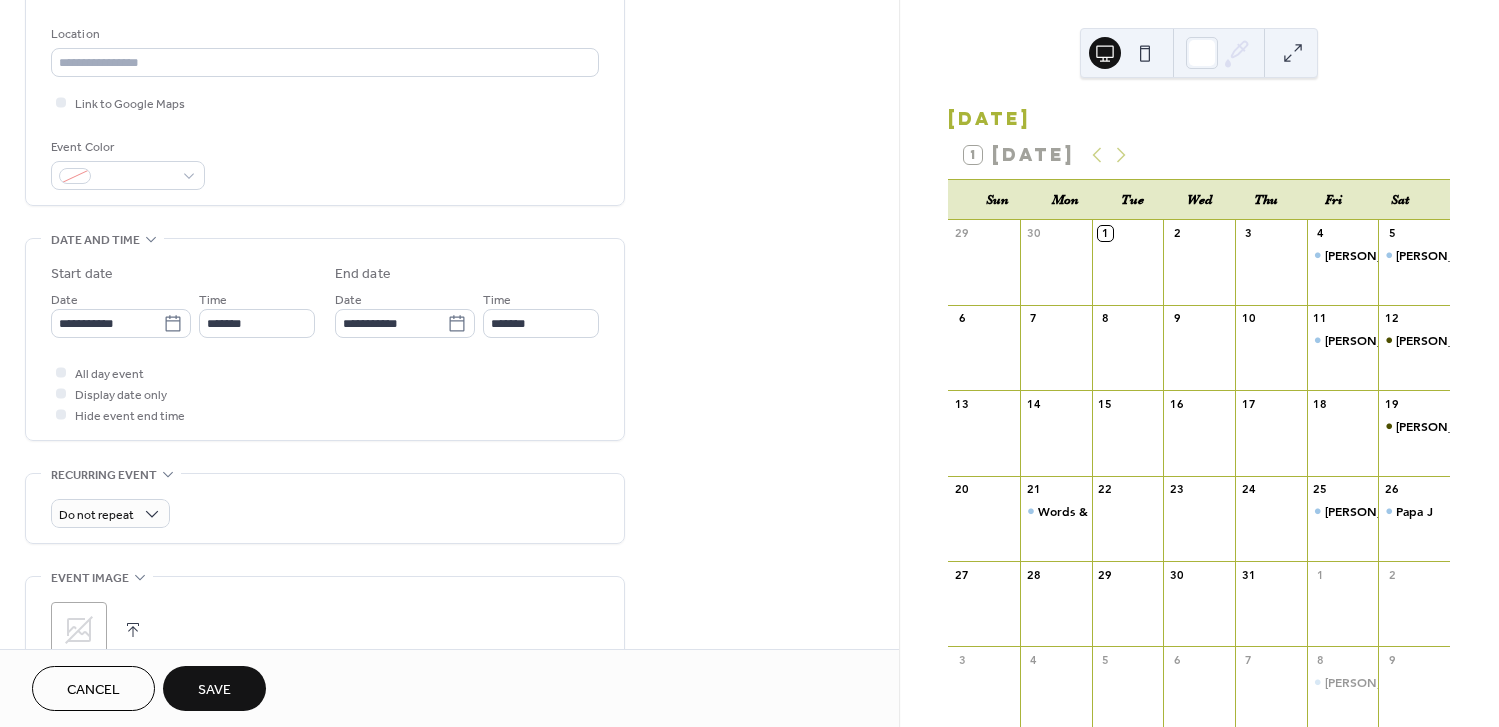 scroll, scrollTop: 438, scrollLeft: 0, axis: vertical 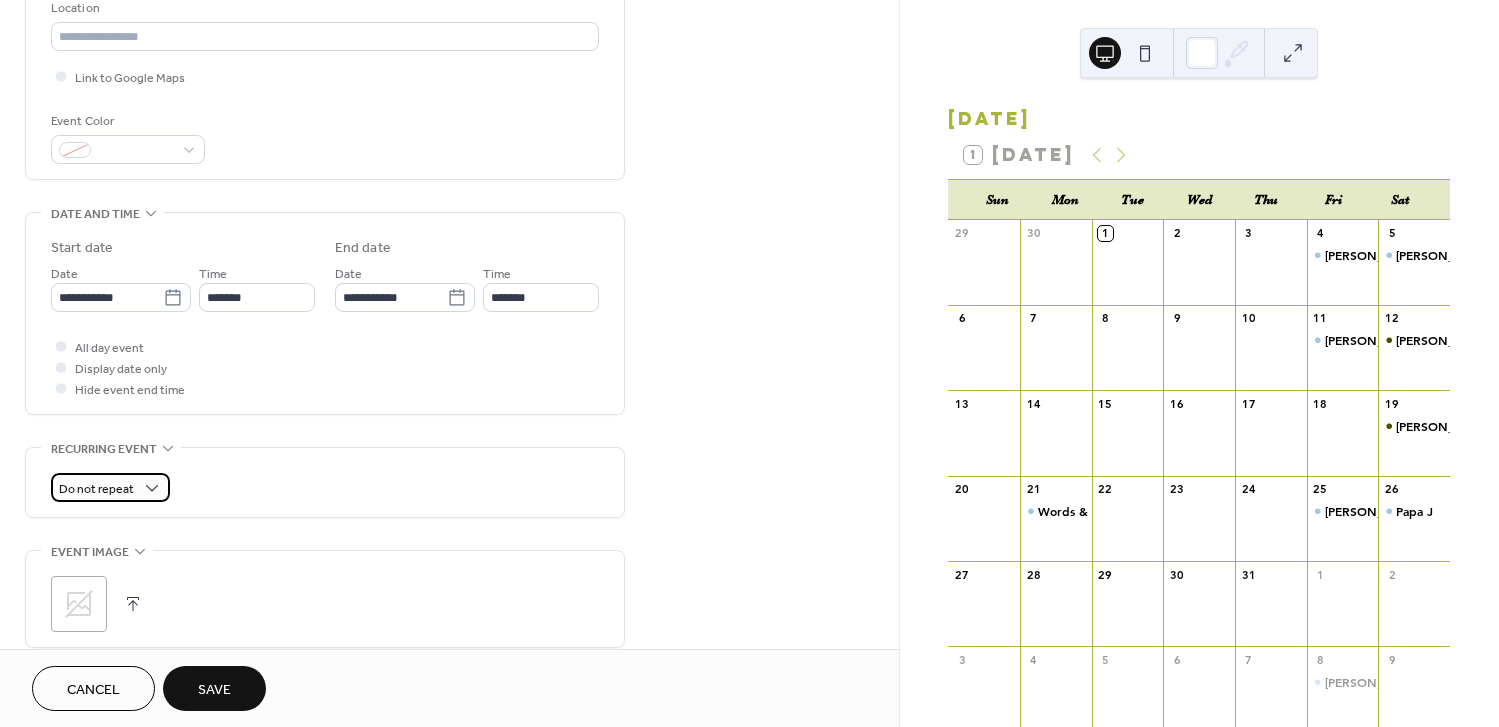 click on "Do not repeat" at bounding box center [96, 489] 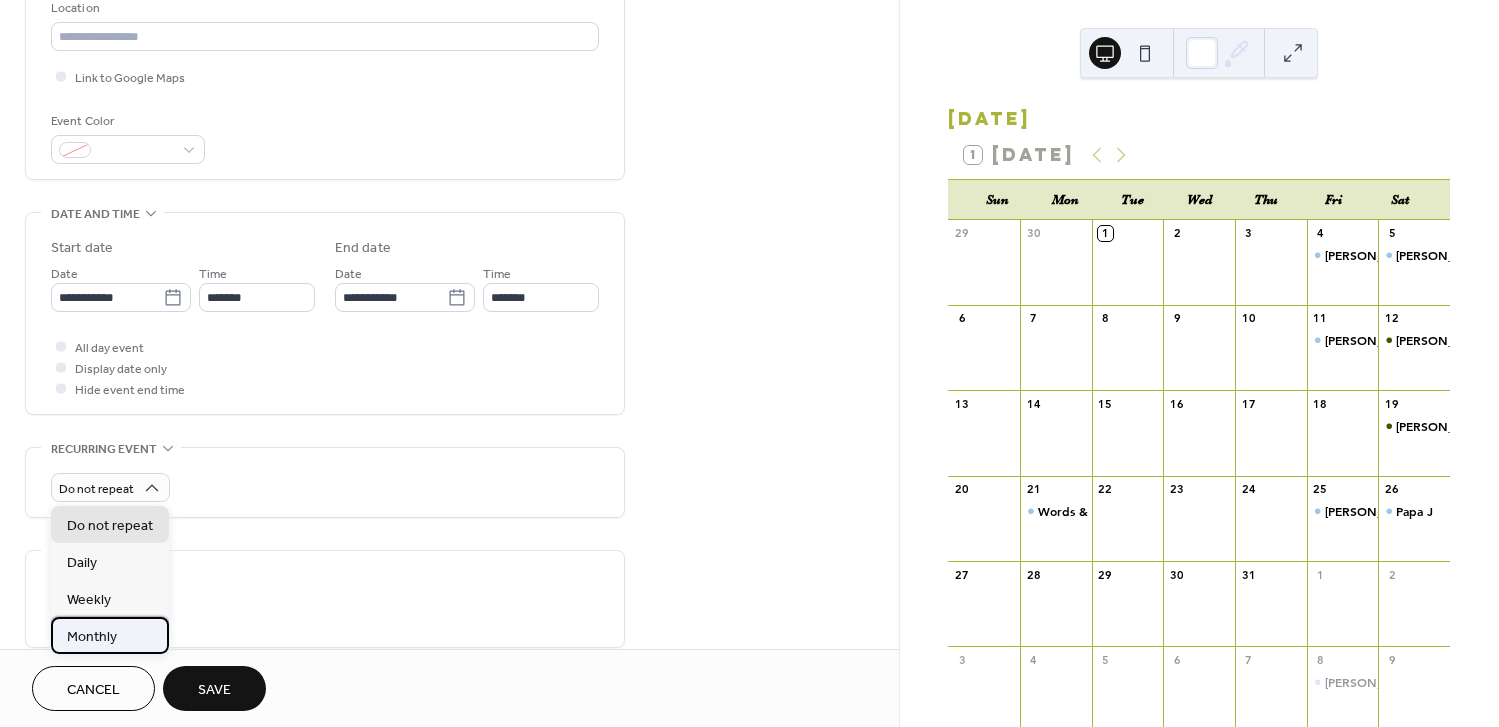 click on "Monthly" at bounding box center [92, 636] 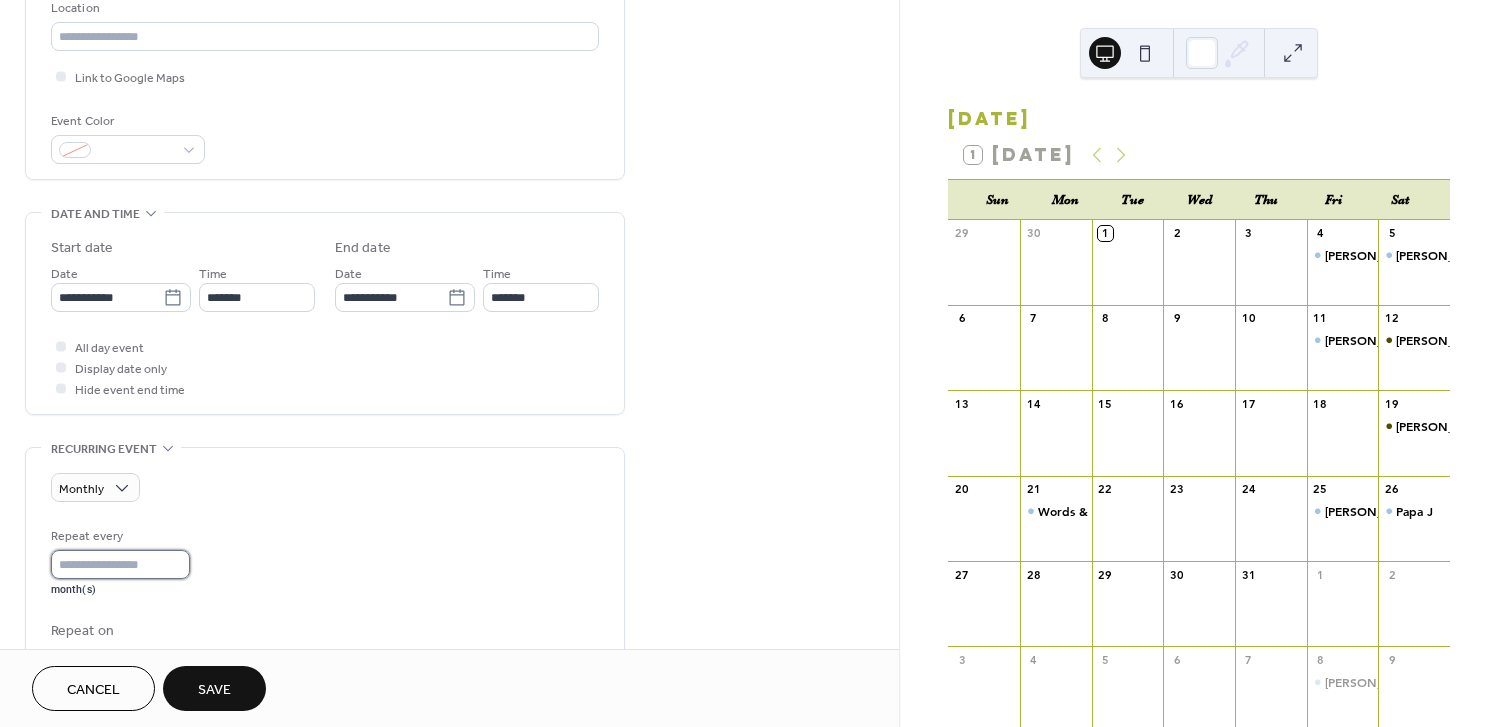 click on "*" at bounding box center (120, 564) 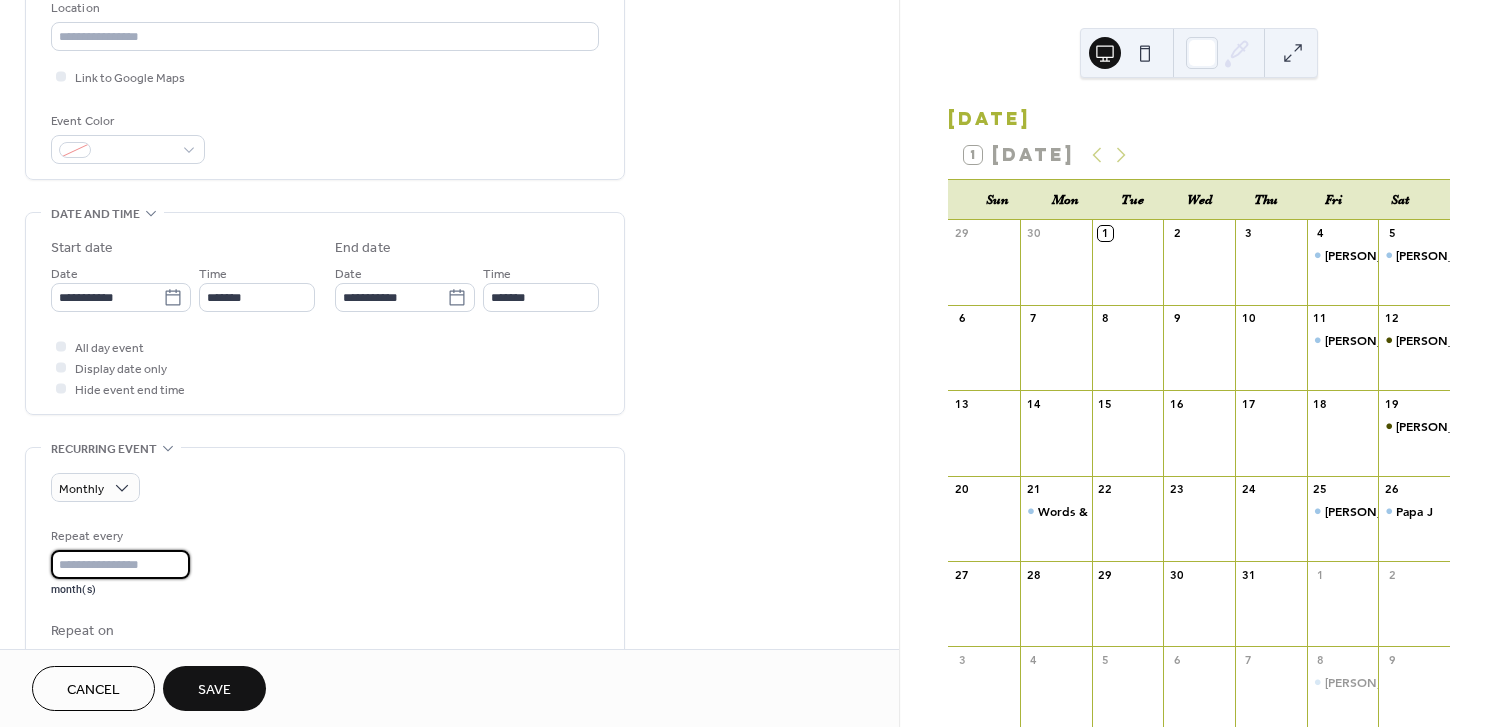 click on "*" at bounding box center [120, 564] 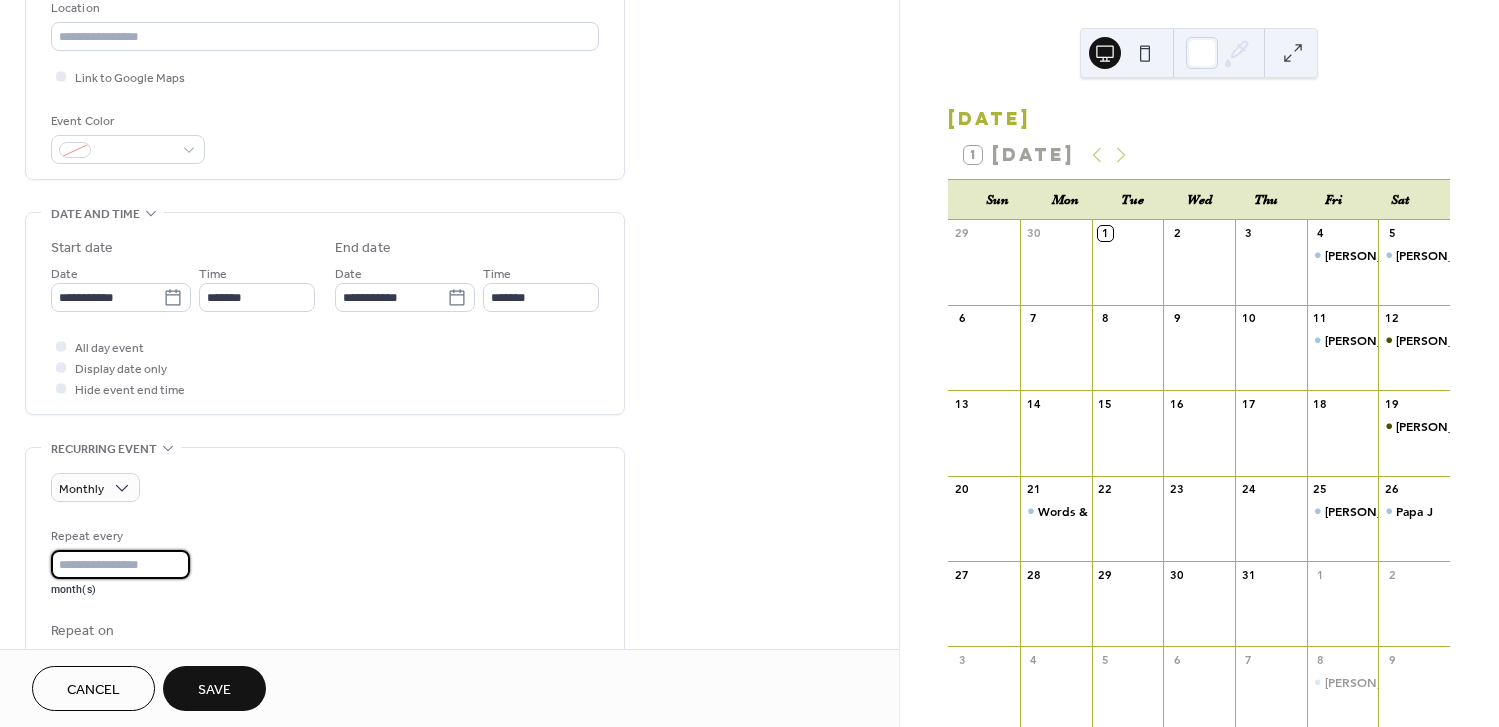 click on "Repeat every * month(s)" at bounding box center (325, 561) 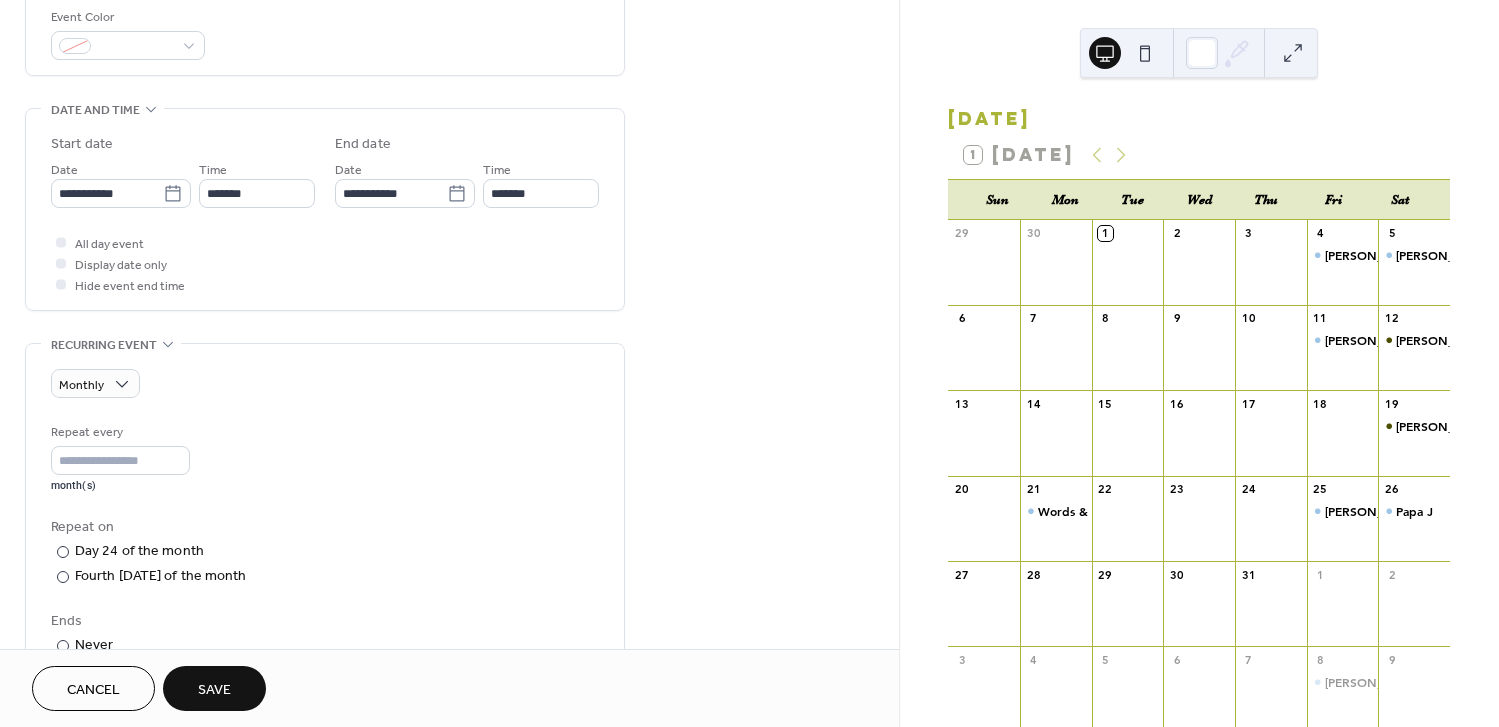 scroll, scrollTop: 586, scrollLeft: 0, axis: vertical 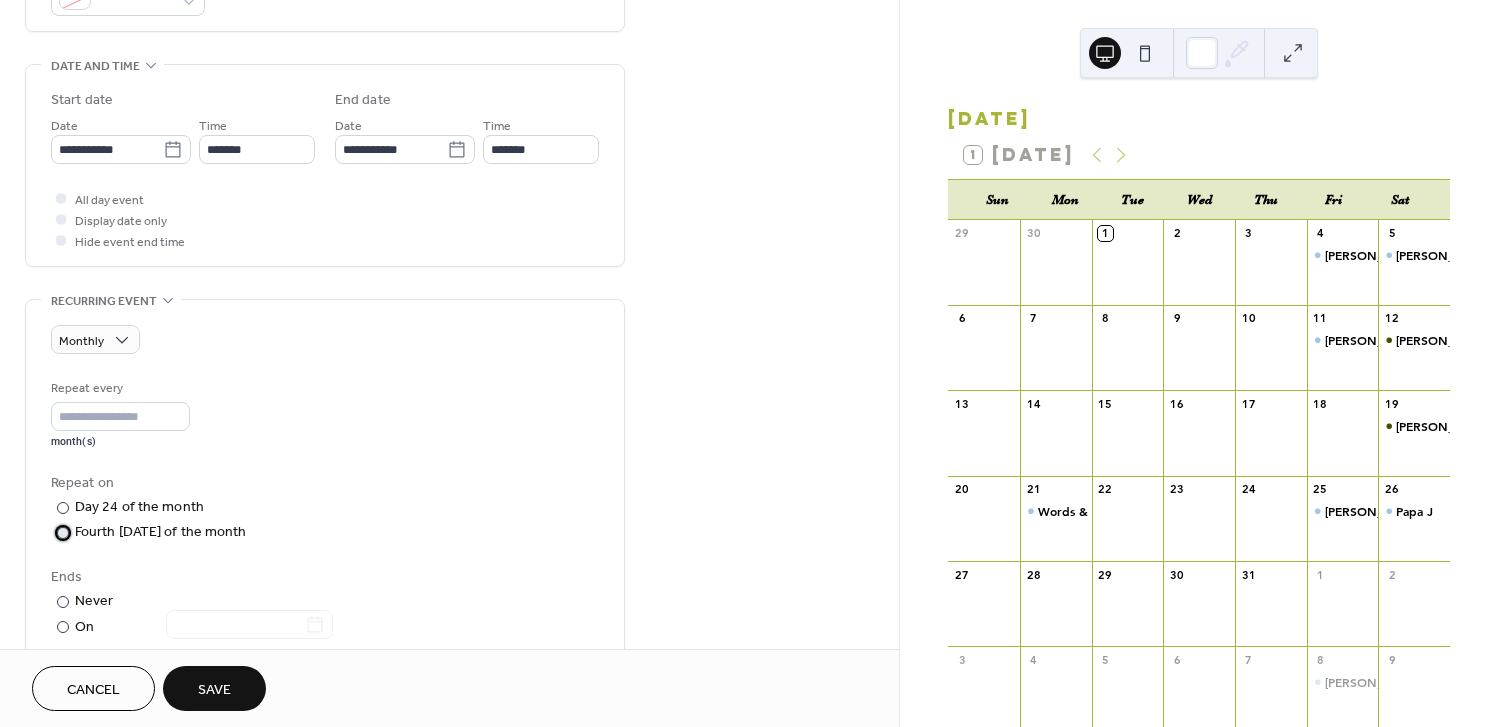 click at bounding box center [63, 533] 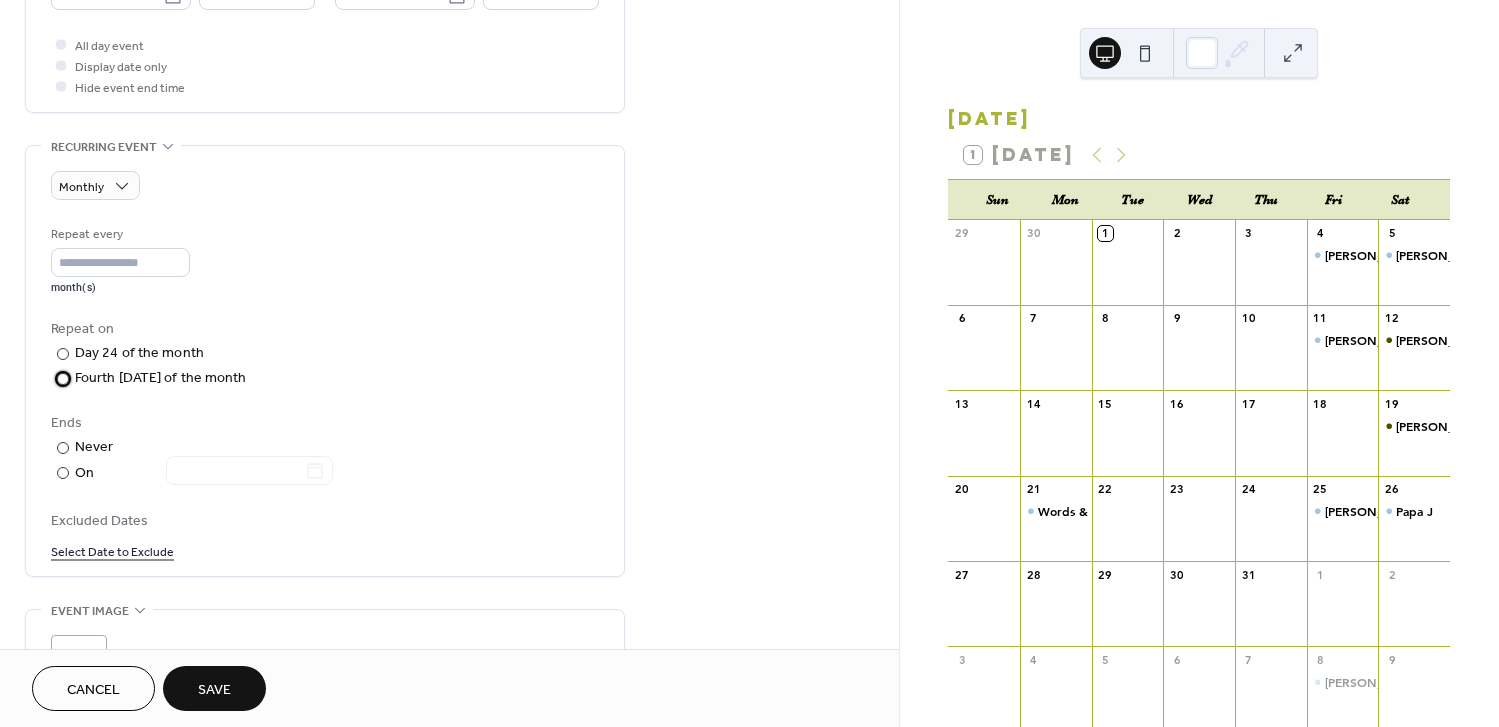 scroll, scrollTop: 744, scrollLeft: 0, axis: vertical 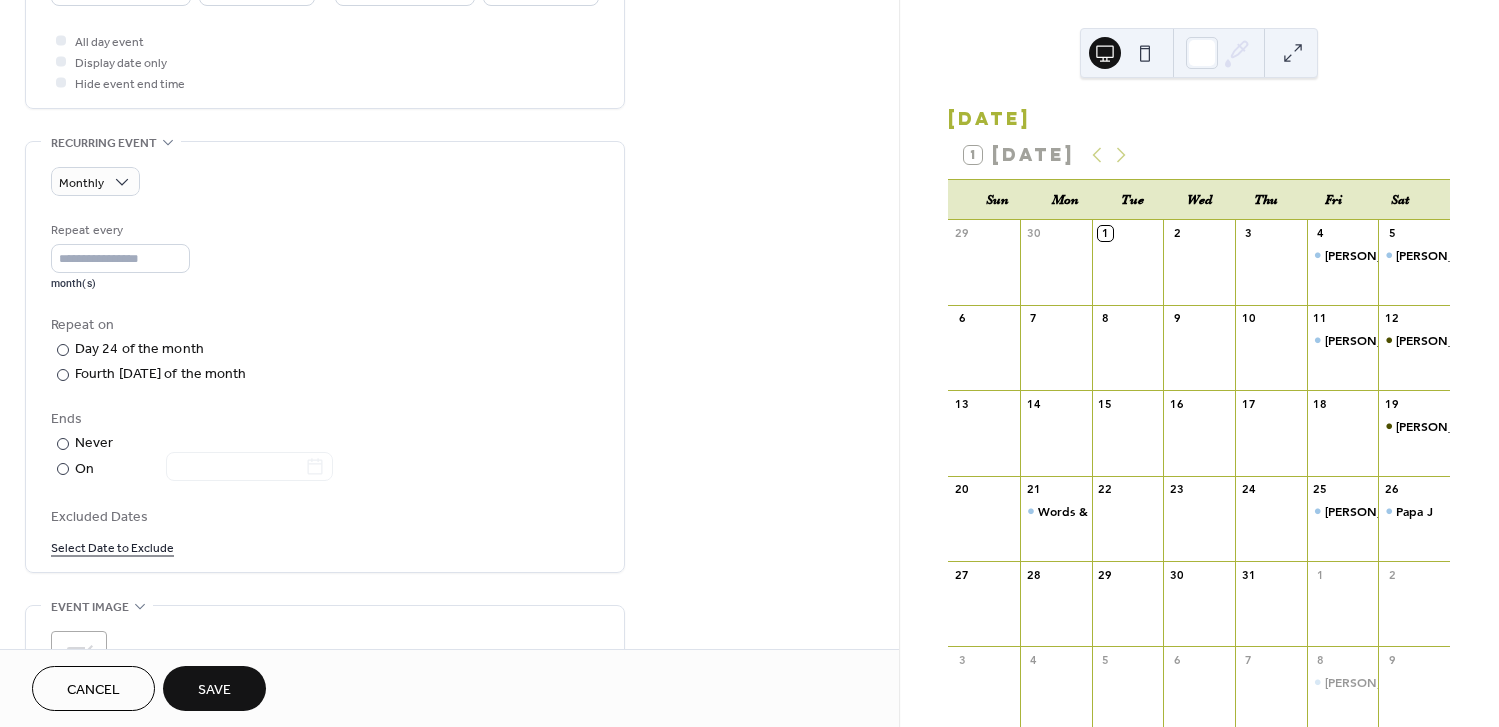 click on "Save" at bounding box center (214, 690) 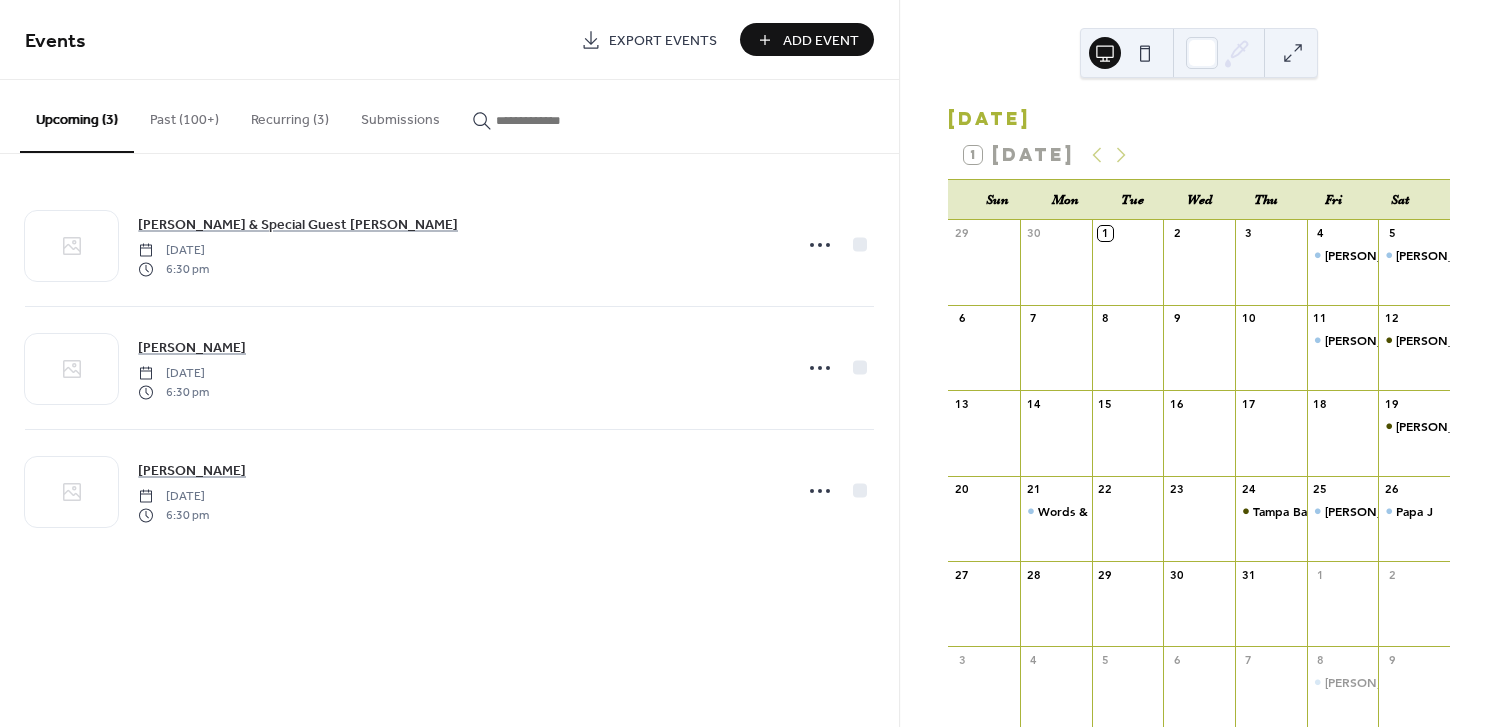 click on "Add Event" at bounding box center (821, 41) 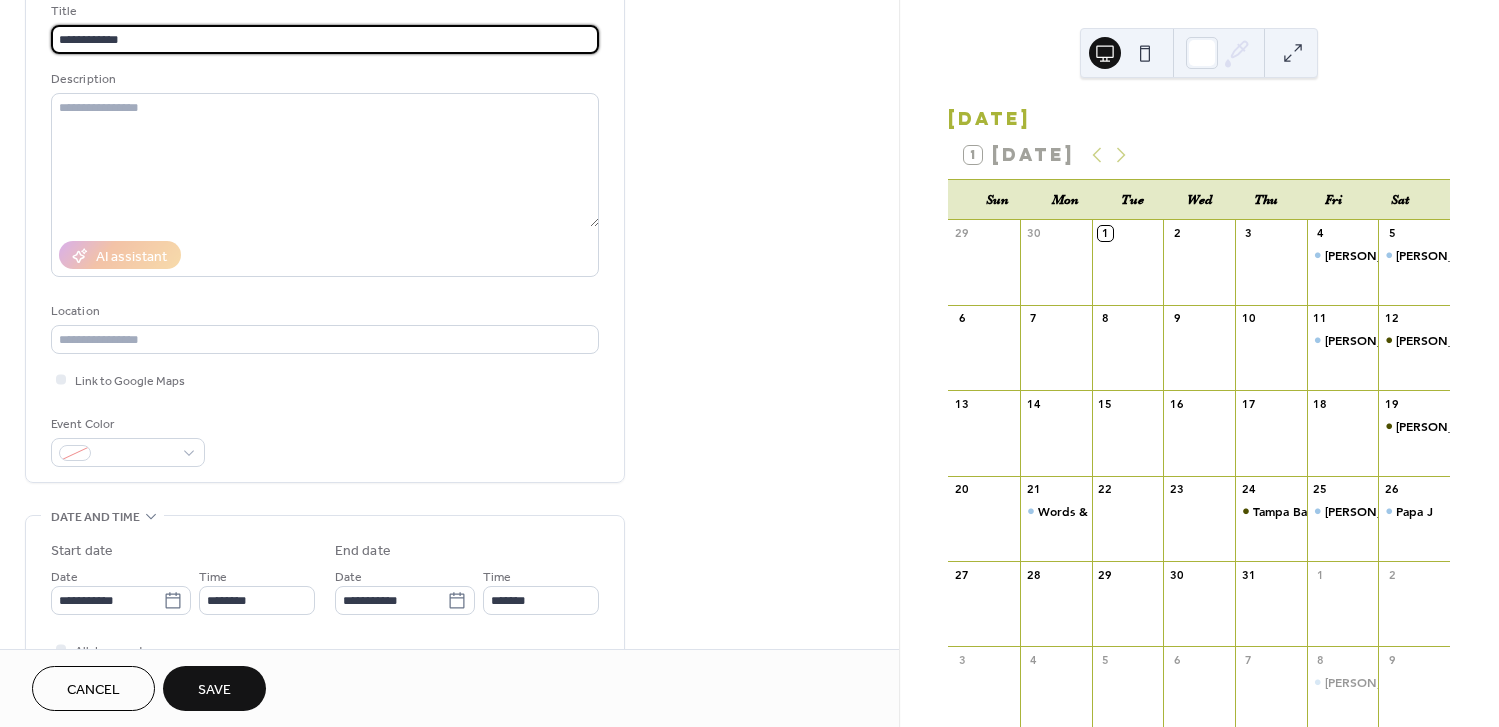 scroll, scrollTop: 212, scrollLeft: 0, axis: vertical 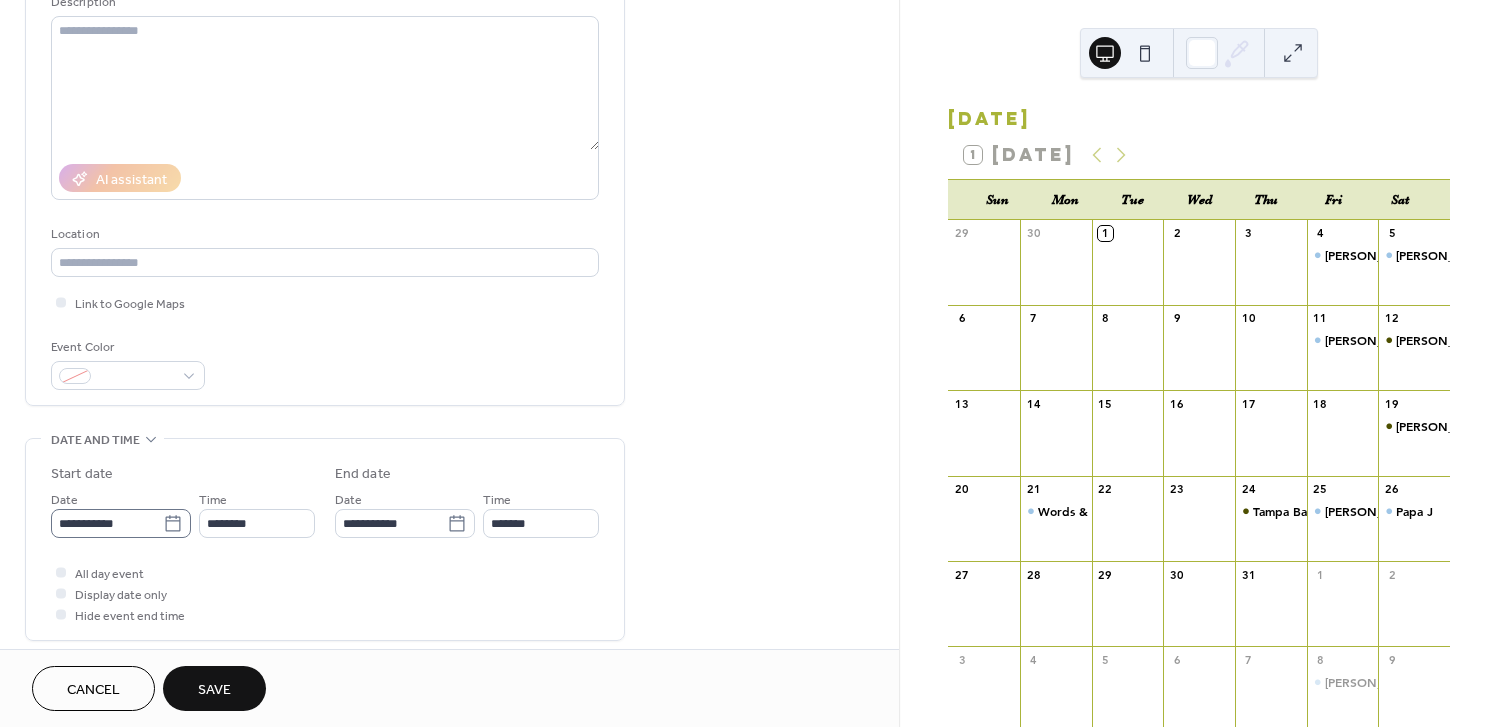 type on "**********" 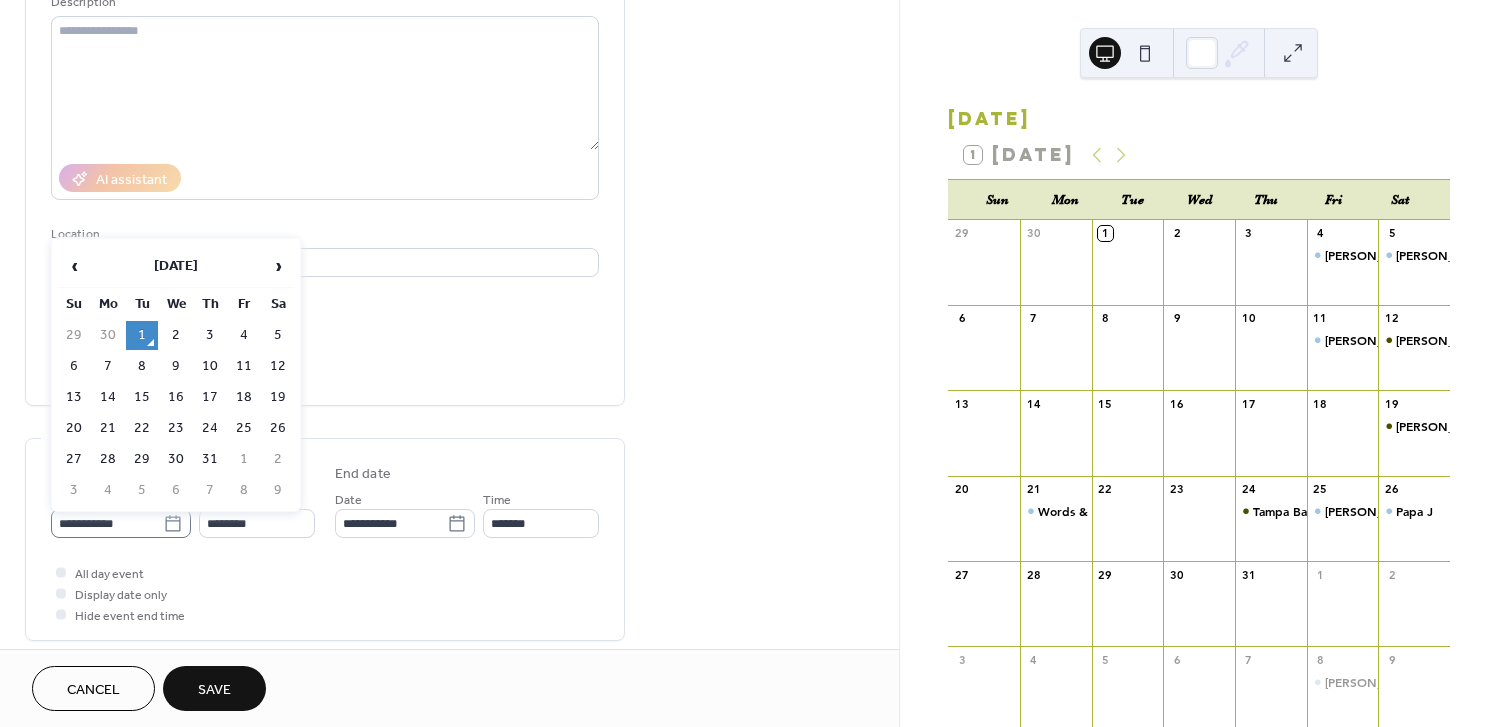 click 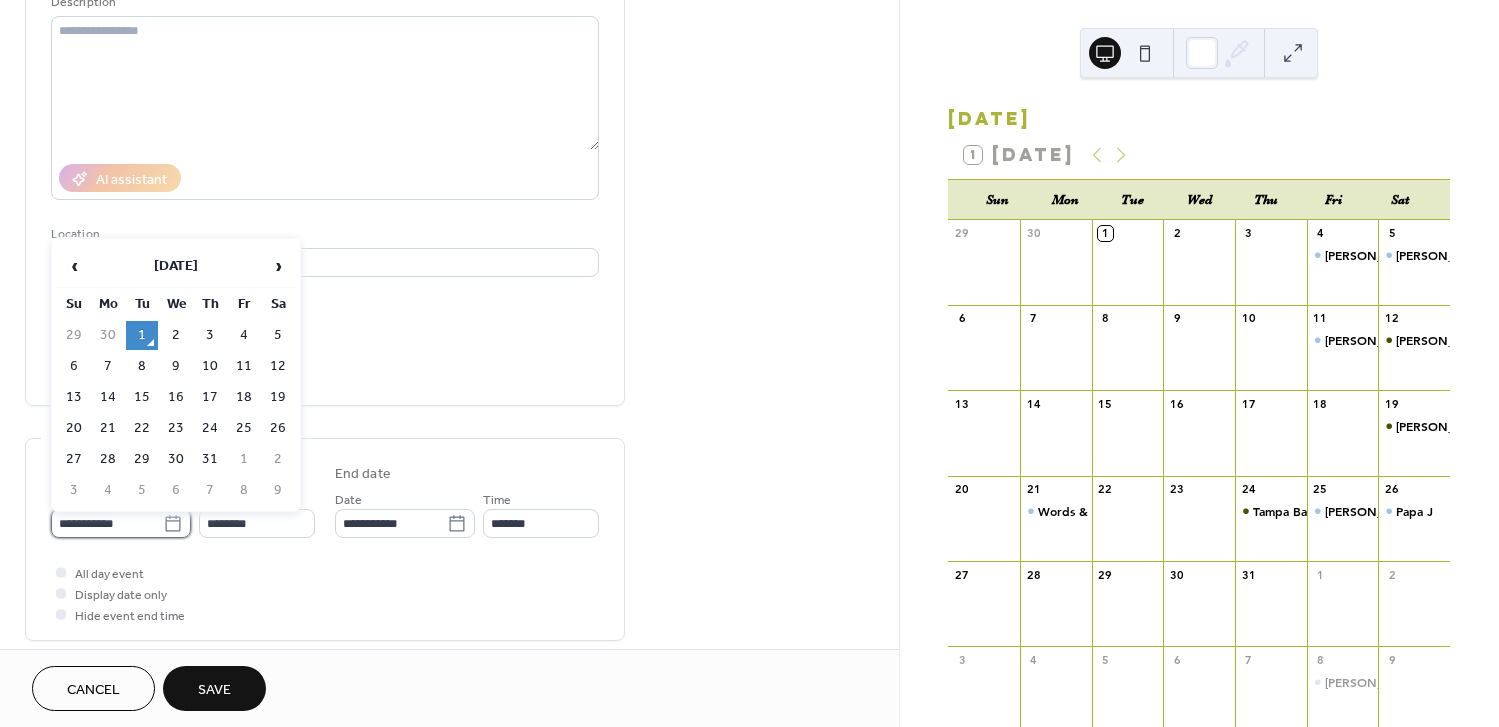 click on "**********" at bounding box center (107, 523) 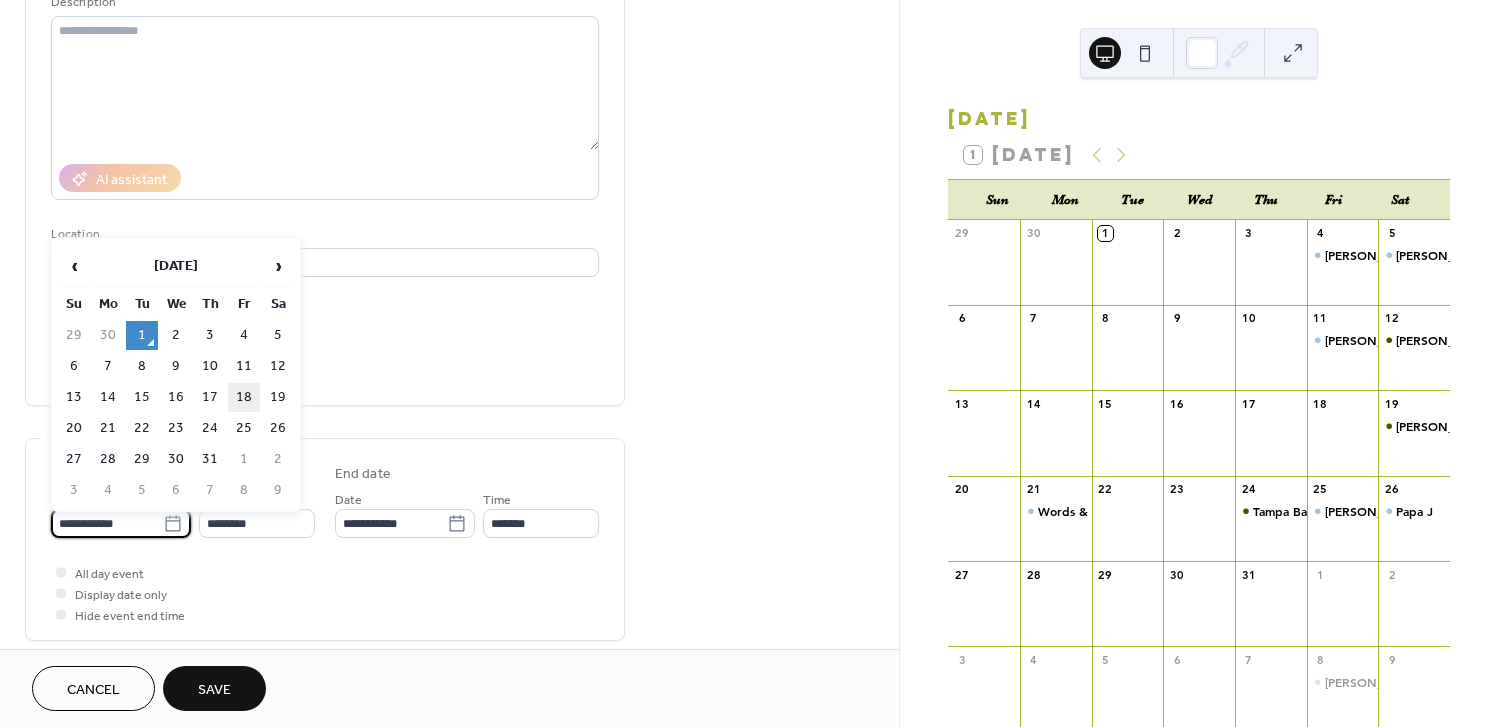 click on "18" at bounding box center (244, 397) 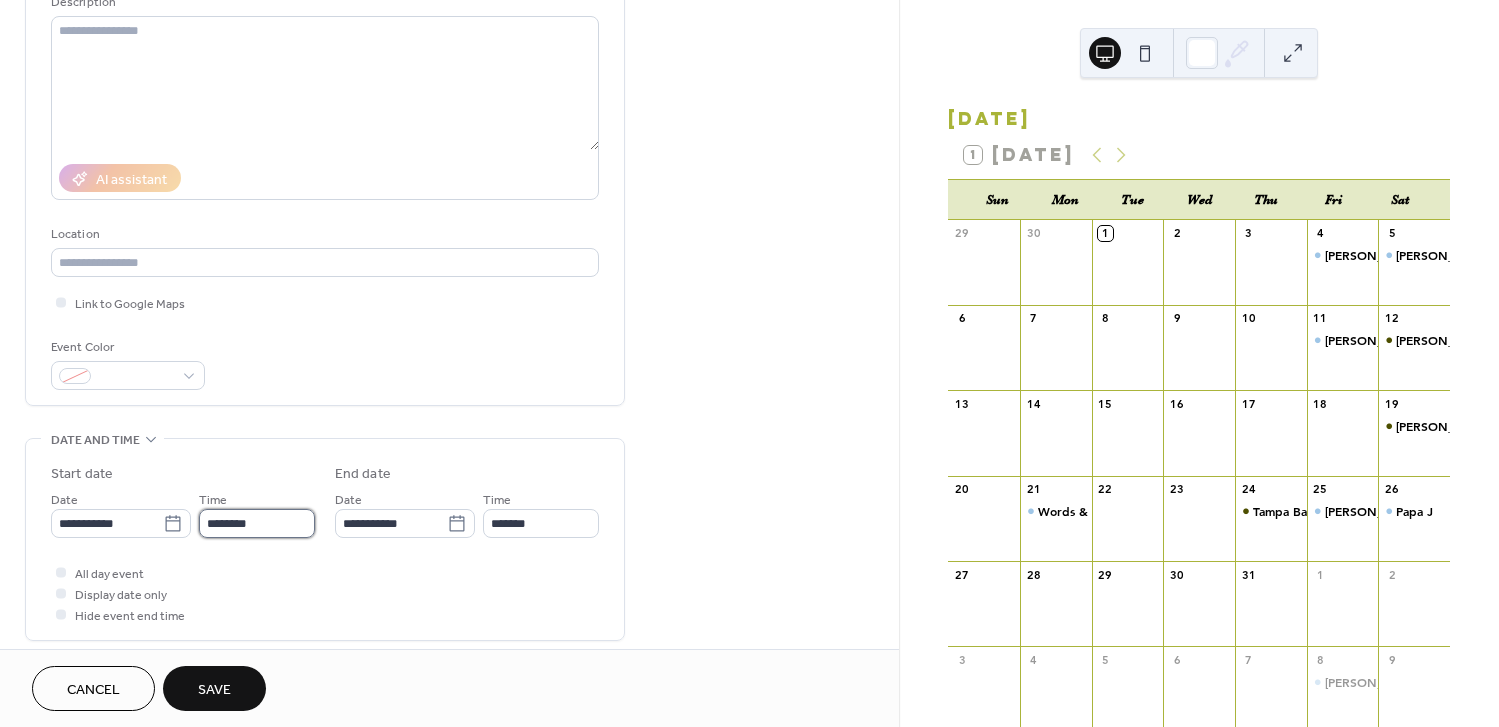 click on "********" at bounding box center (257, 523) 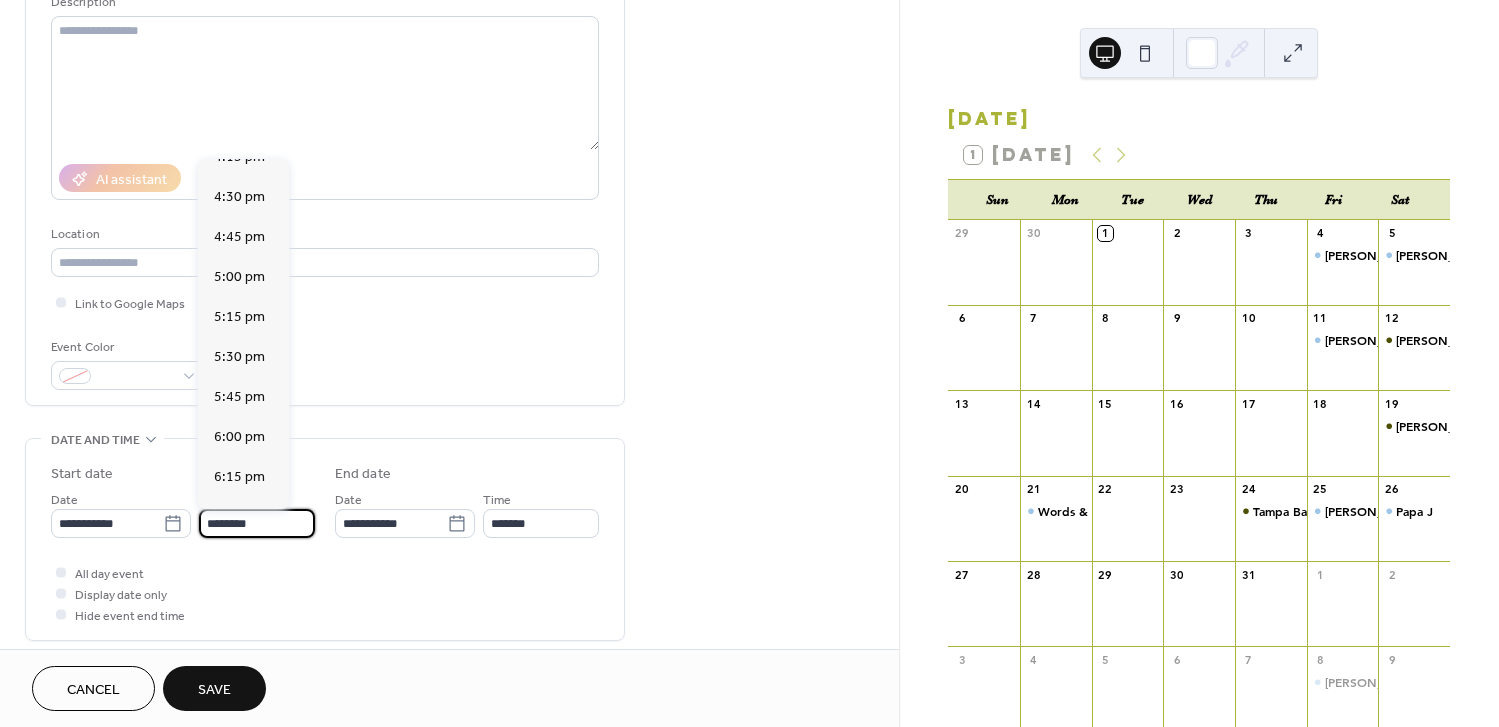scroll, scrollTop: 2687, scrollLeft: 0, axis: vertical 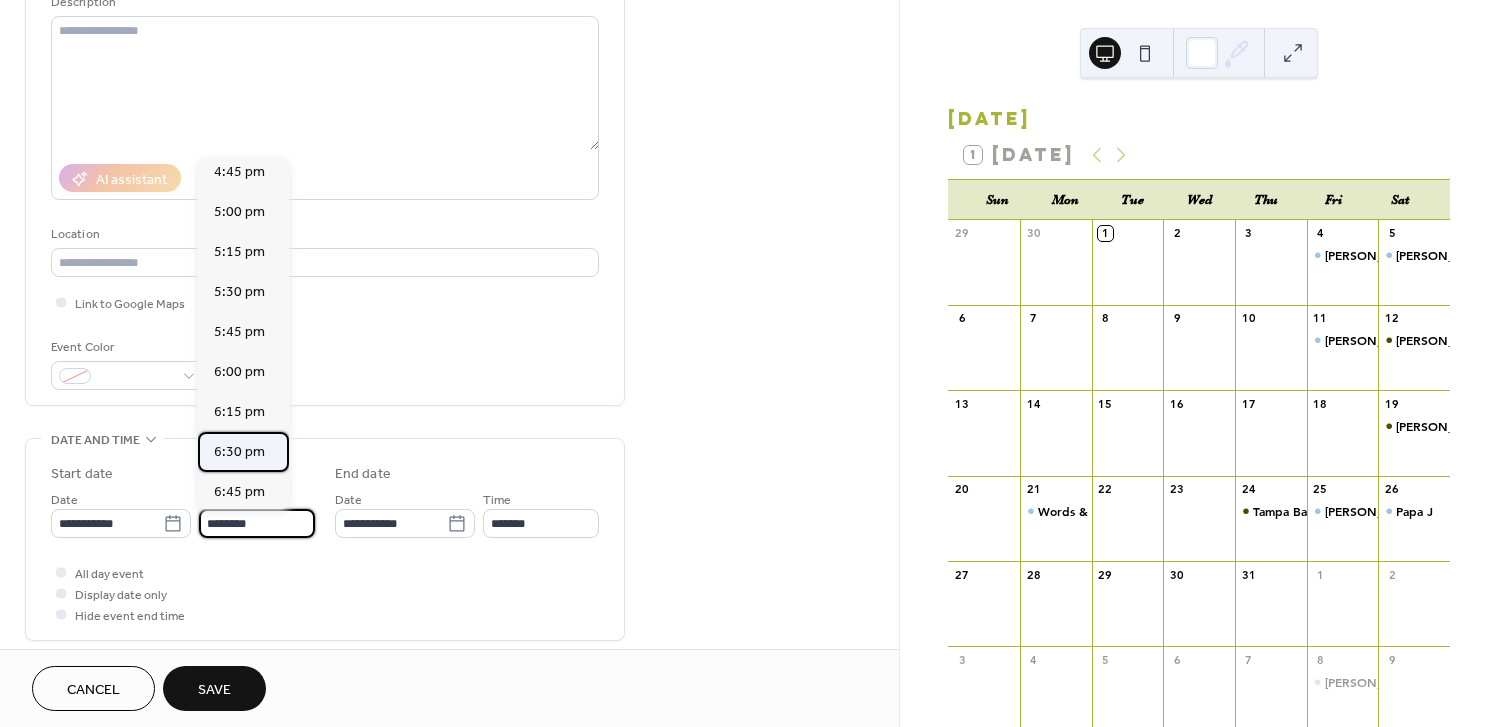click on "6:30 pm" at bounding box center [239, 451] 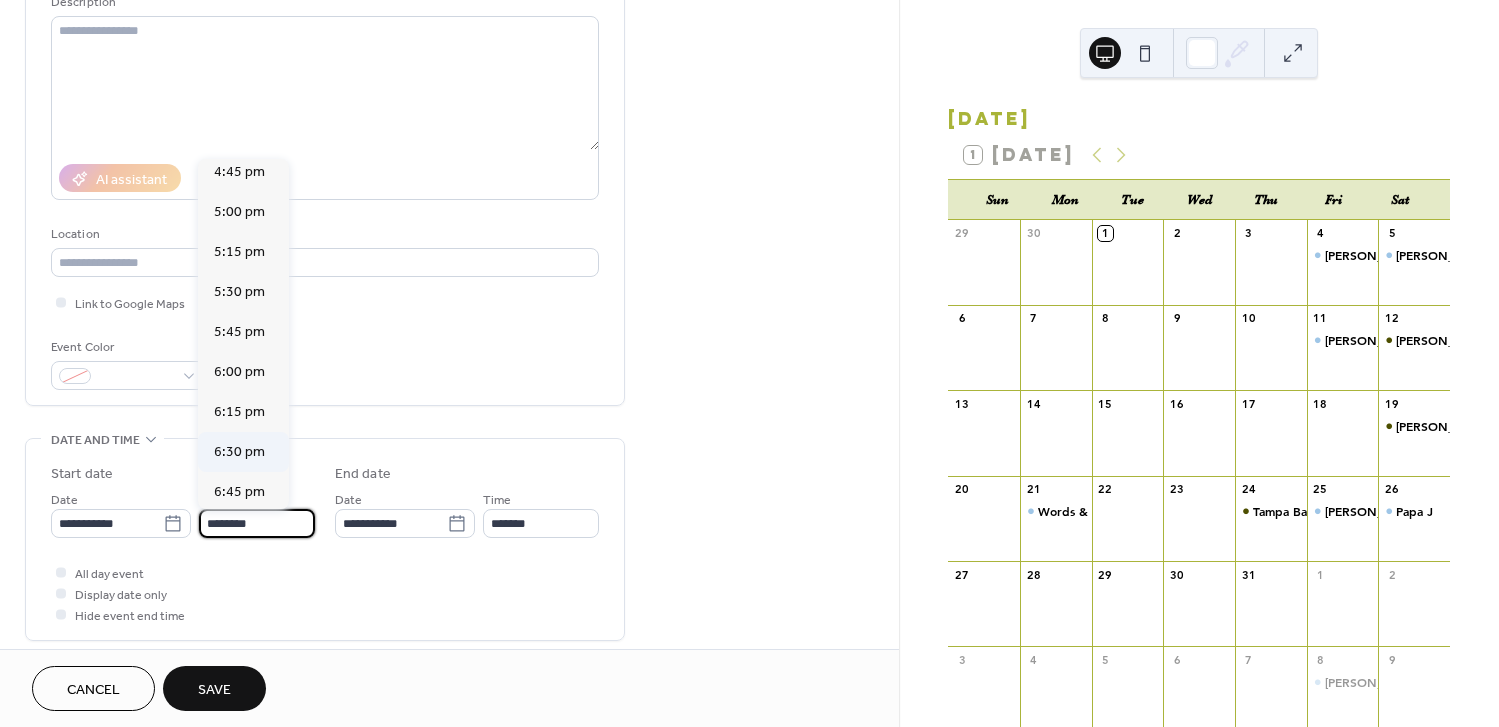 type on "*******" 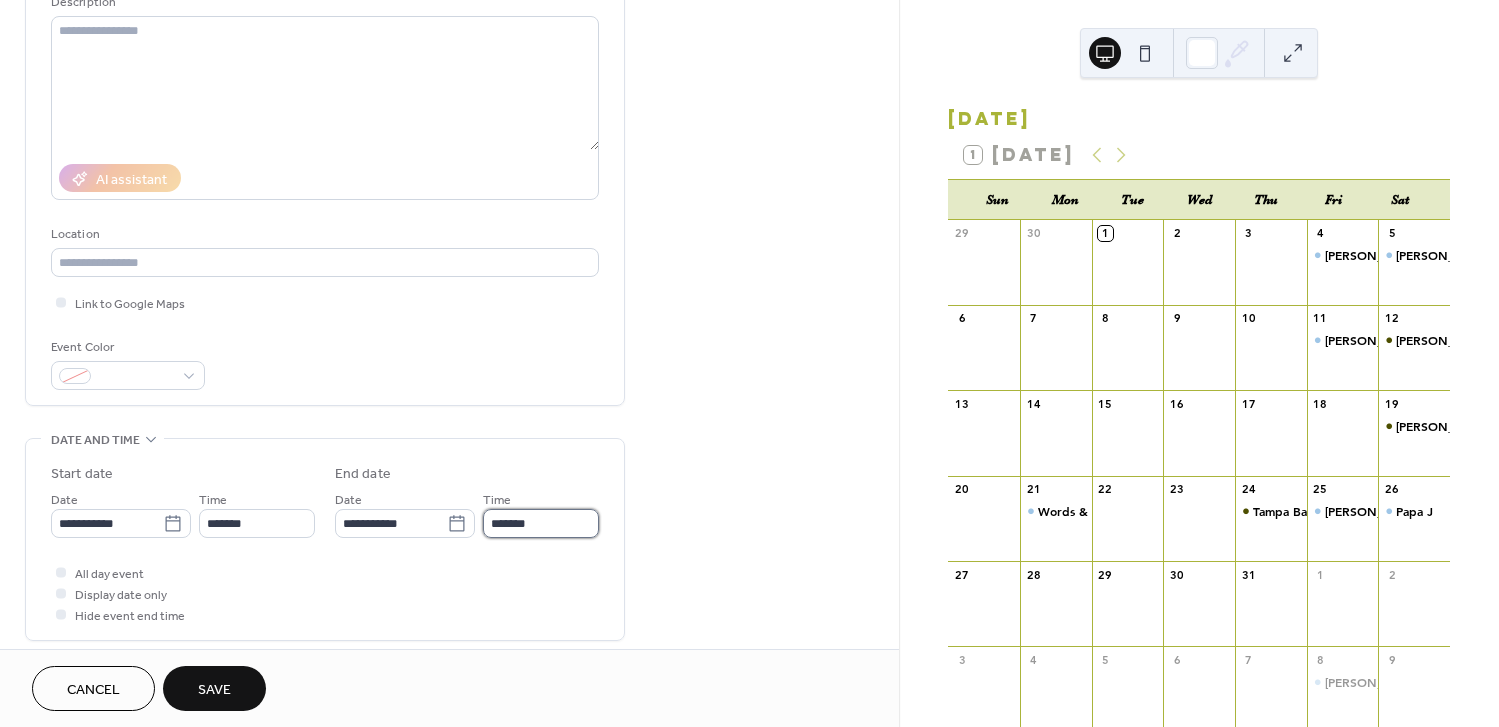 click on "*******" at bounding box center (541, 523) 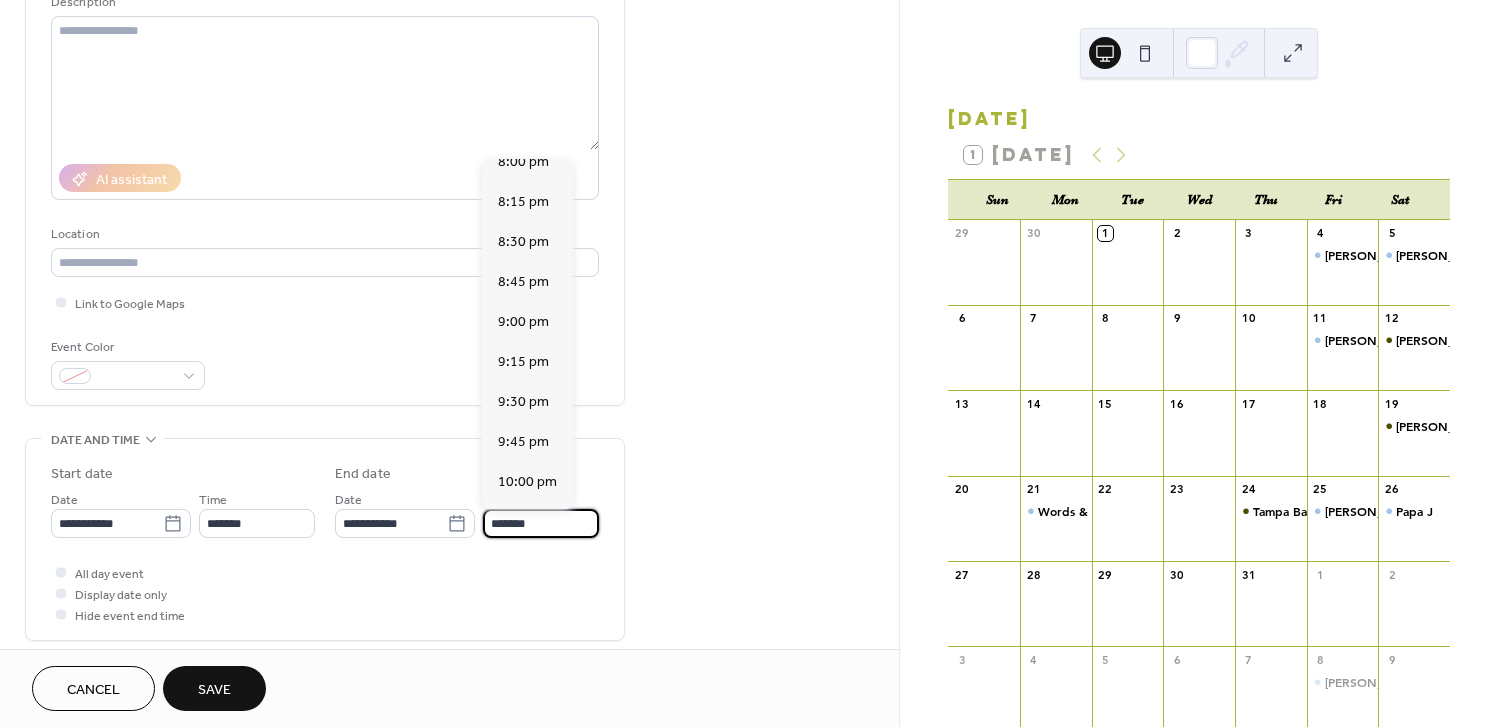 scroll, scrollTop: 218, scrollLeft: 0, axis: vertical 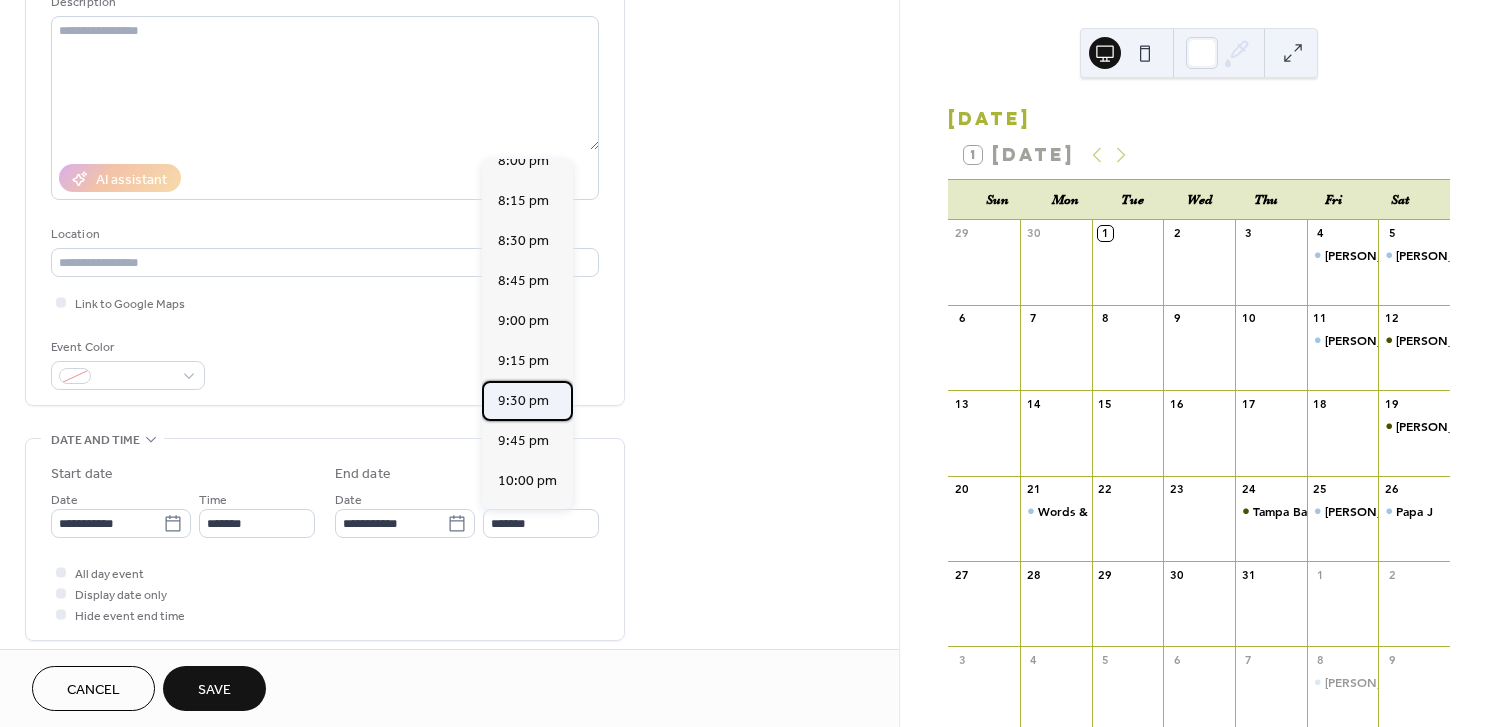 click on "9:30 pm" at bounding box center [523, 400] 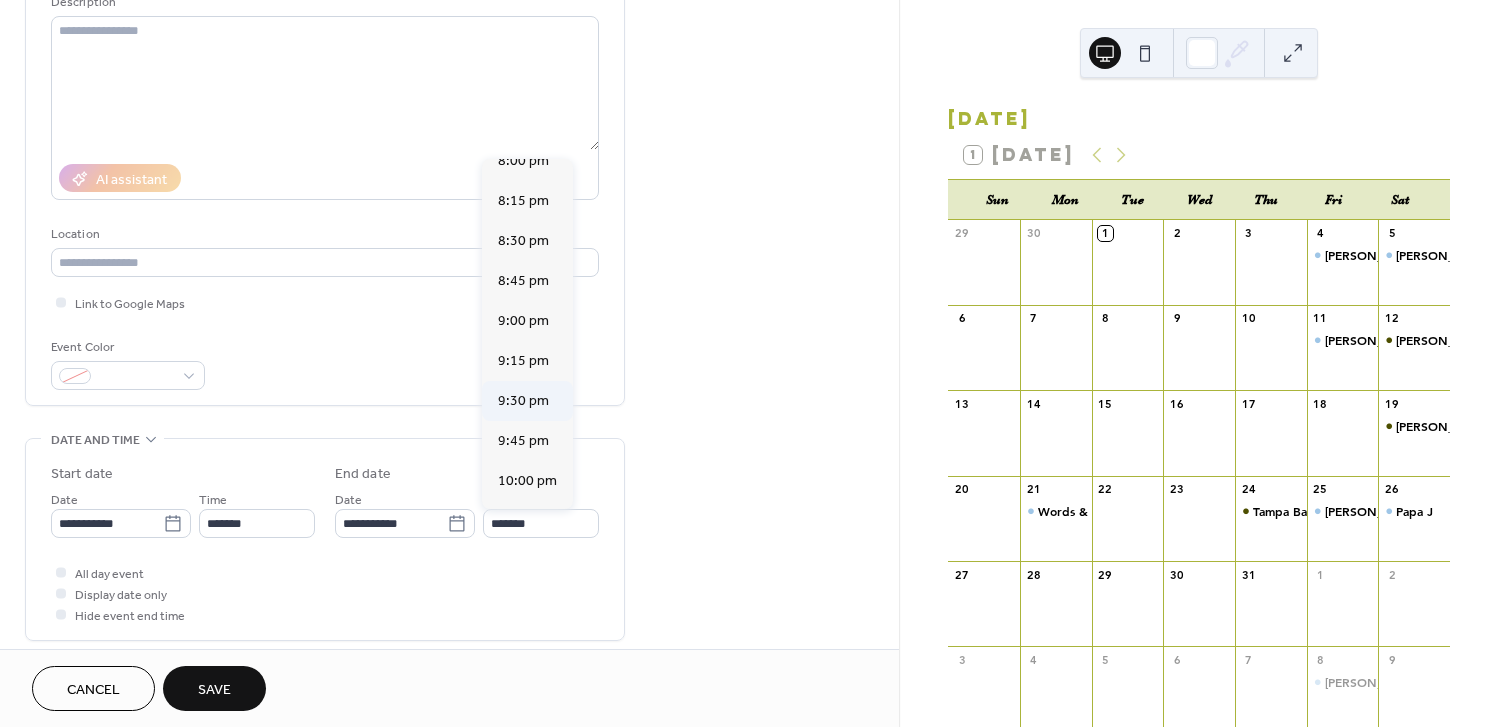 type on "*******" 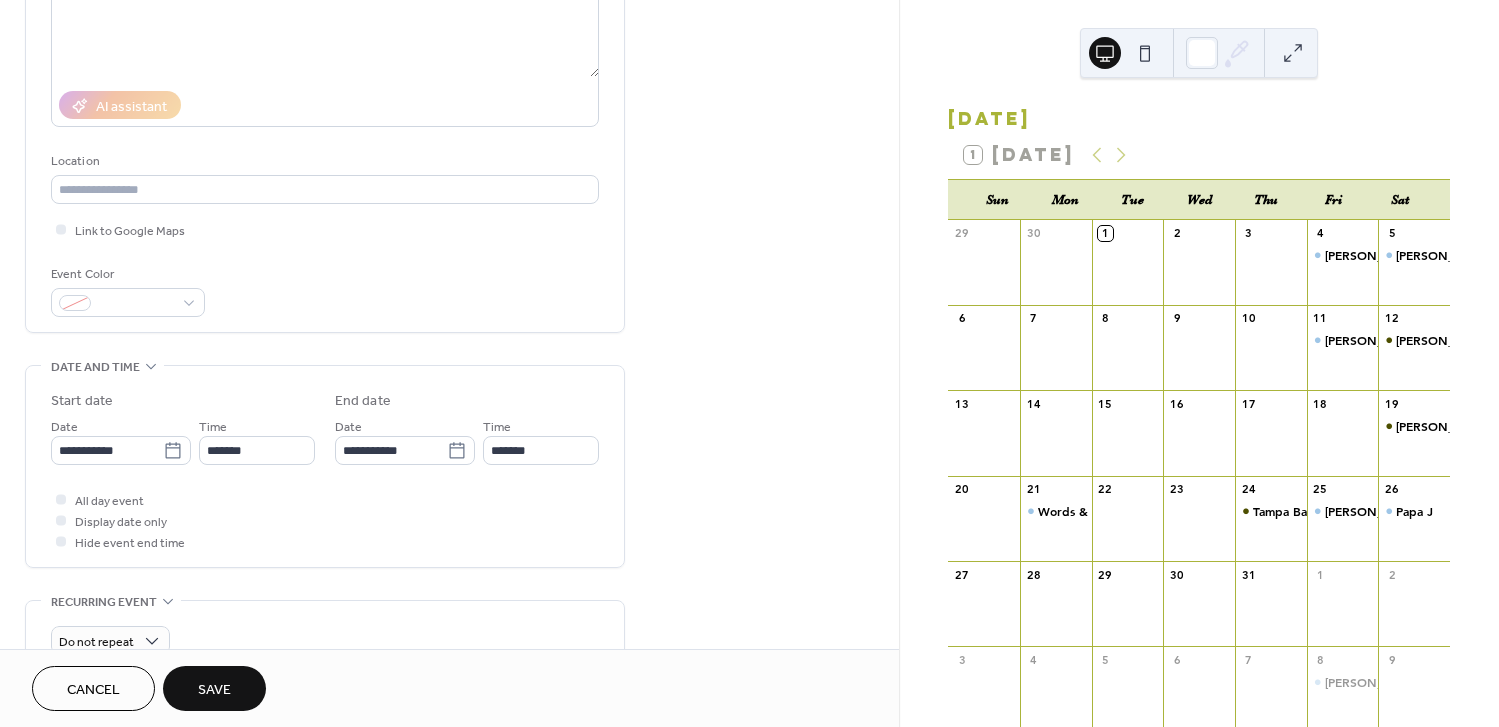 scroll, scrollTop: 470, scrollLeft: 0, axis: vertical 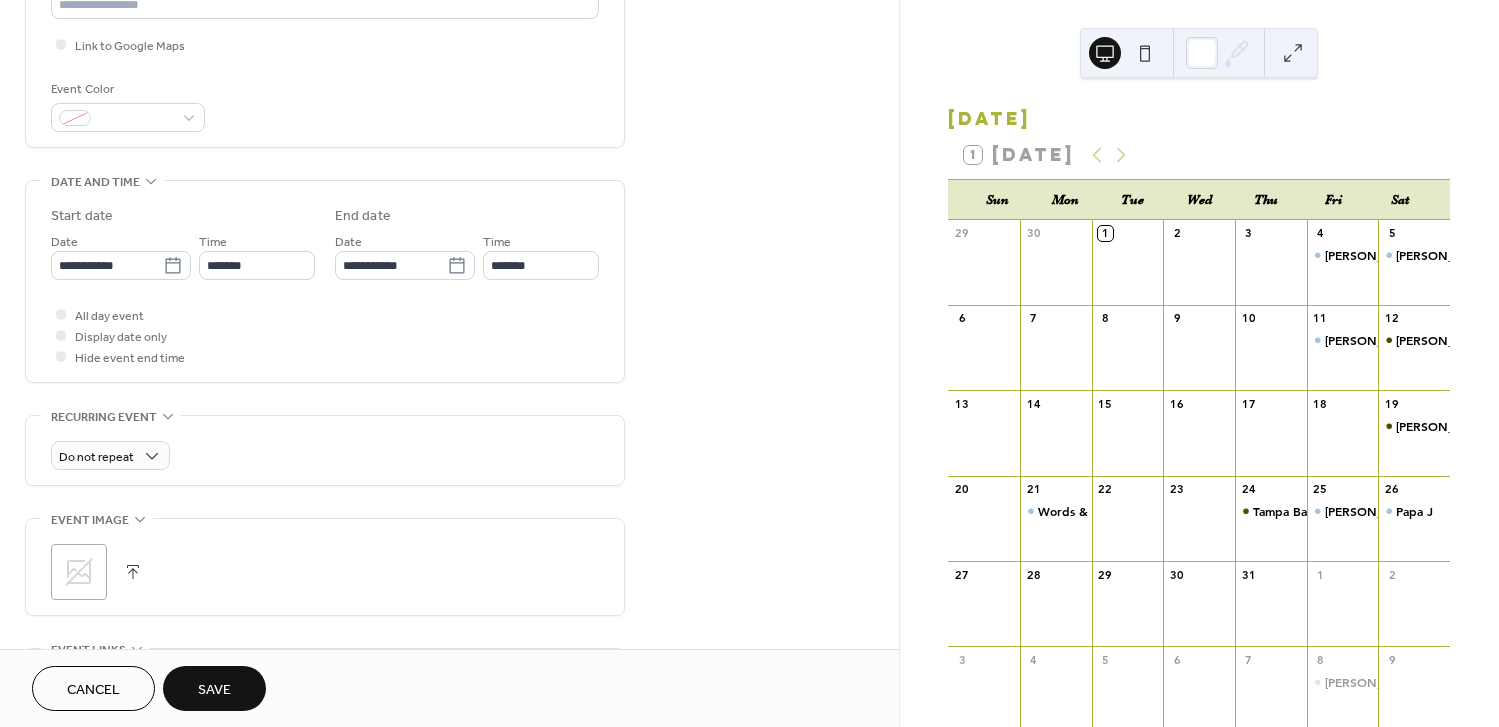 click on "Save" at bounding box center (214, 690) 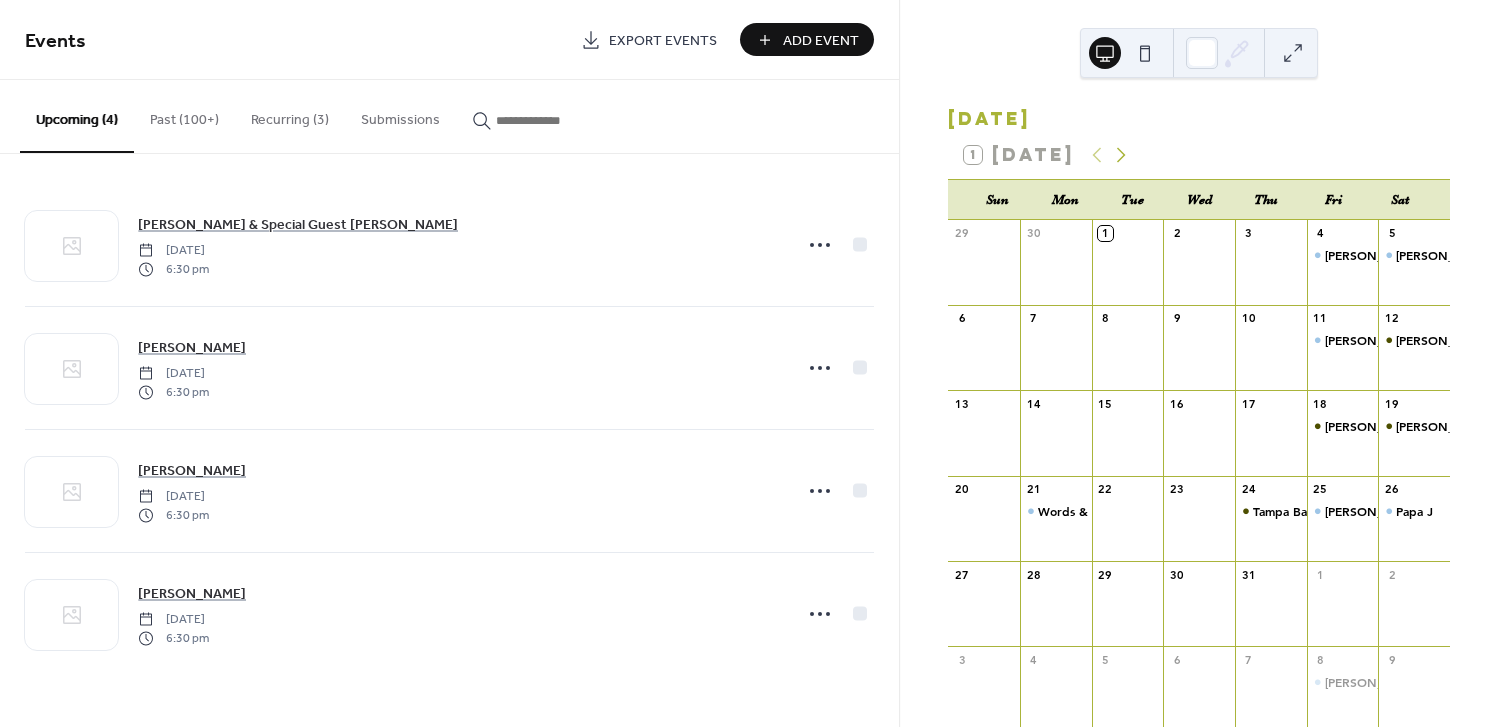 click 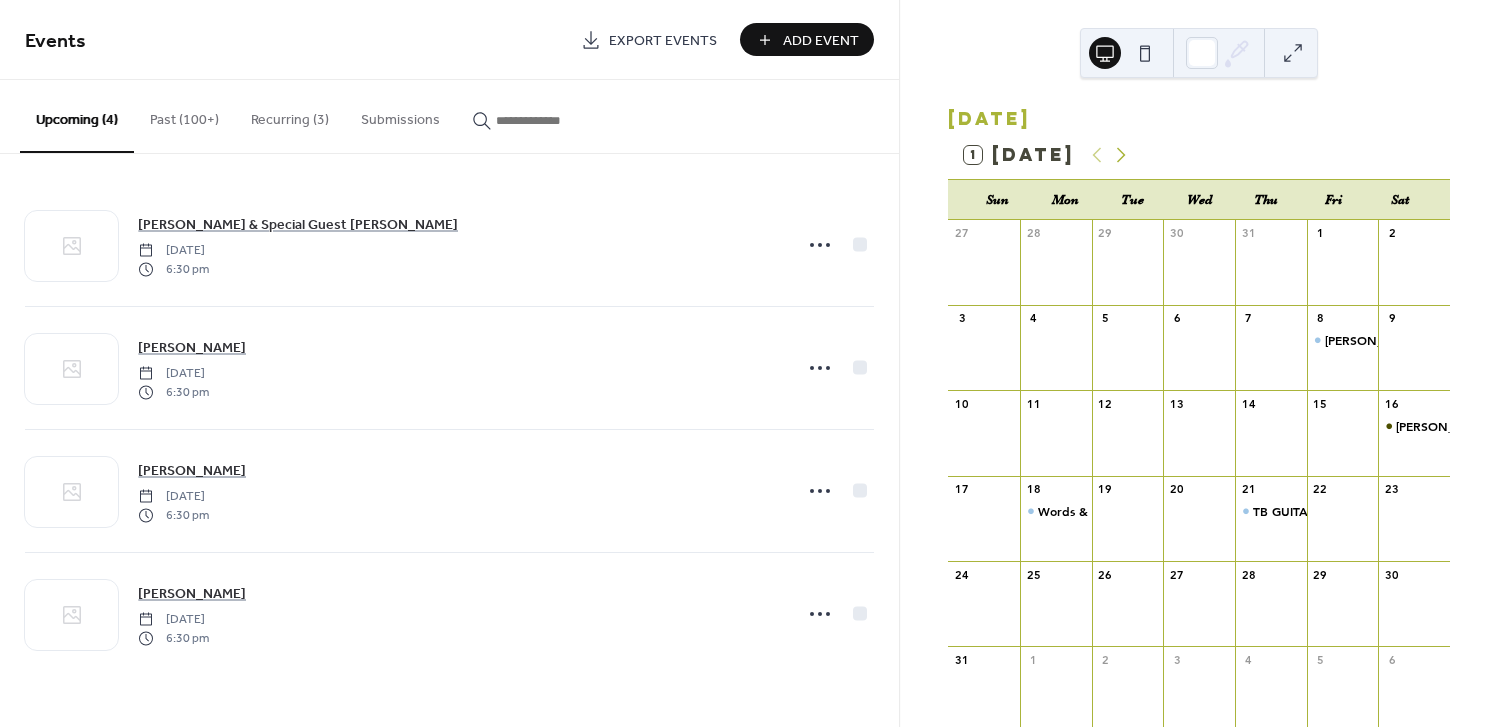 click 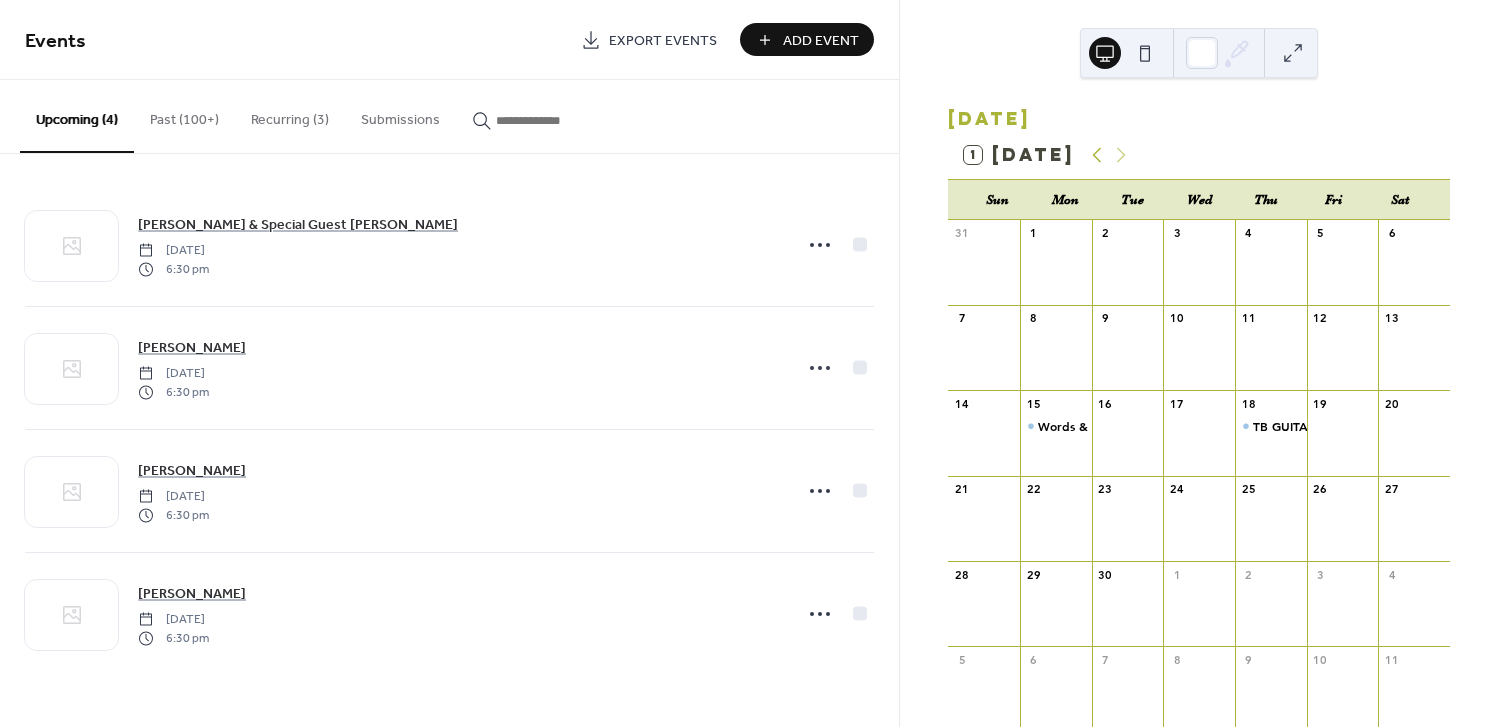 click 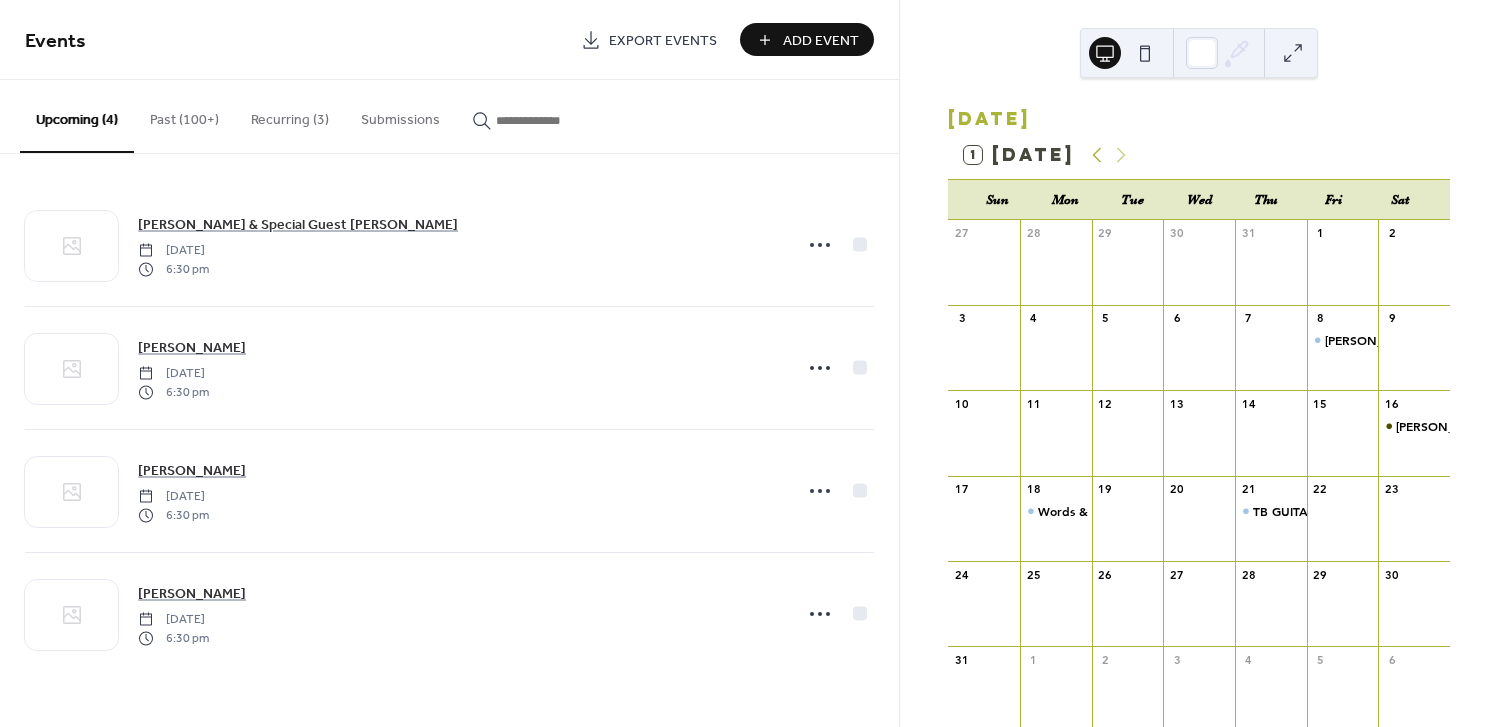 click 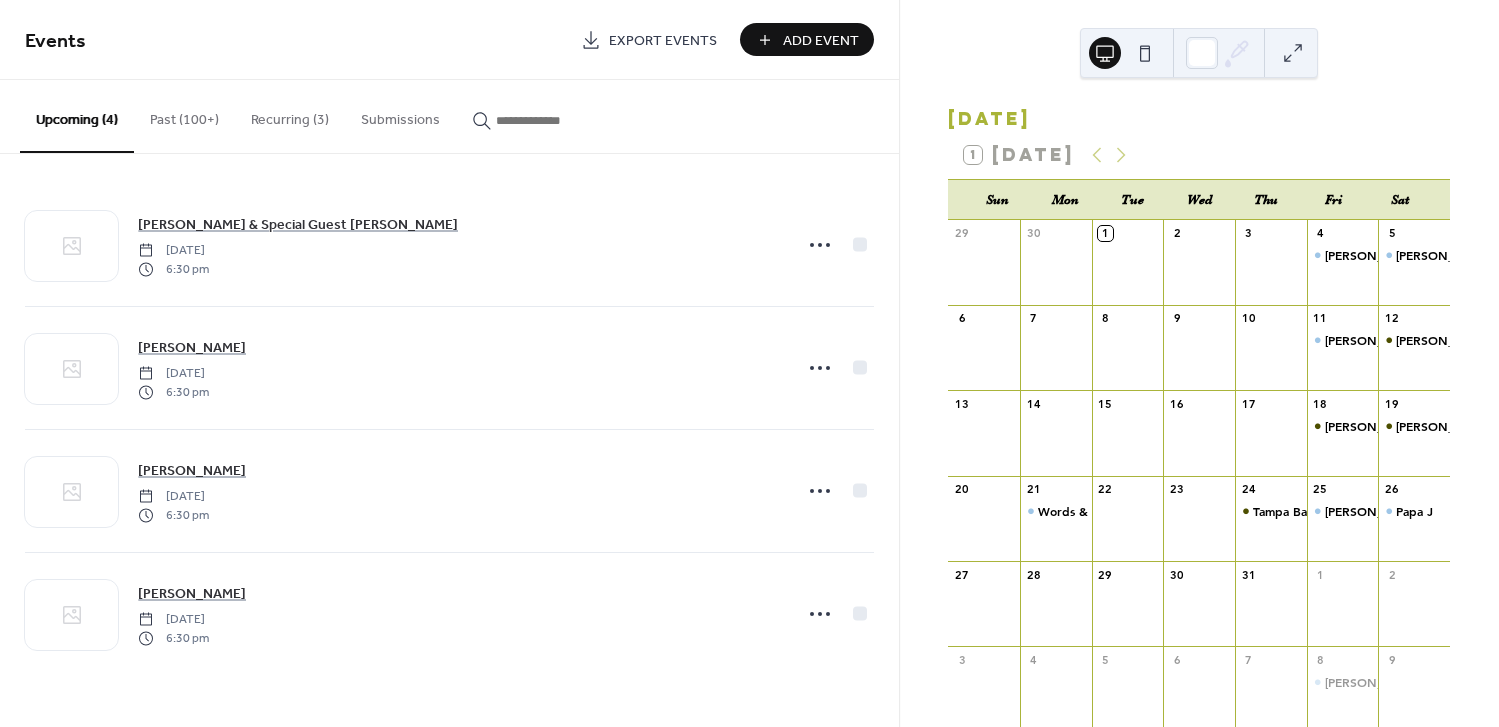click on "Recurring  (3)" at bounding box center (290, 115) 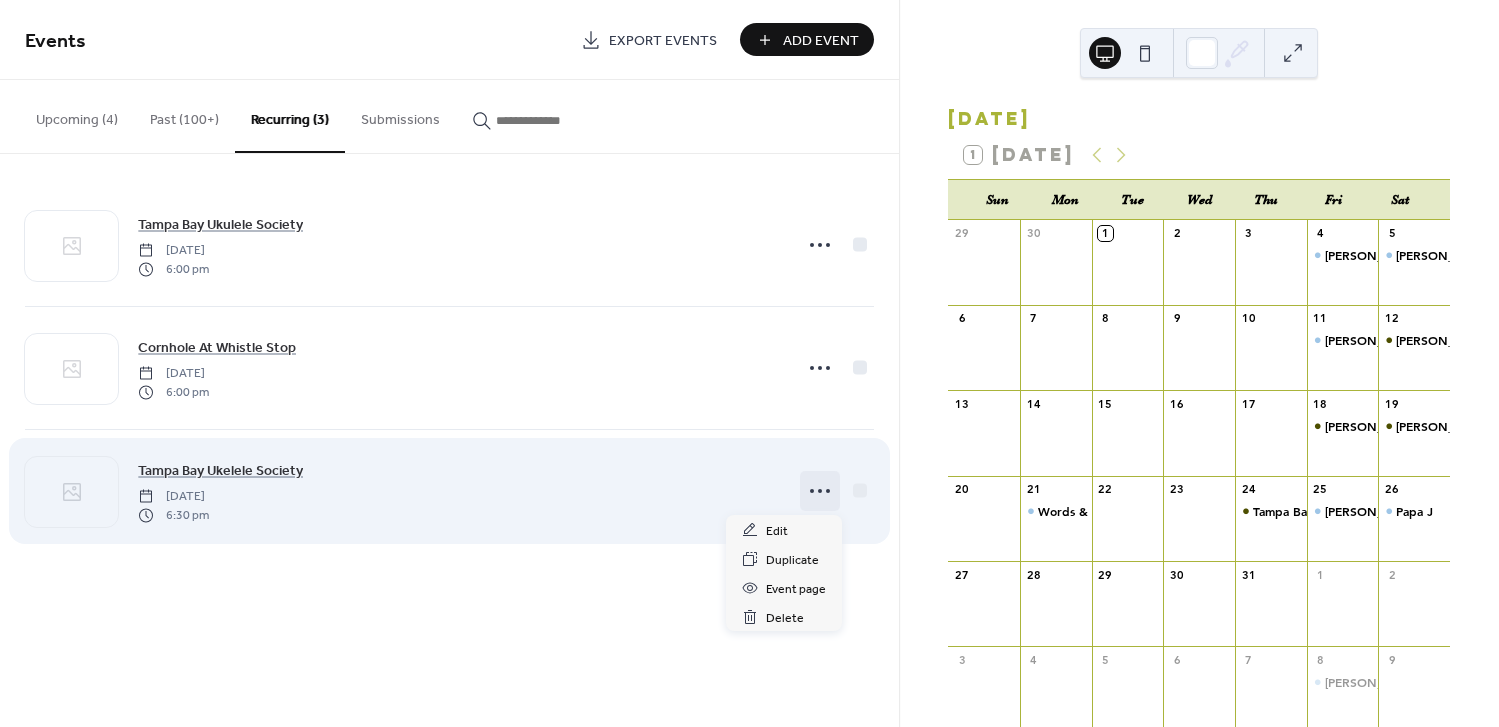 click 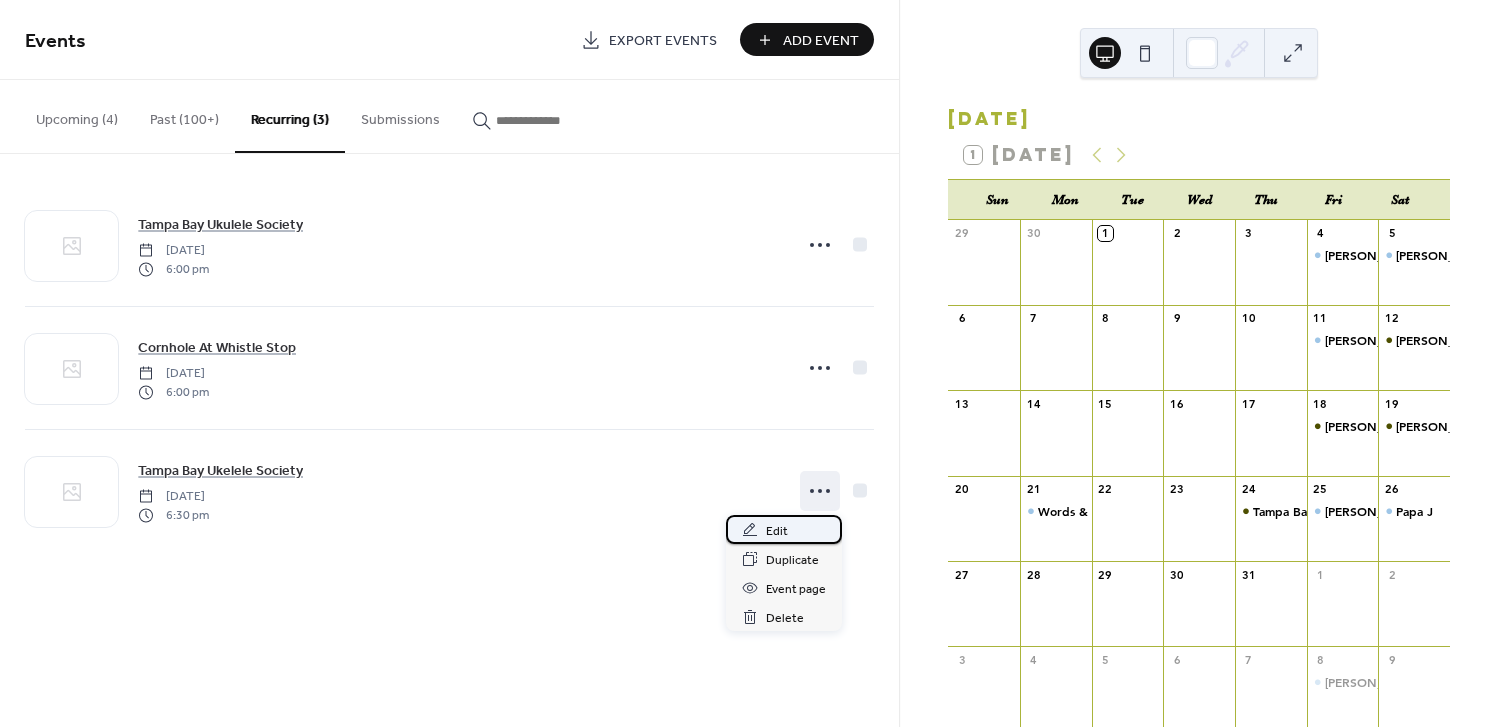 click on "Edit" at bounding box center [777, 531] 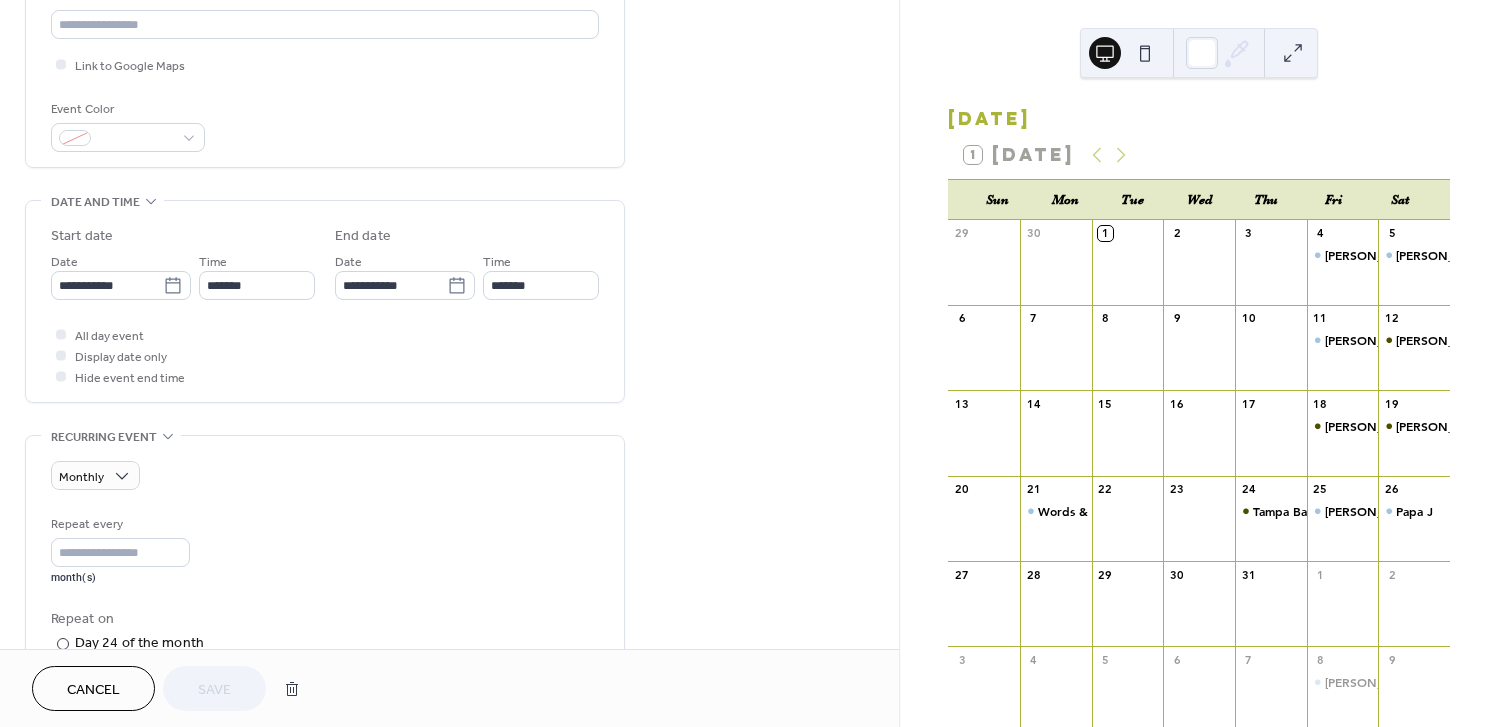 scroll, scrollTop: 471, scrollLeft: 0, axis: vertical 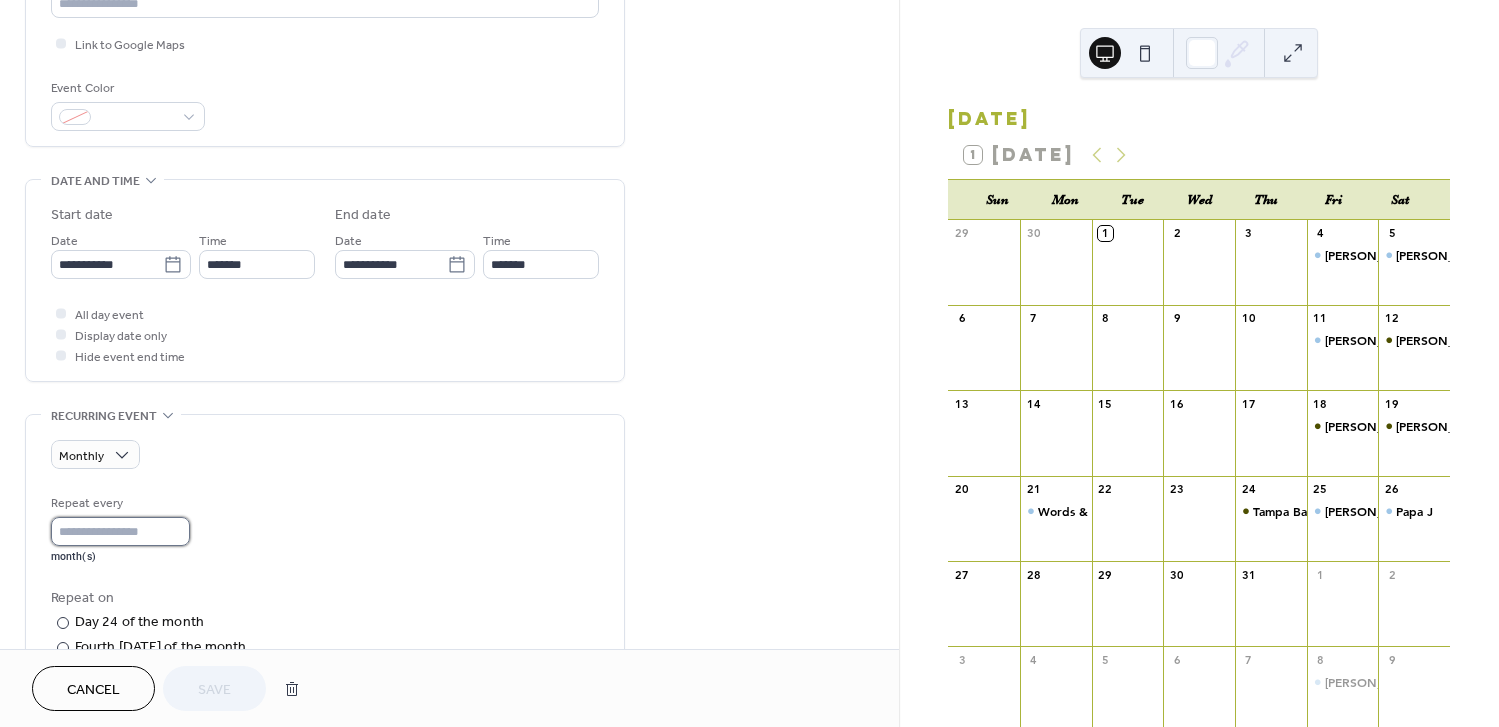 click on "*" at bounding box center (120, 531) 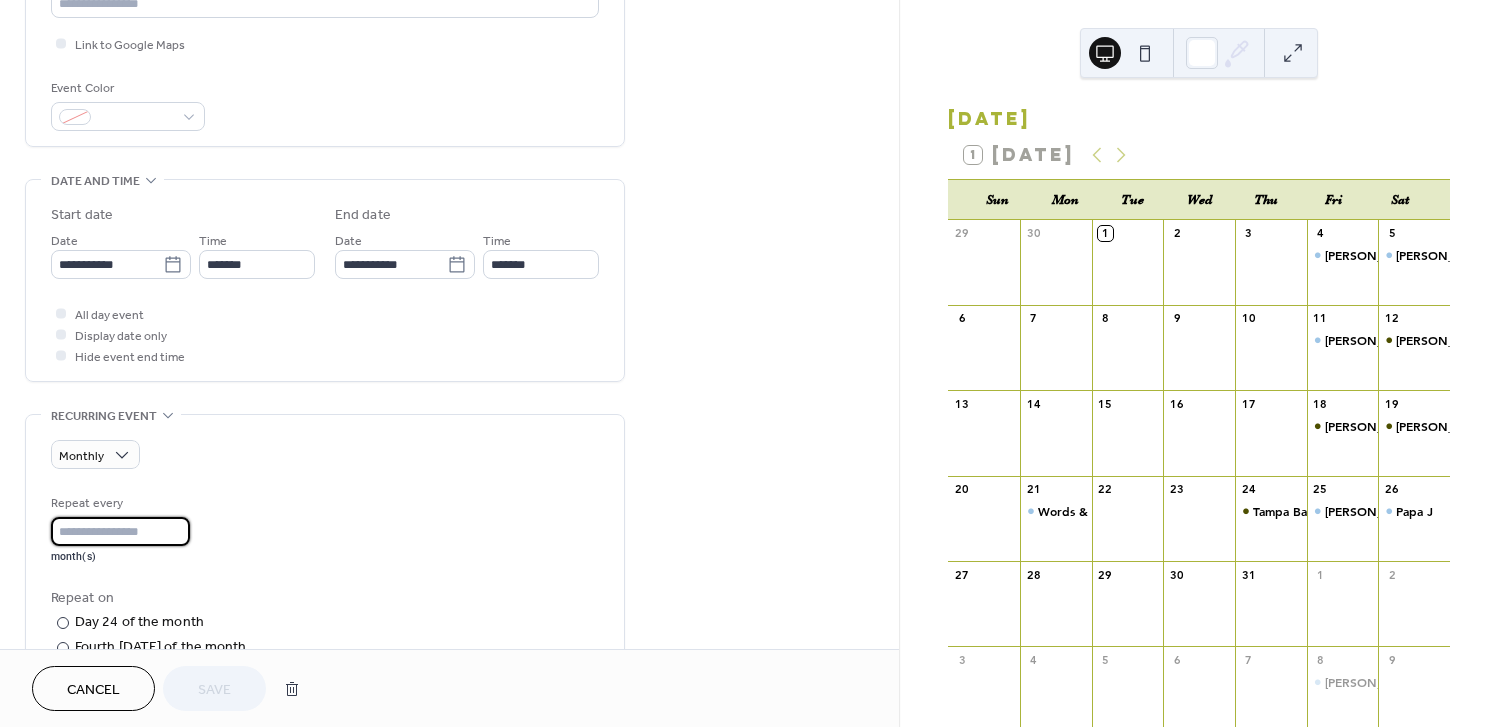 click on "*" at bounding box center [120, 531] 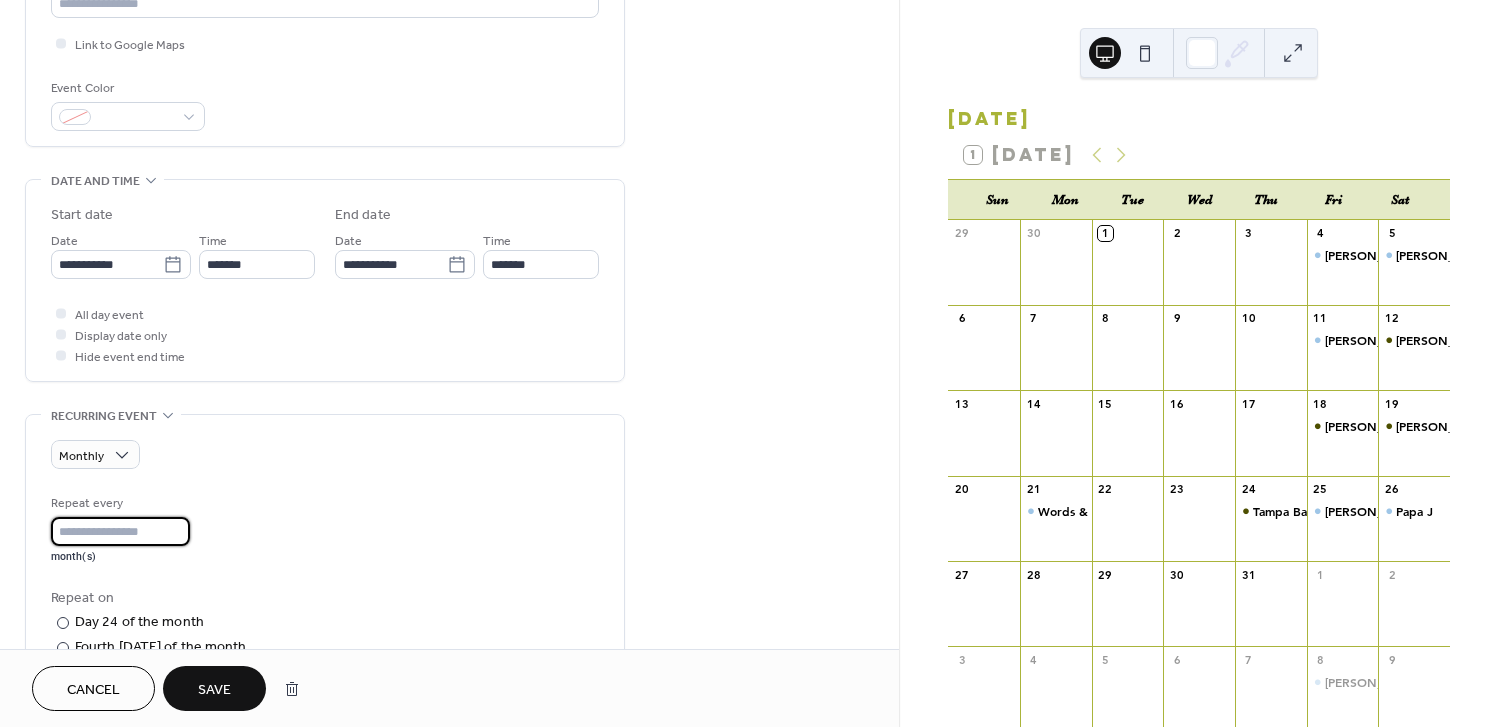 type on "*" 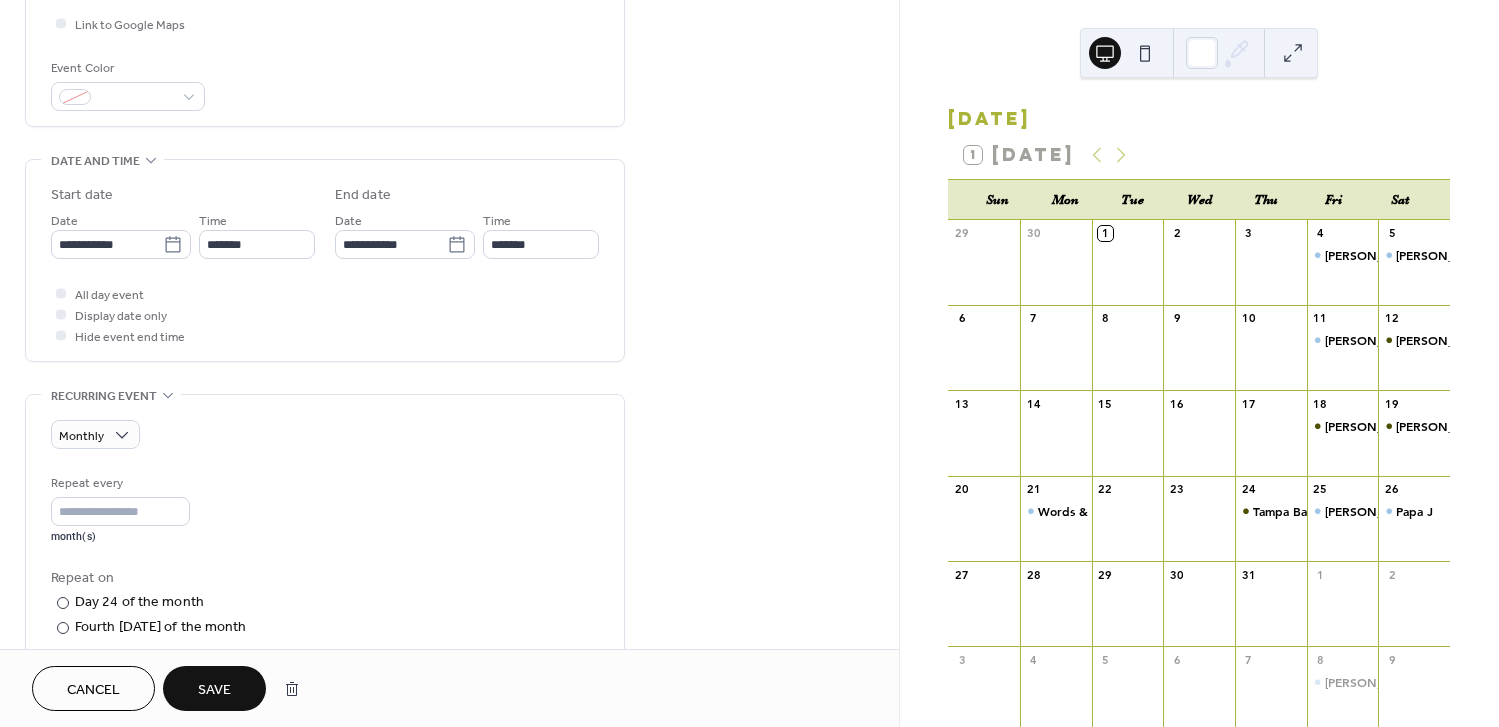 scroll, scrollTop: 558, scrollLeft: 0, axis: vertical 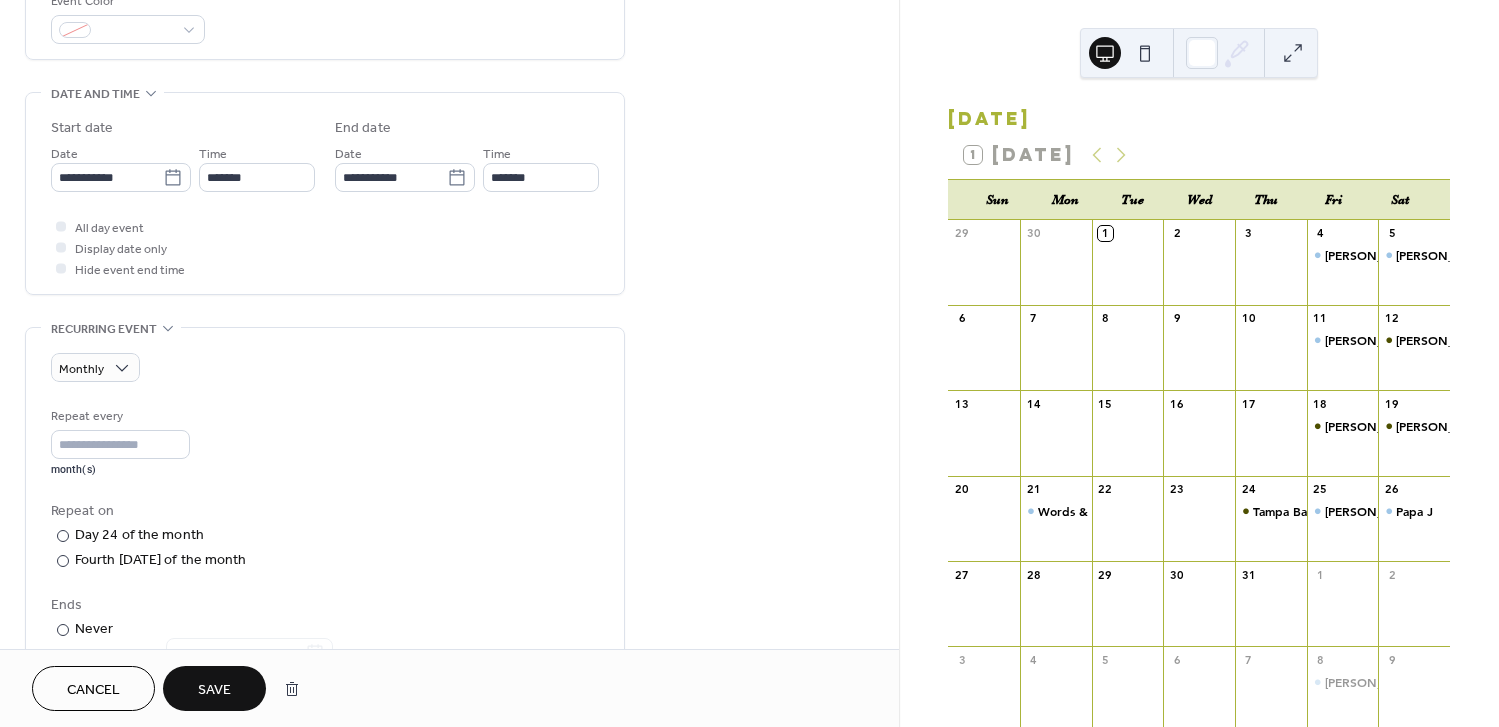 click on "Save" at bounding box center (214, 690) 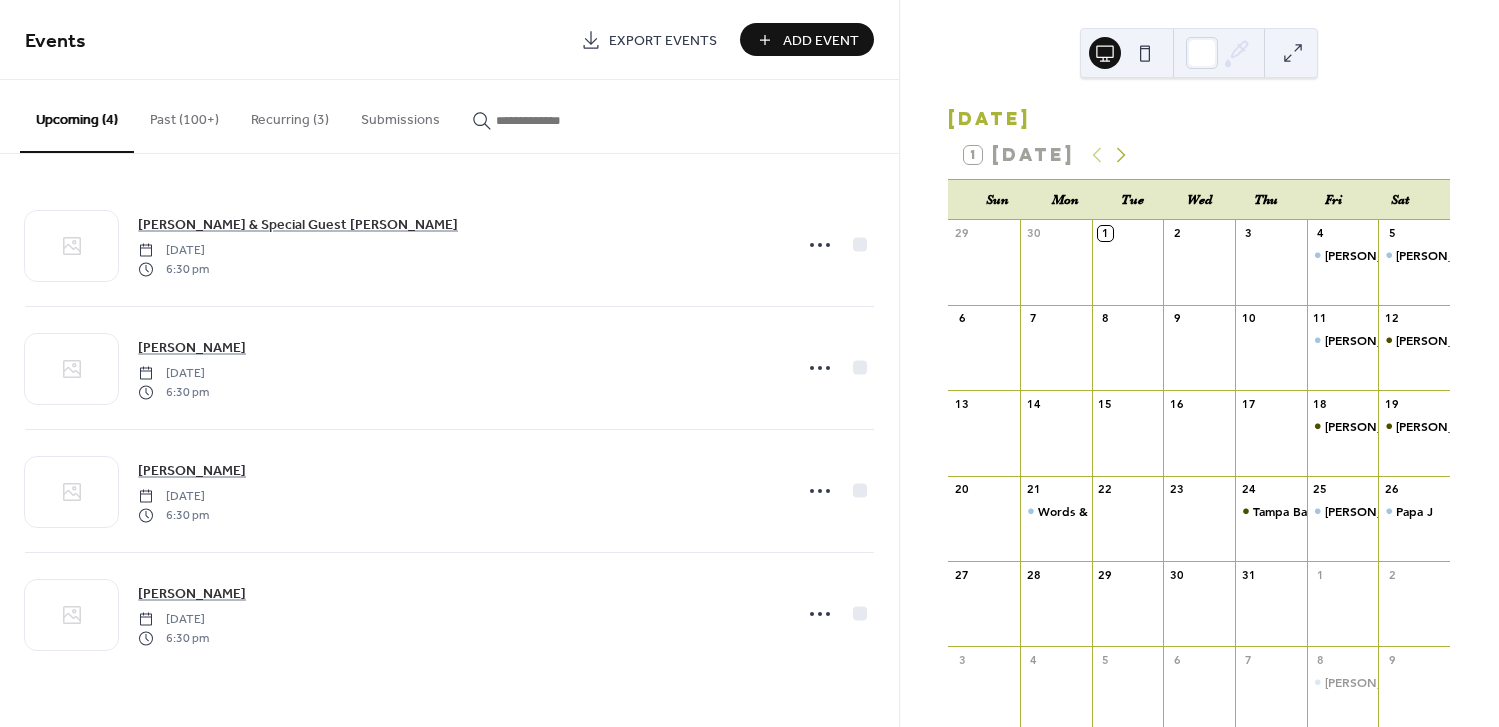 click 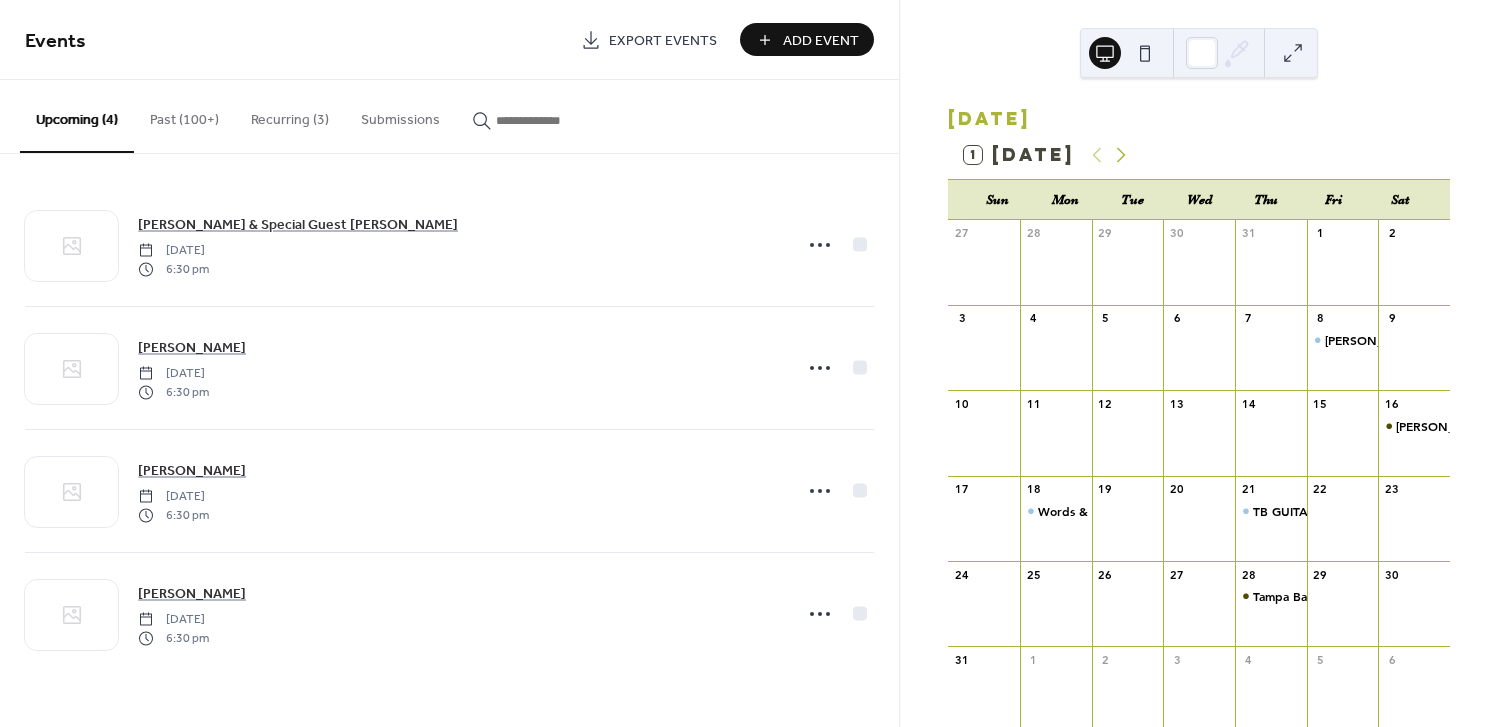 click 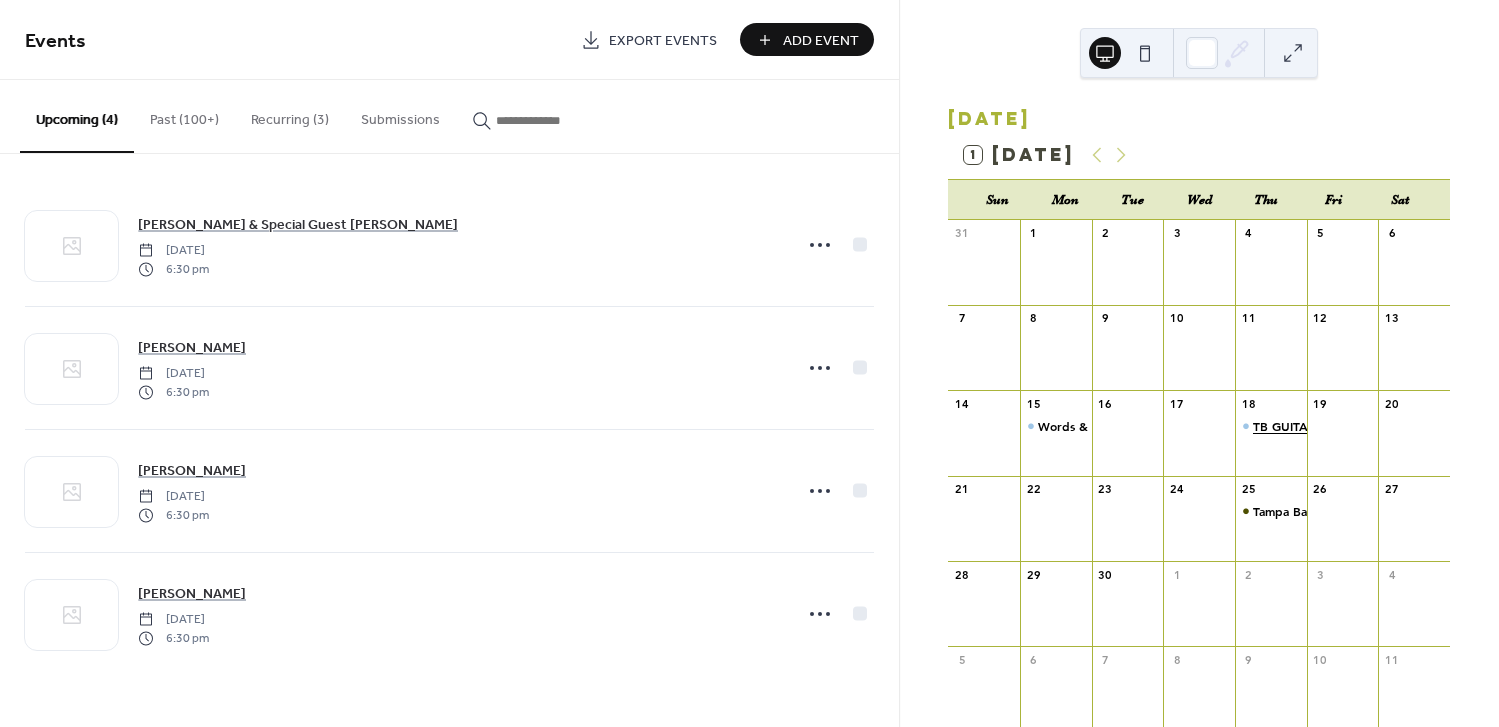 click on "TB GUITAR GUILD" at bounding box center [1304, 426] 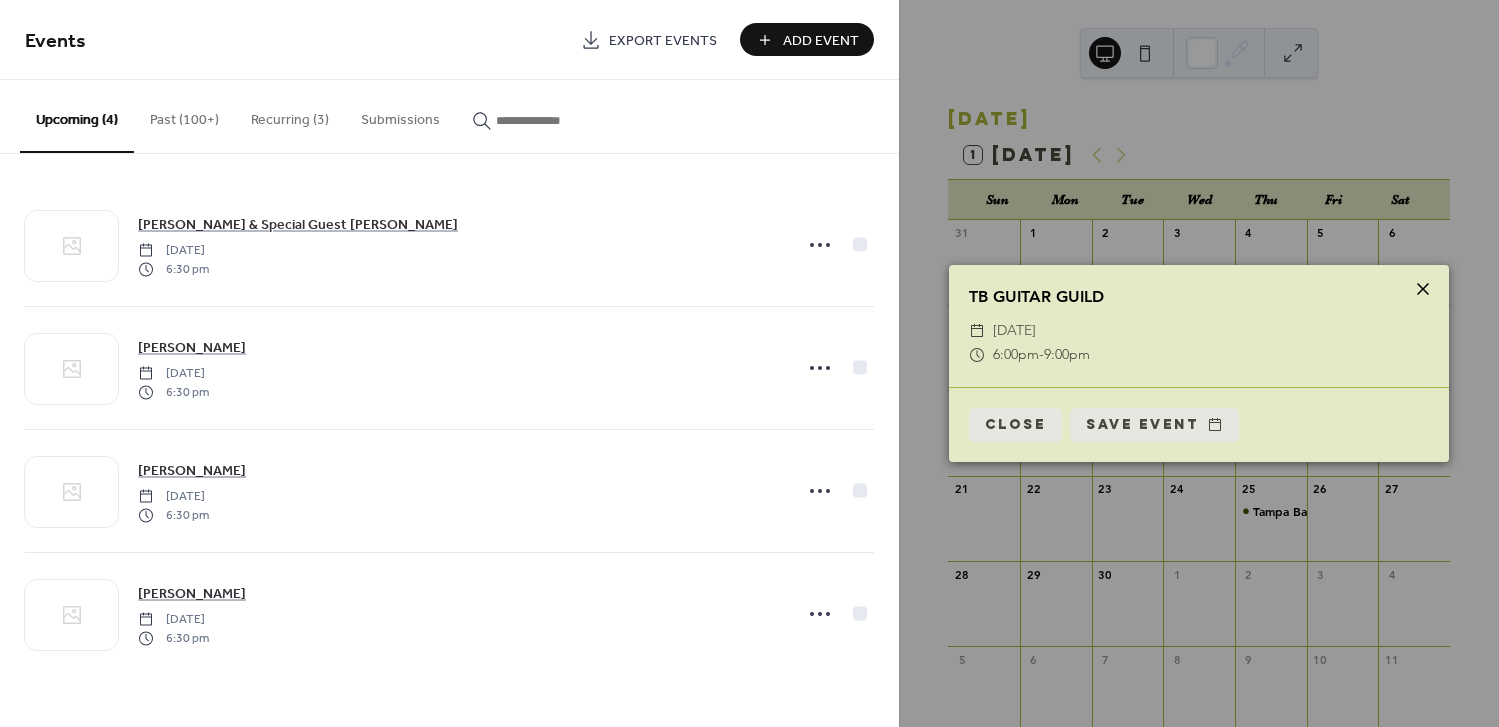 click 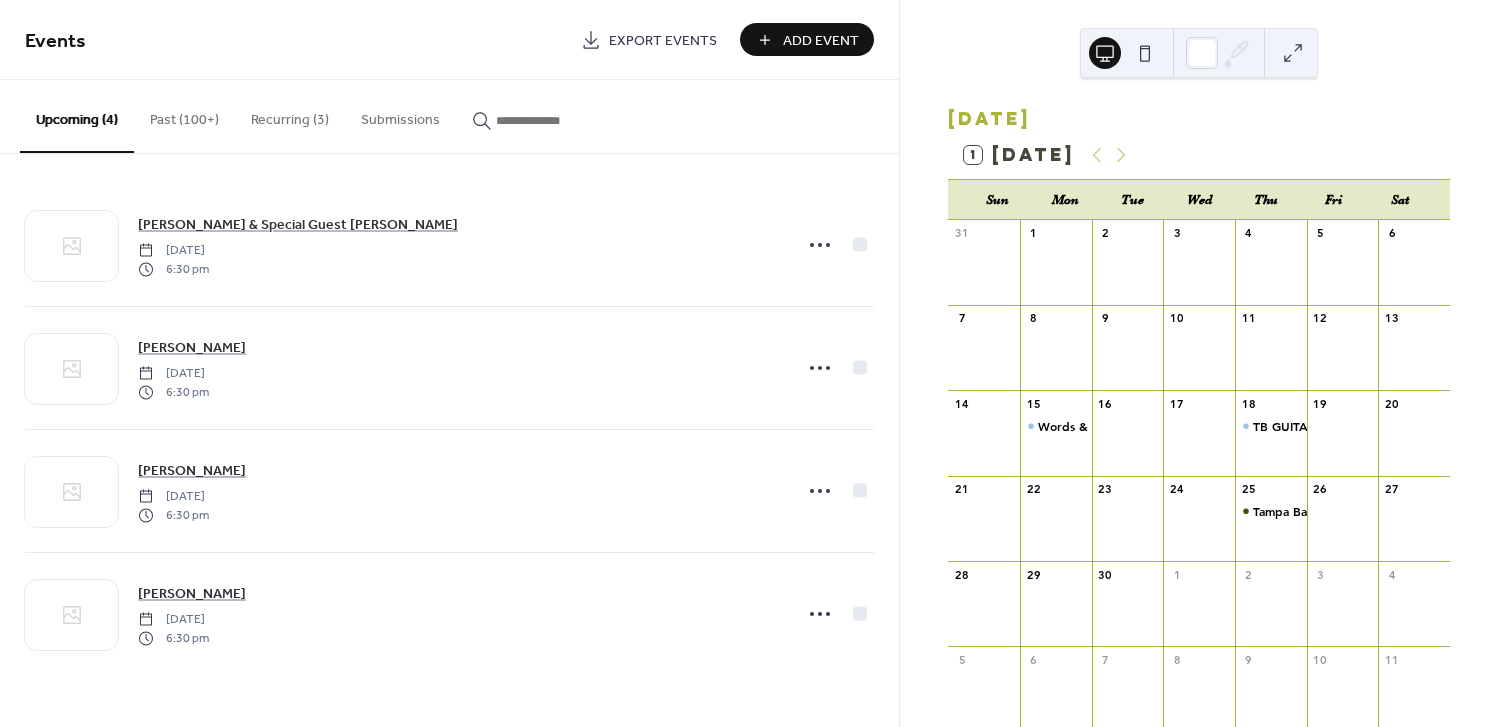 click on "Recurring  (3)" at bounding box center (290, 115) 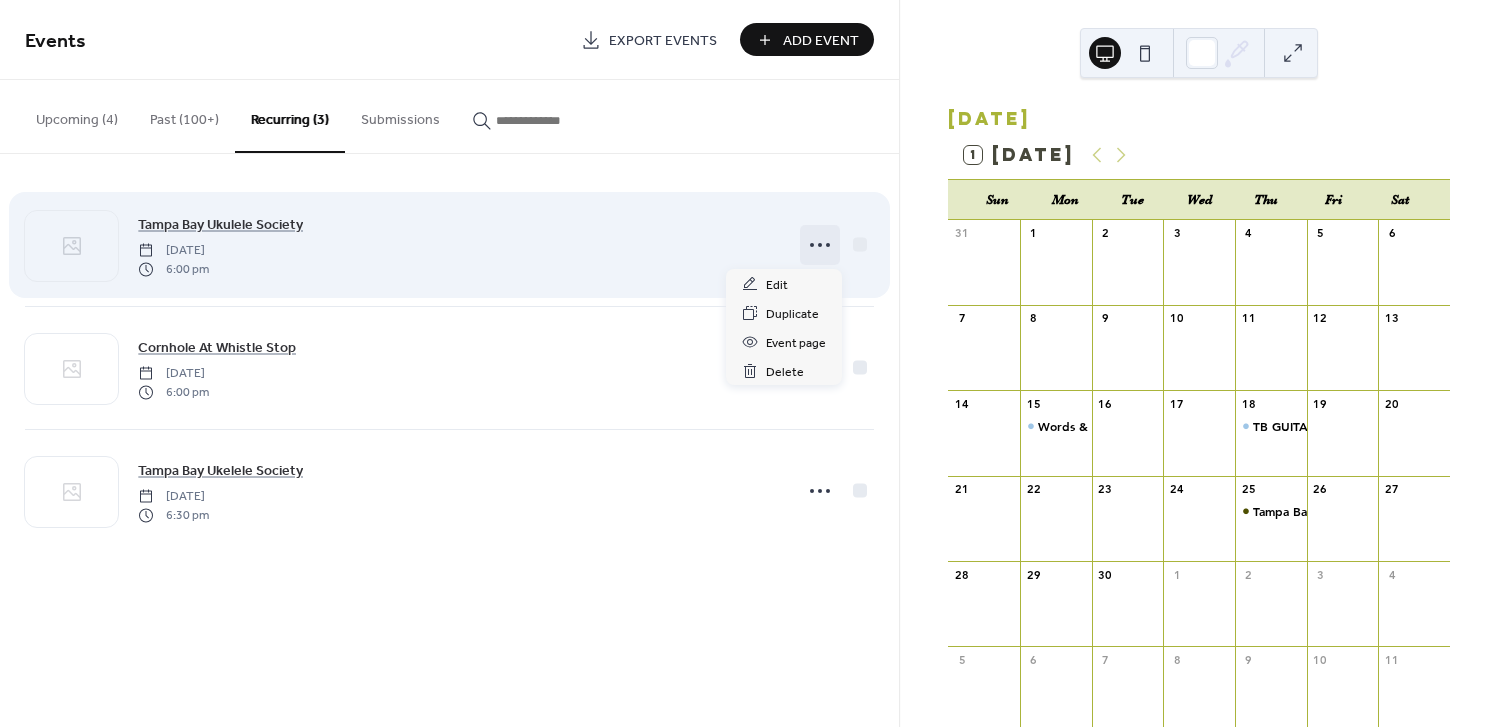 click 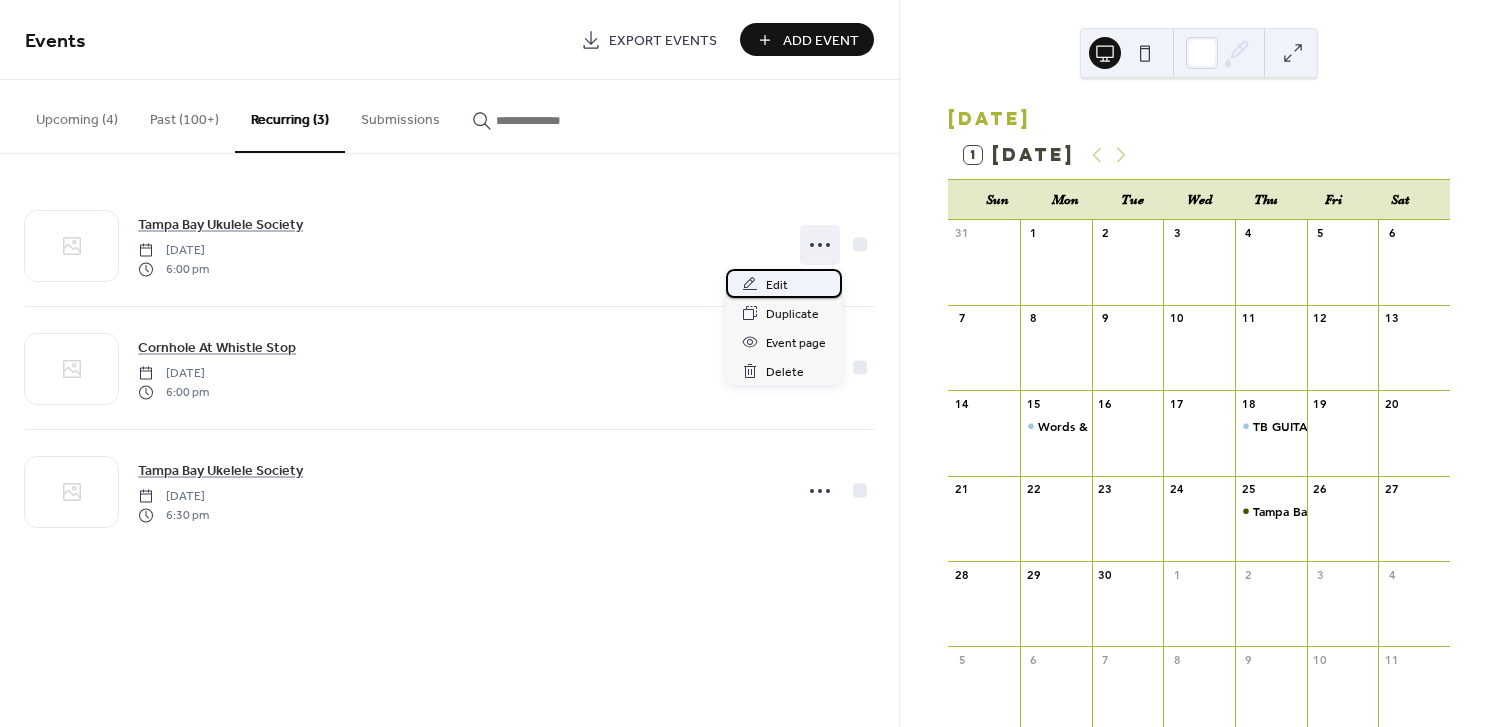 click on "Edit" at bounding box center [777, 285] 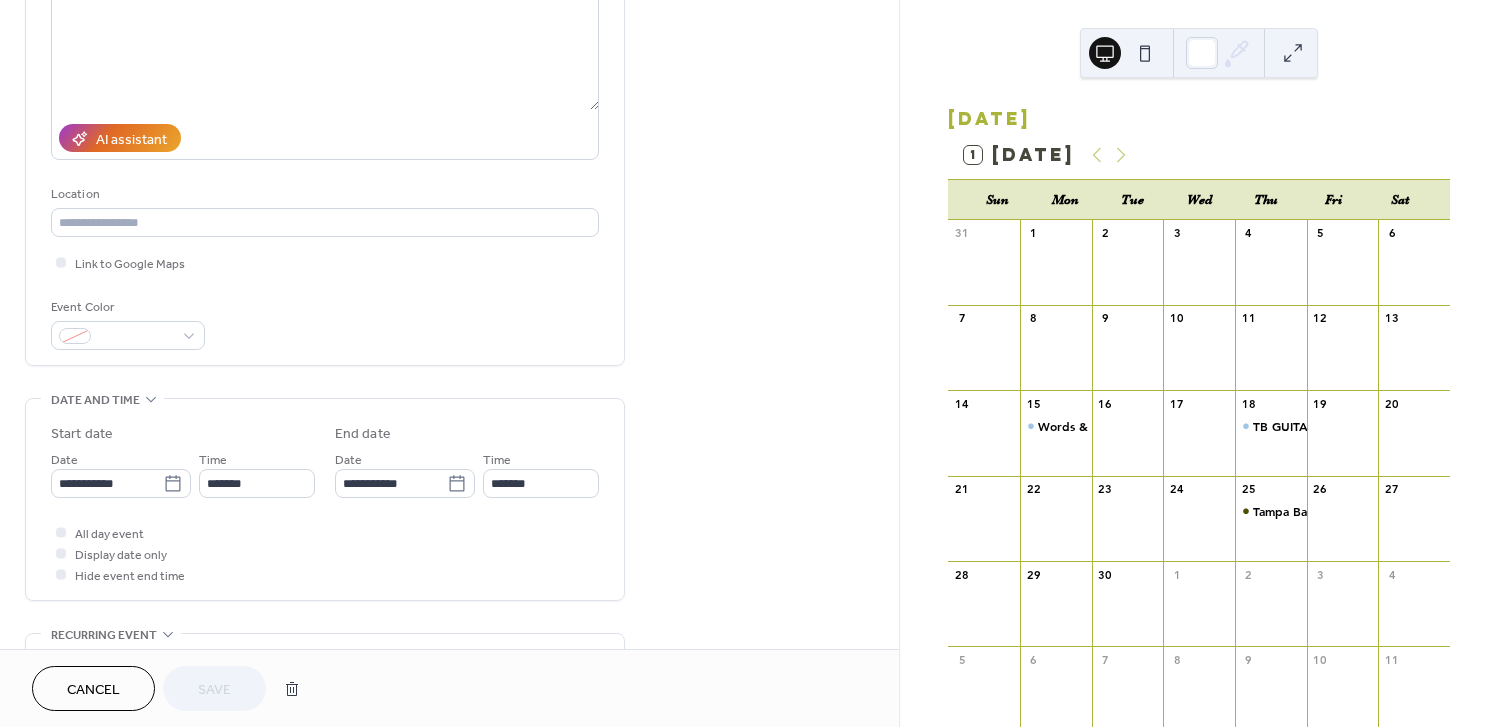scroll, scrollTop: 260, scrollLeft: 0, axis: vertical 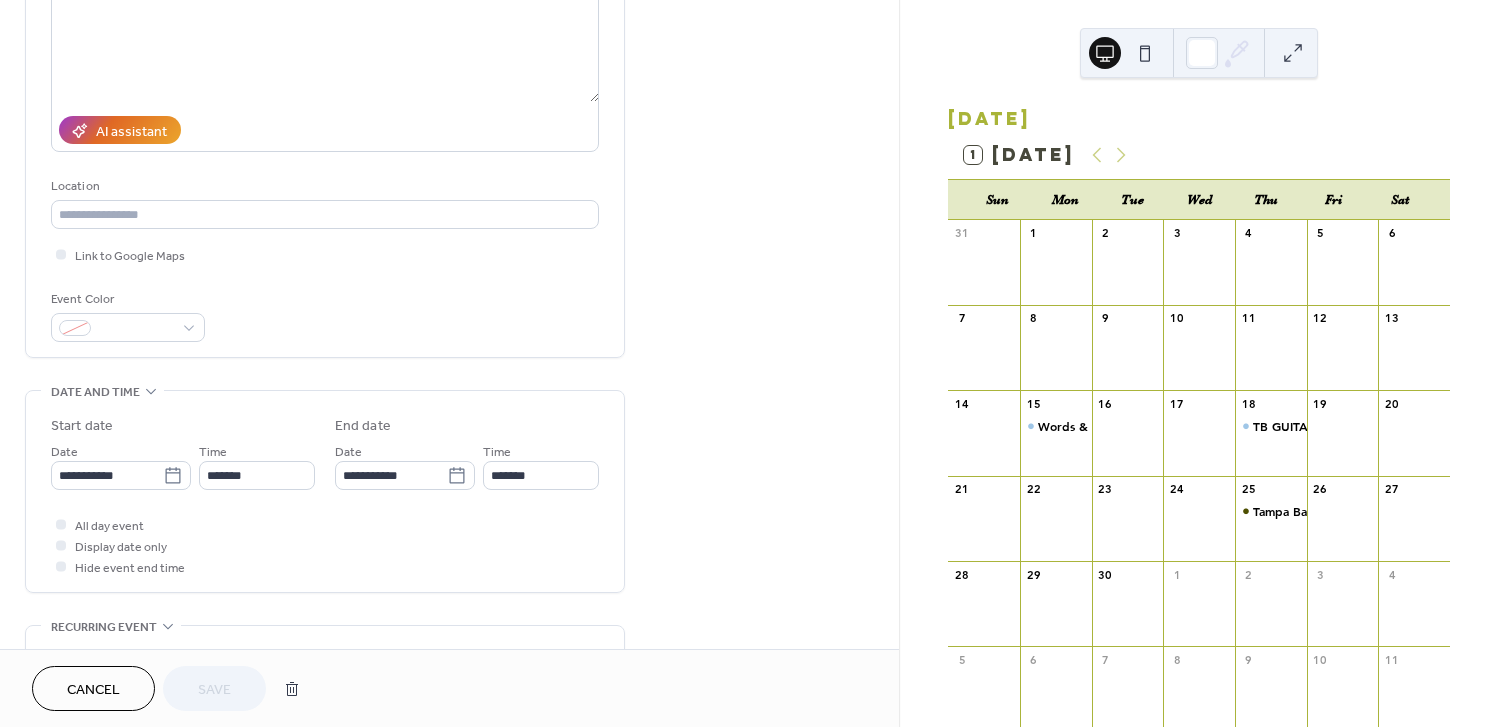 click on "Cancel" at bounding box center [93, 690] 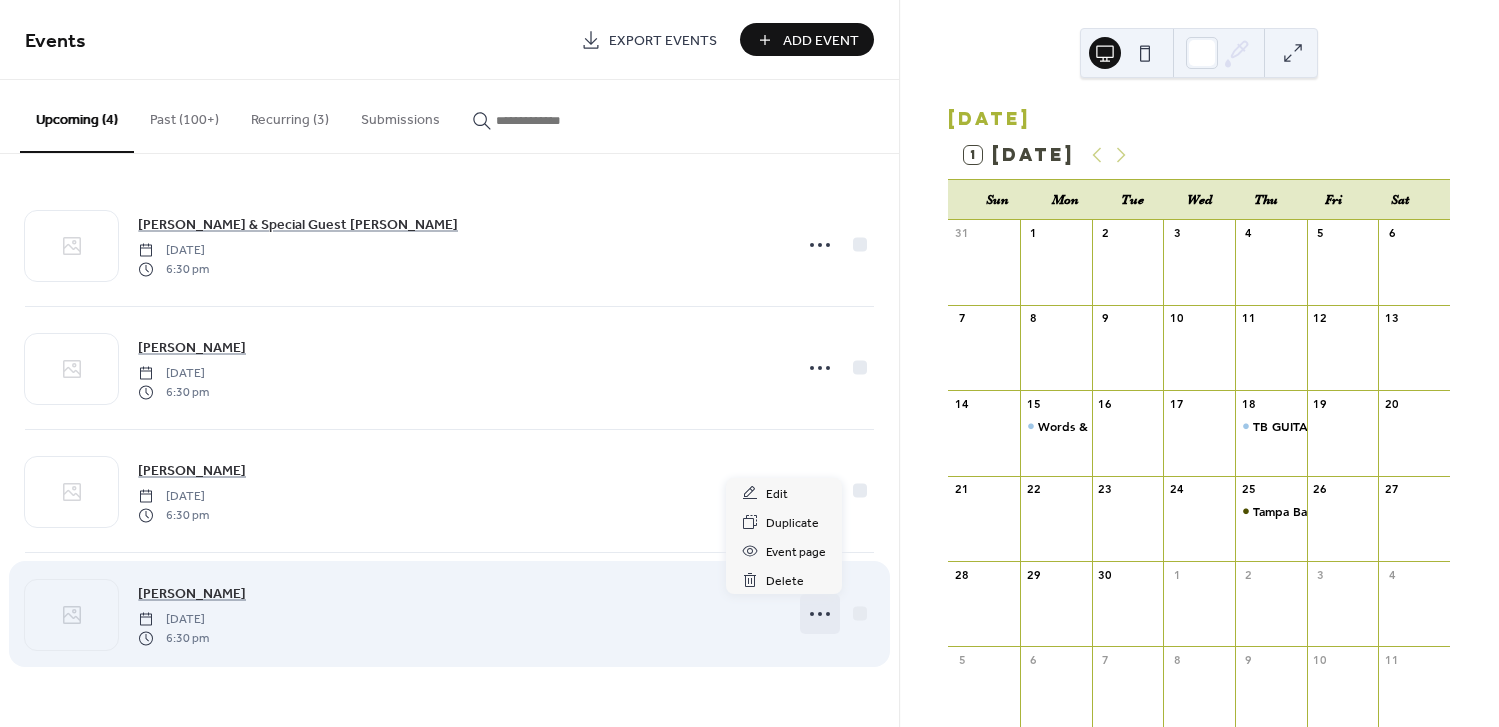 click 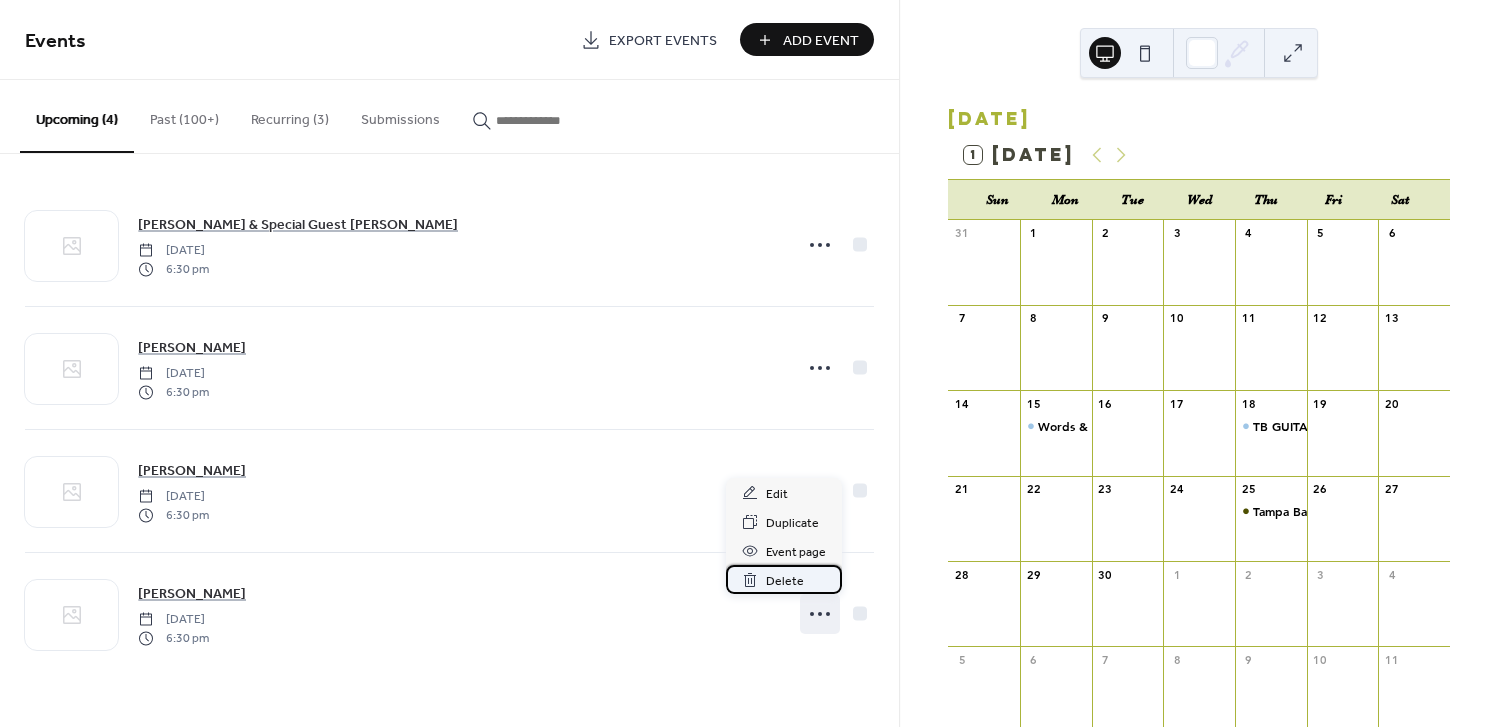click on "Delete" at bounding box center (785, 581) 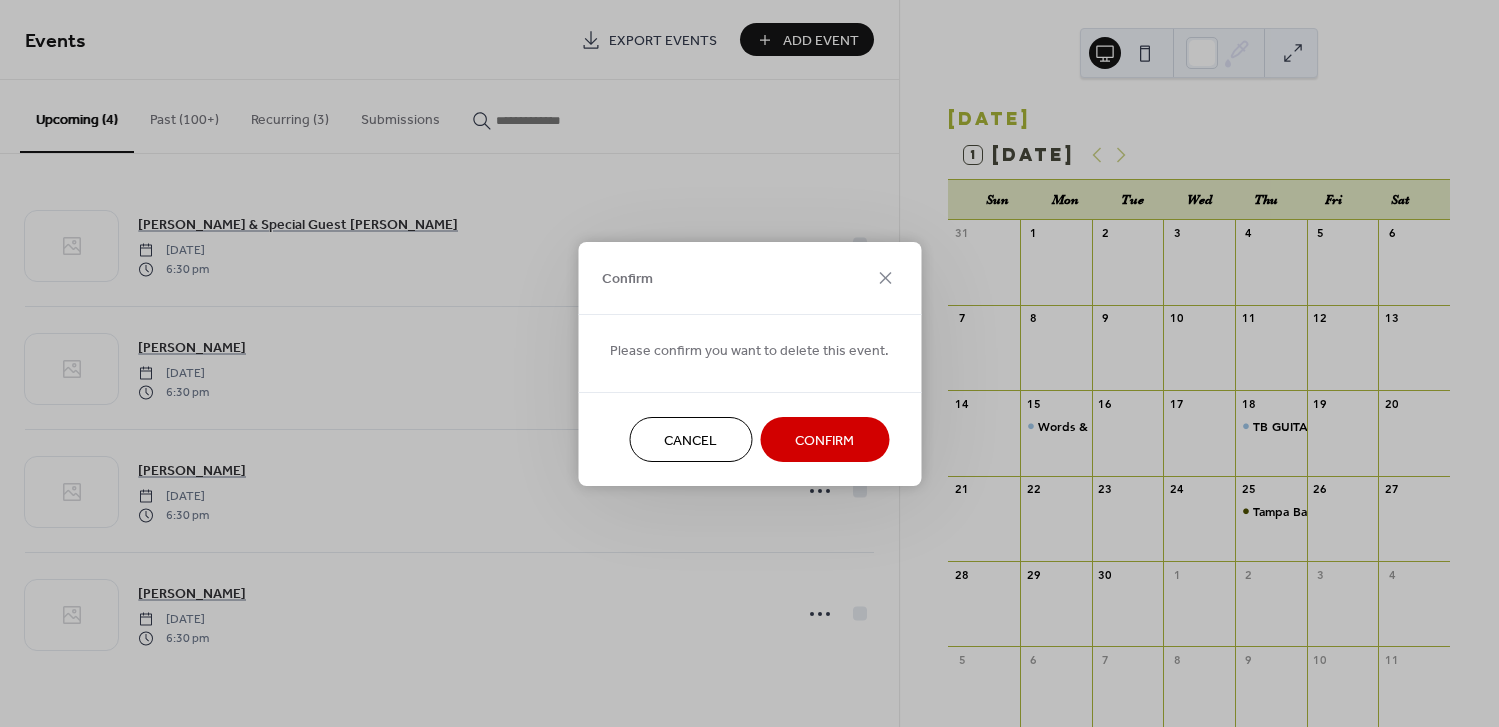 click on "Confirm" at bounding box center (824, 440) 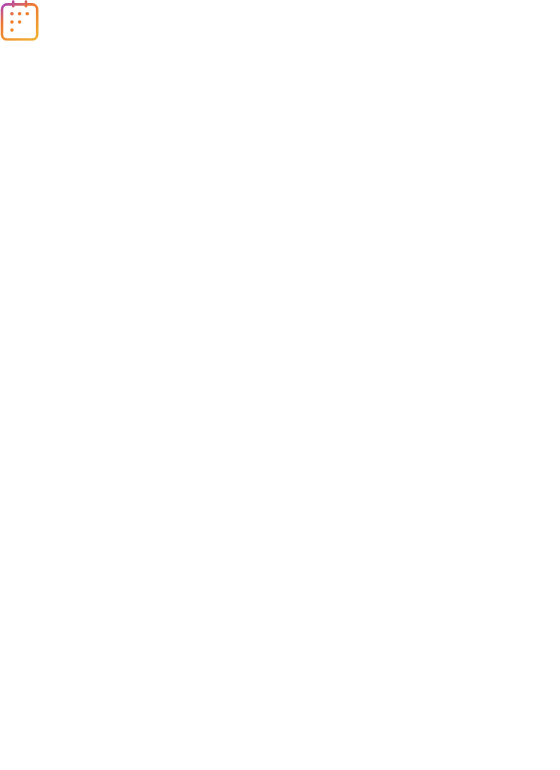 scroll, scrollTop: 0, scrollLeft: 0, axis: both 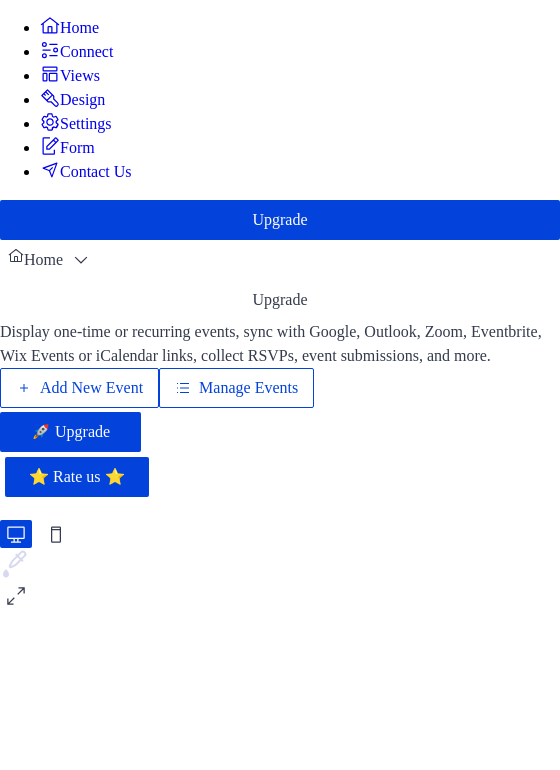 click on "Manage Events" at bounding box center (248, 388) 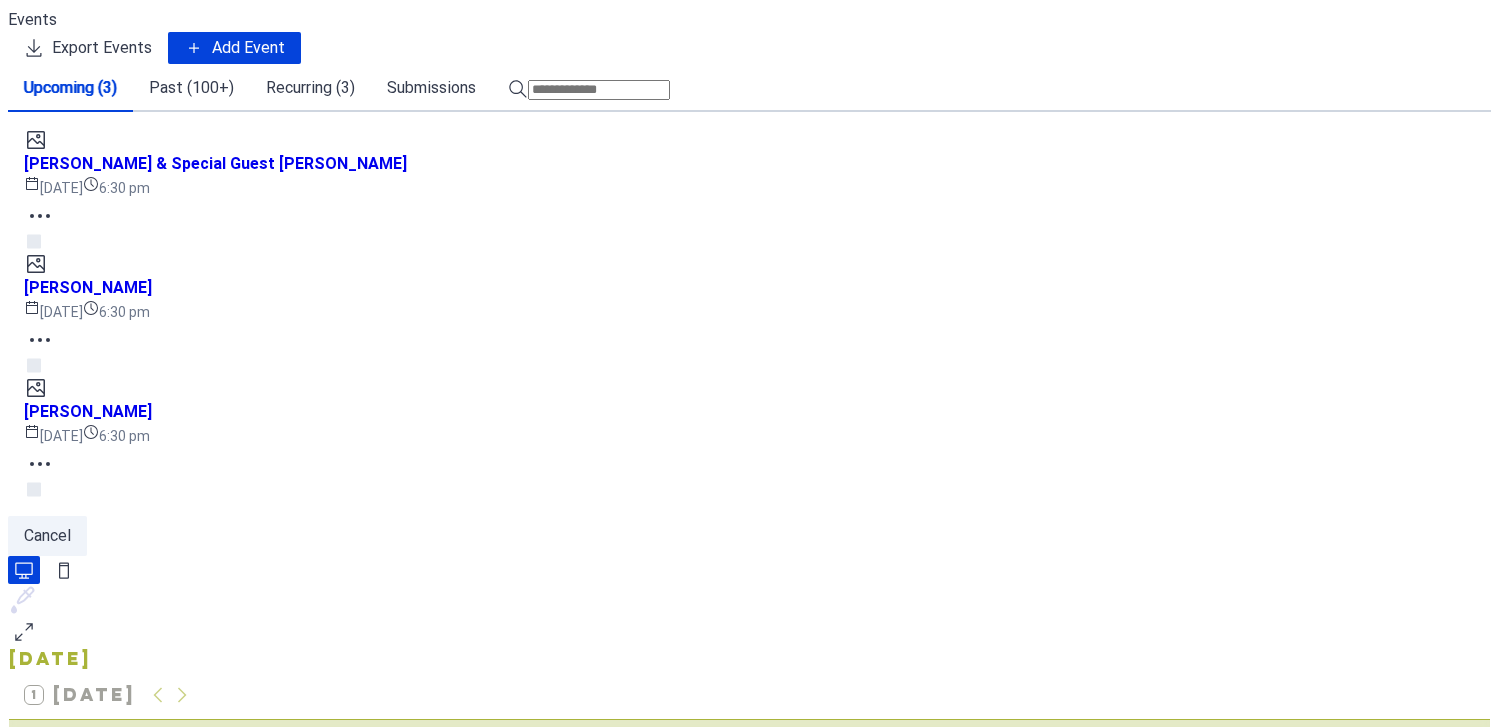 scroll, scrollTop: 0, scrollLeft: 0, axis: both 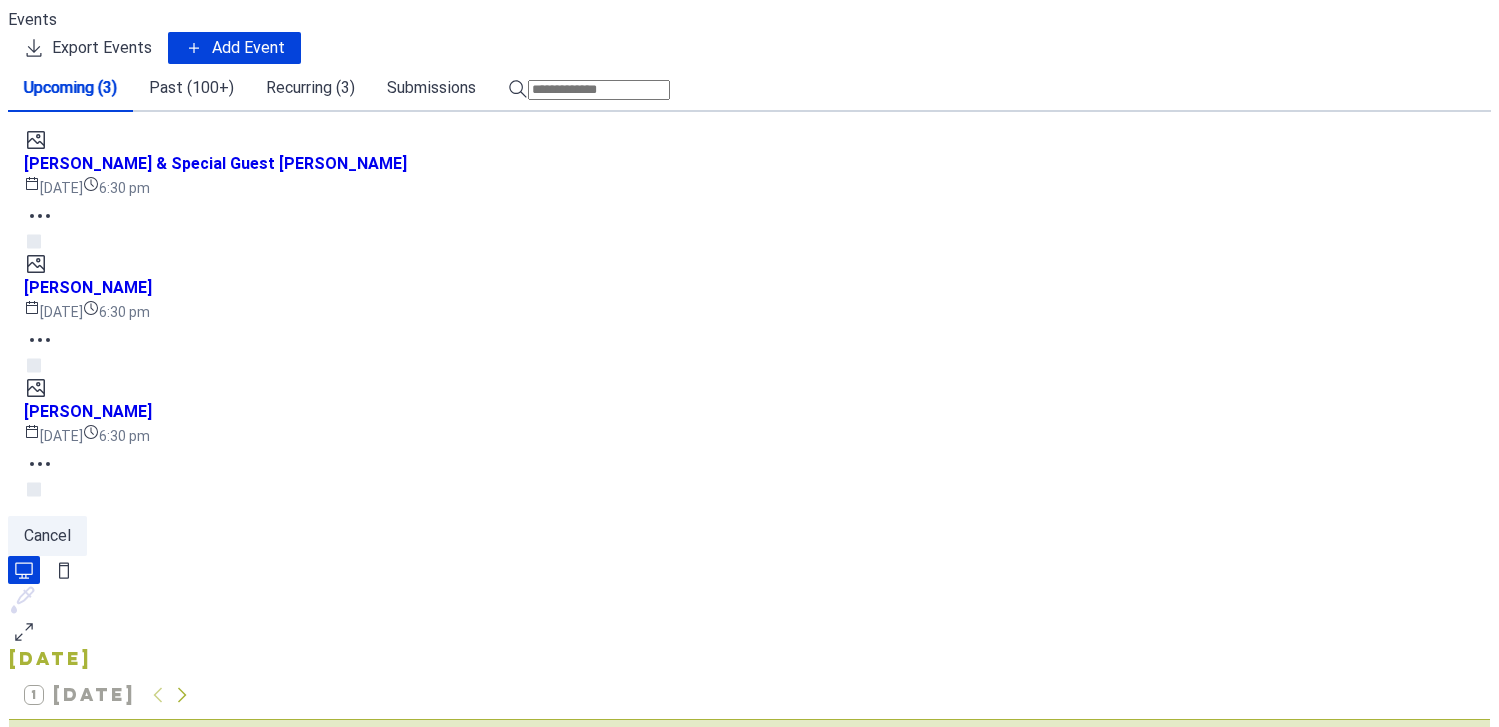 click 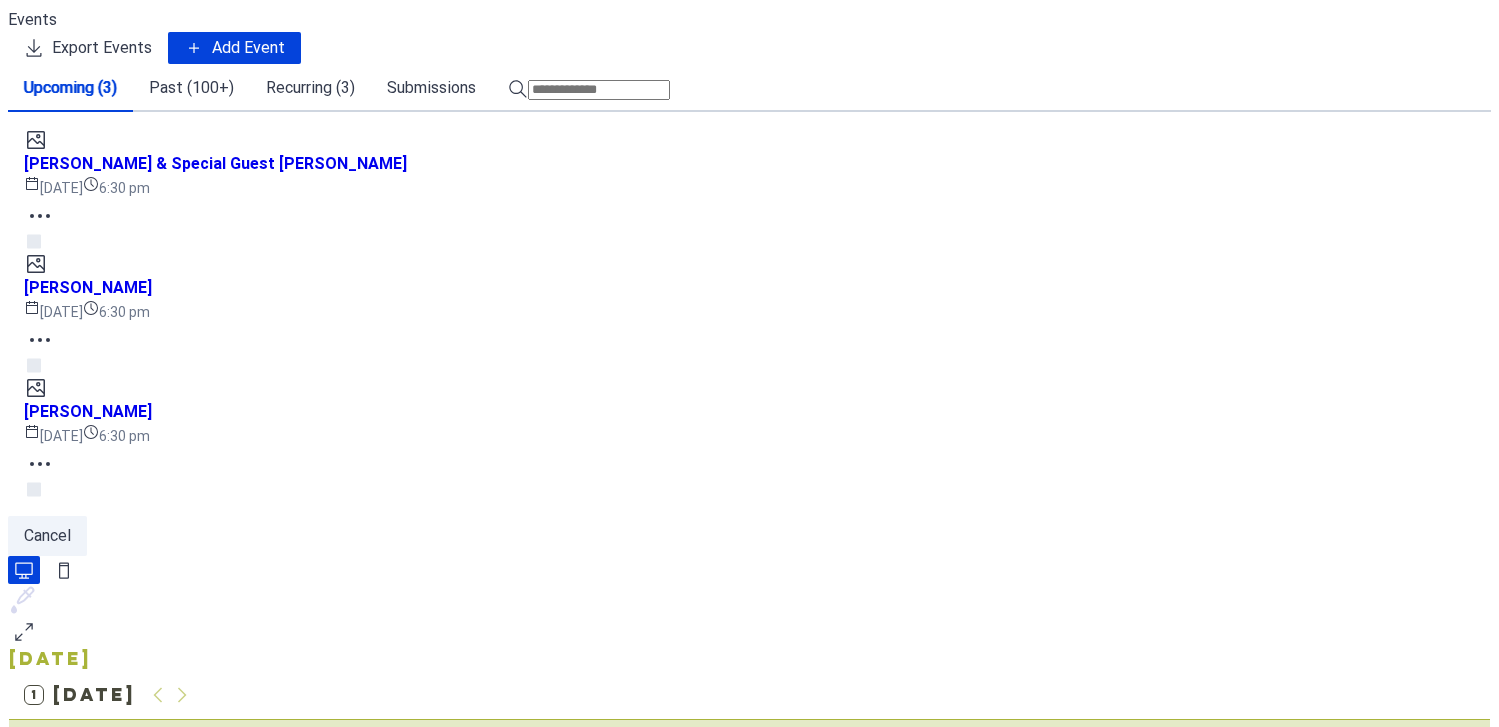 click on "Recurring  (3)" at bounding box center [310, 88] 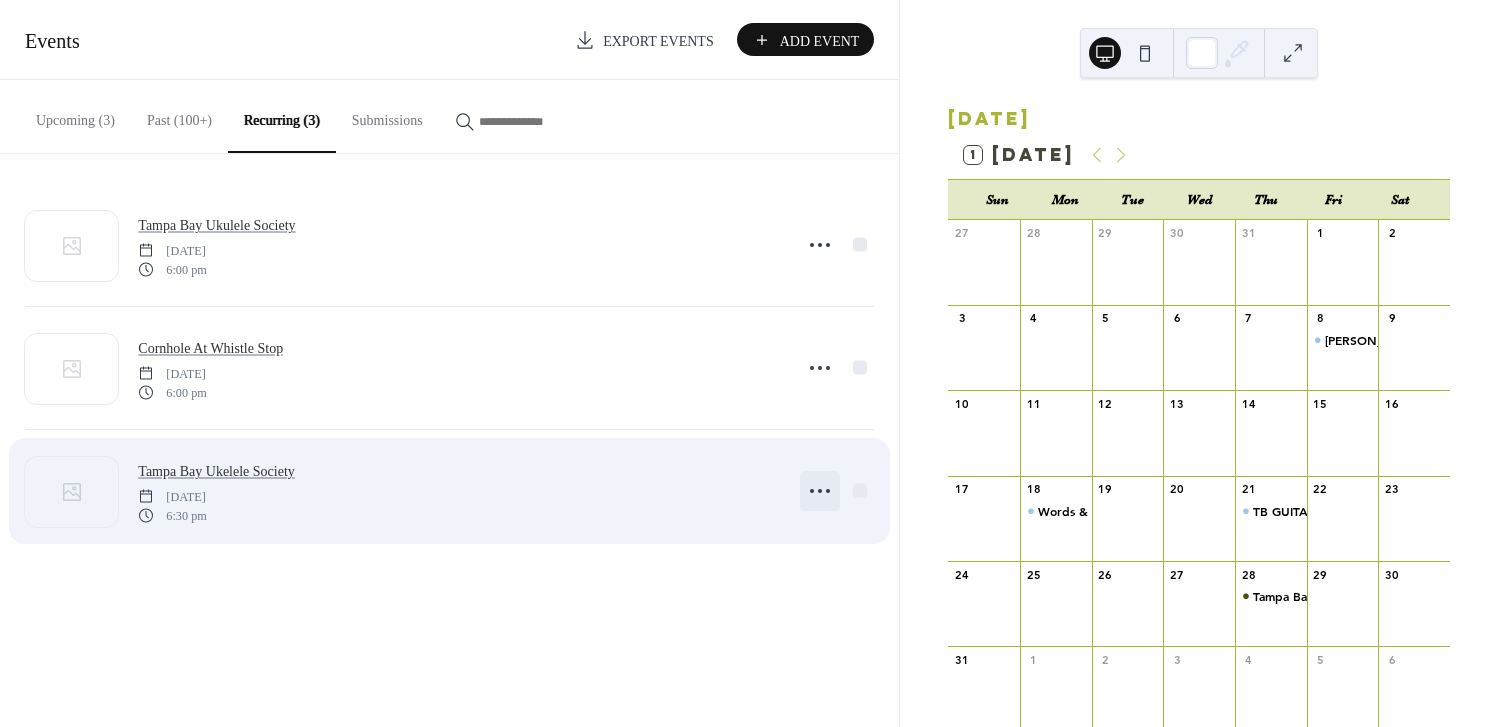 click 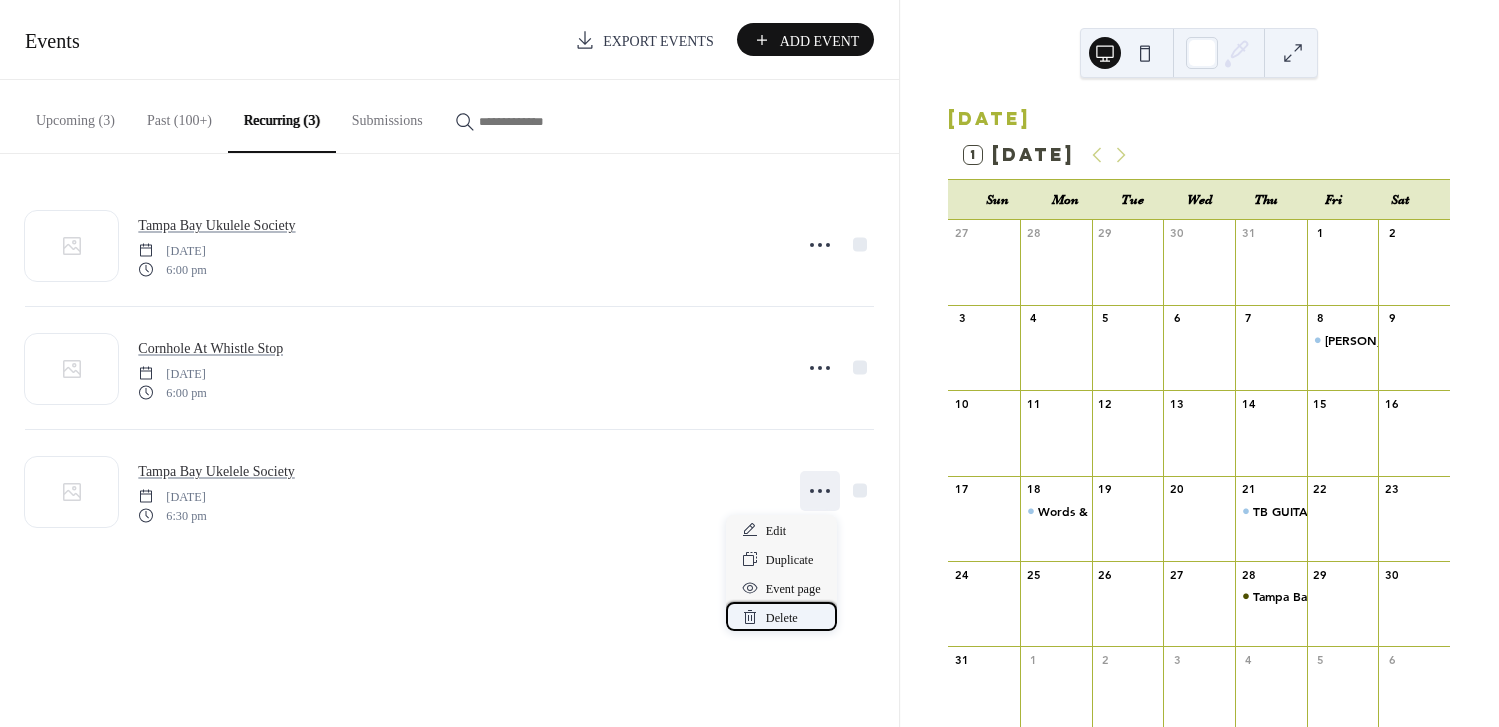 click on "Delete" at bounding box center (782, 618) 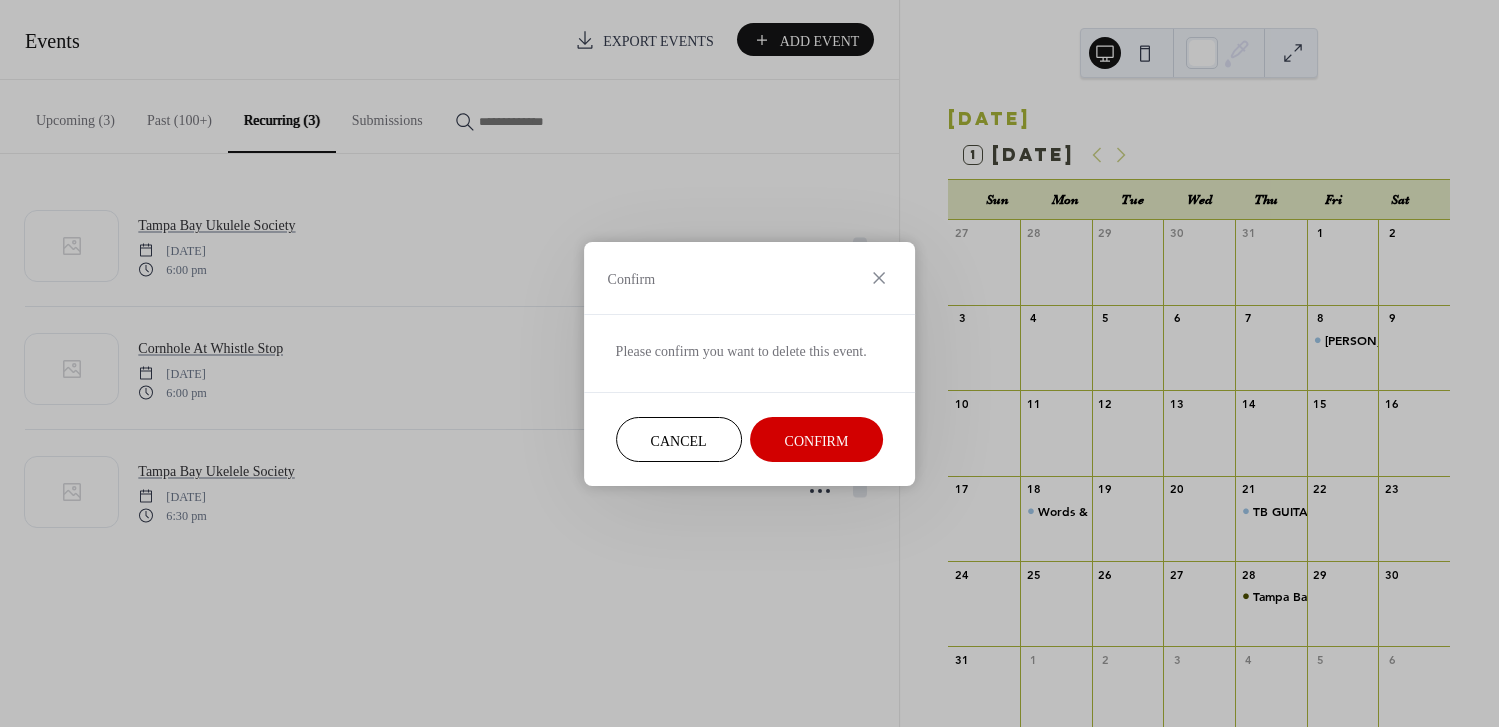 click on "Confirm" at bounding box center [817, 440] 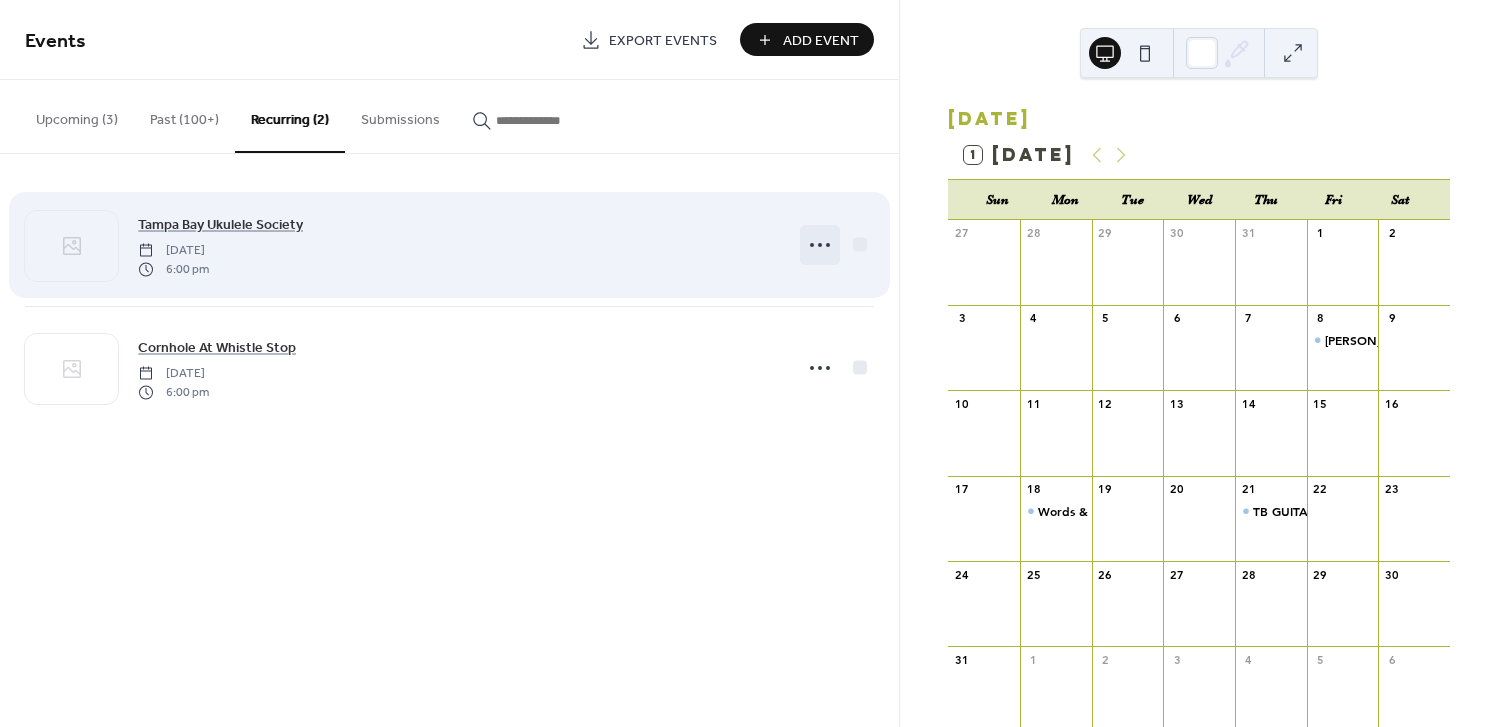 click 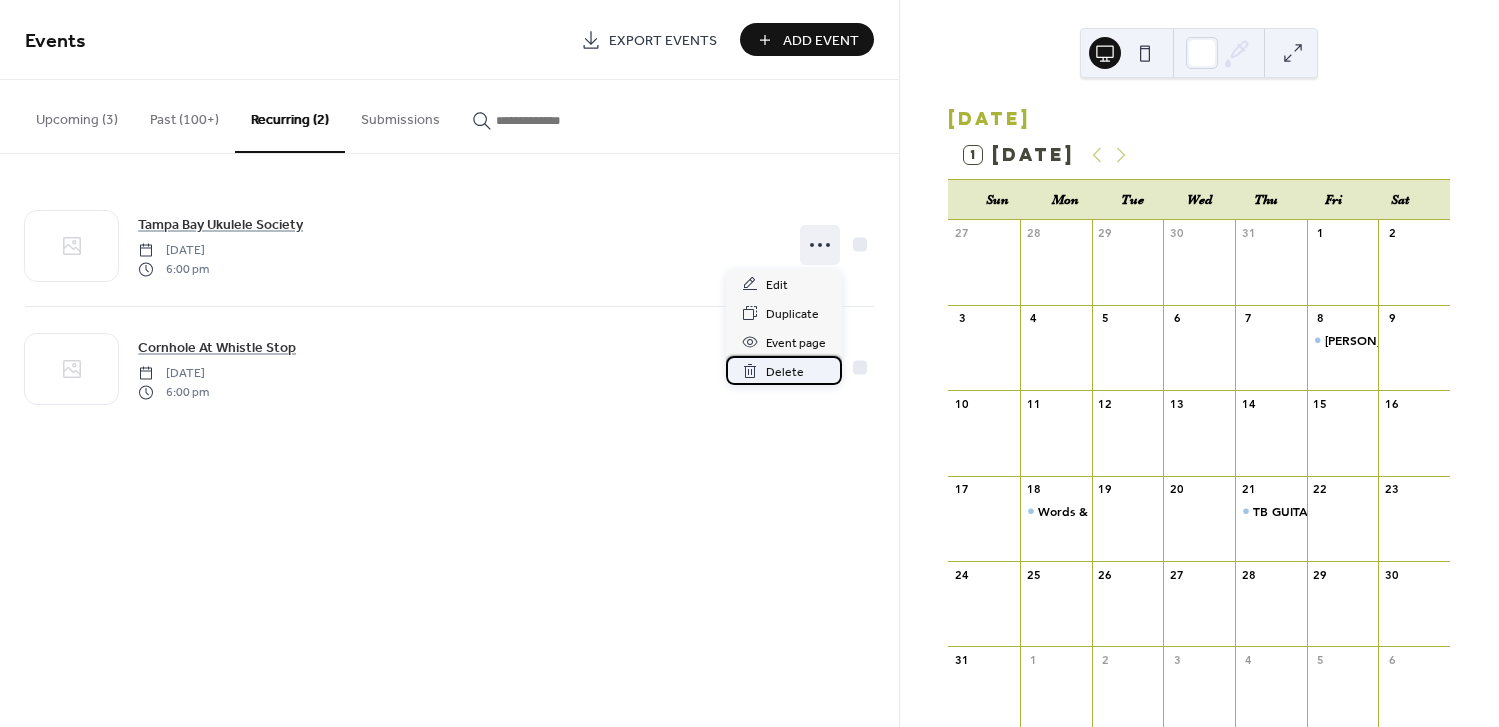click on "Delete" at bounding box center (784, 370) 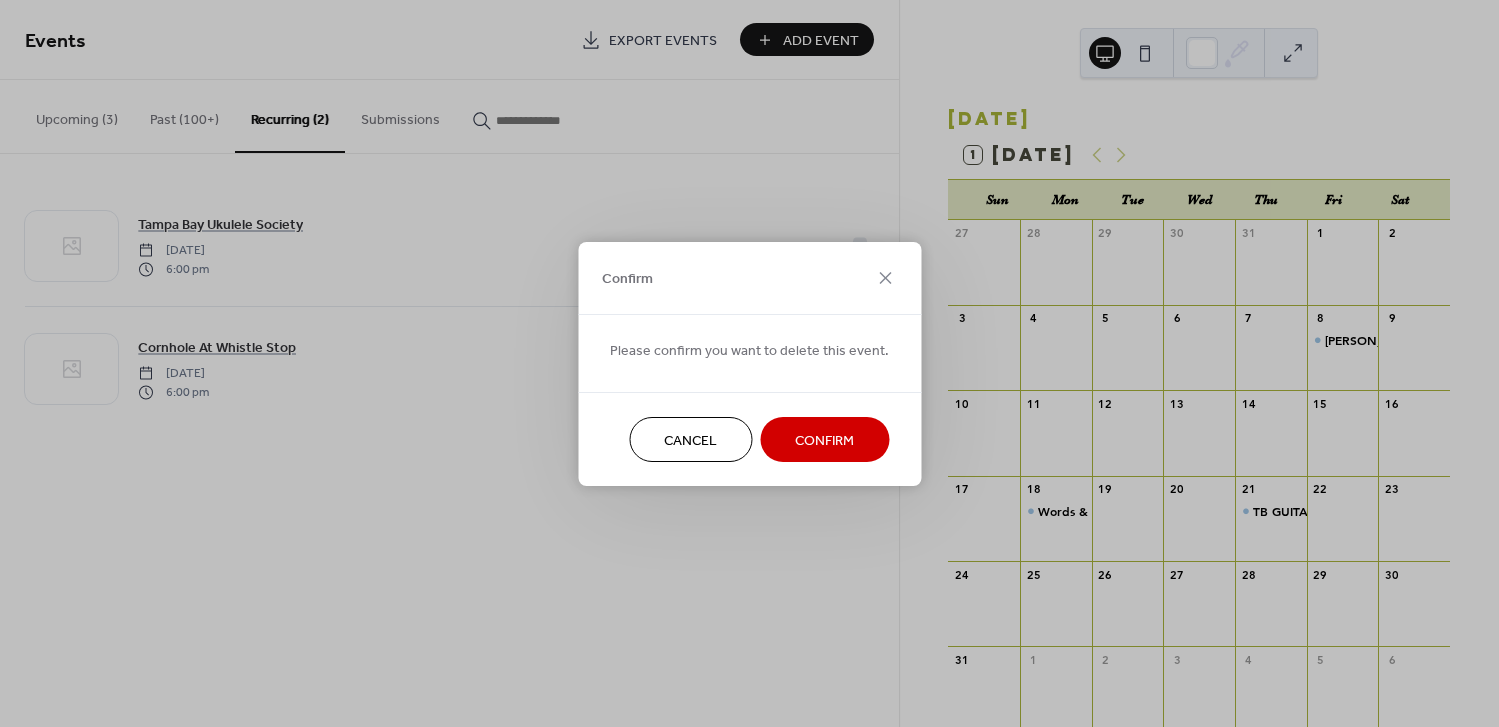 click on "Confirm" at bounding box center (824, 440) 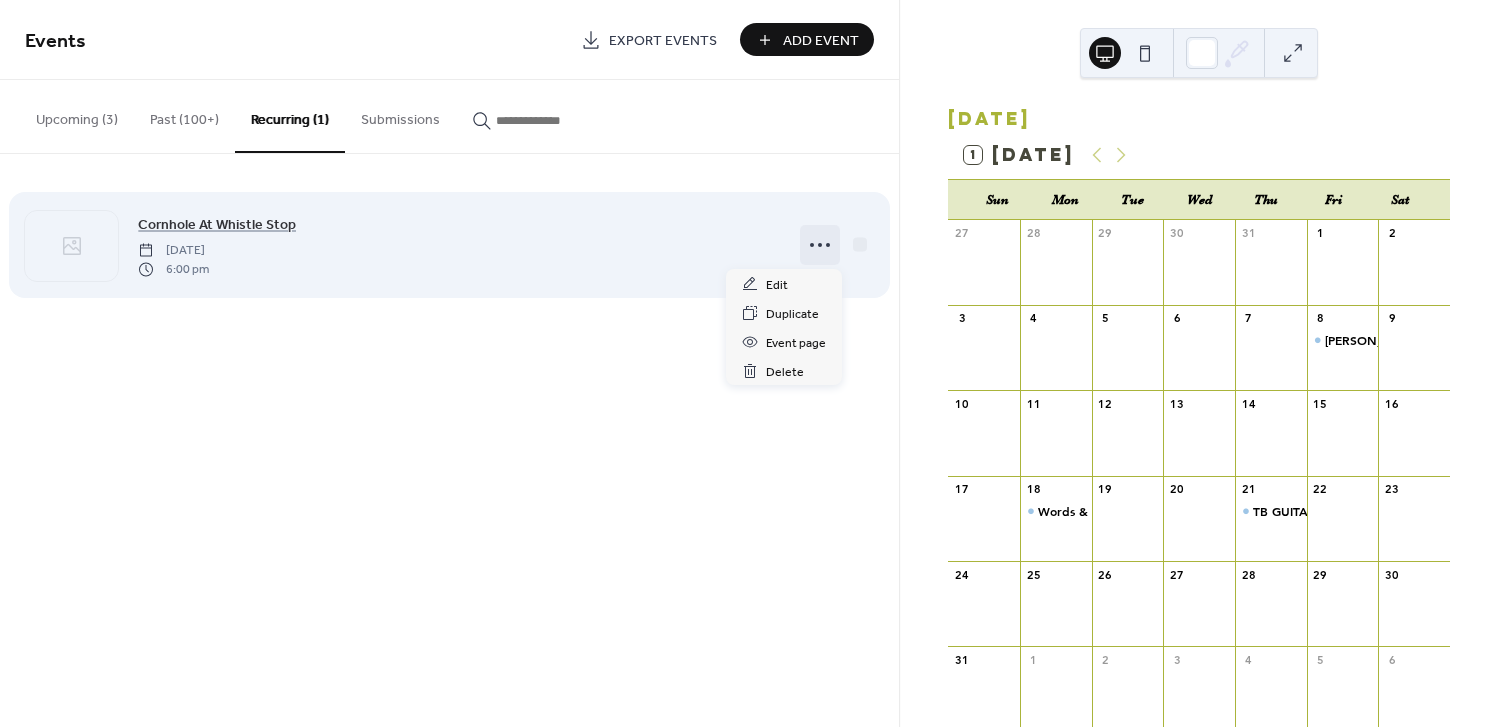 click 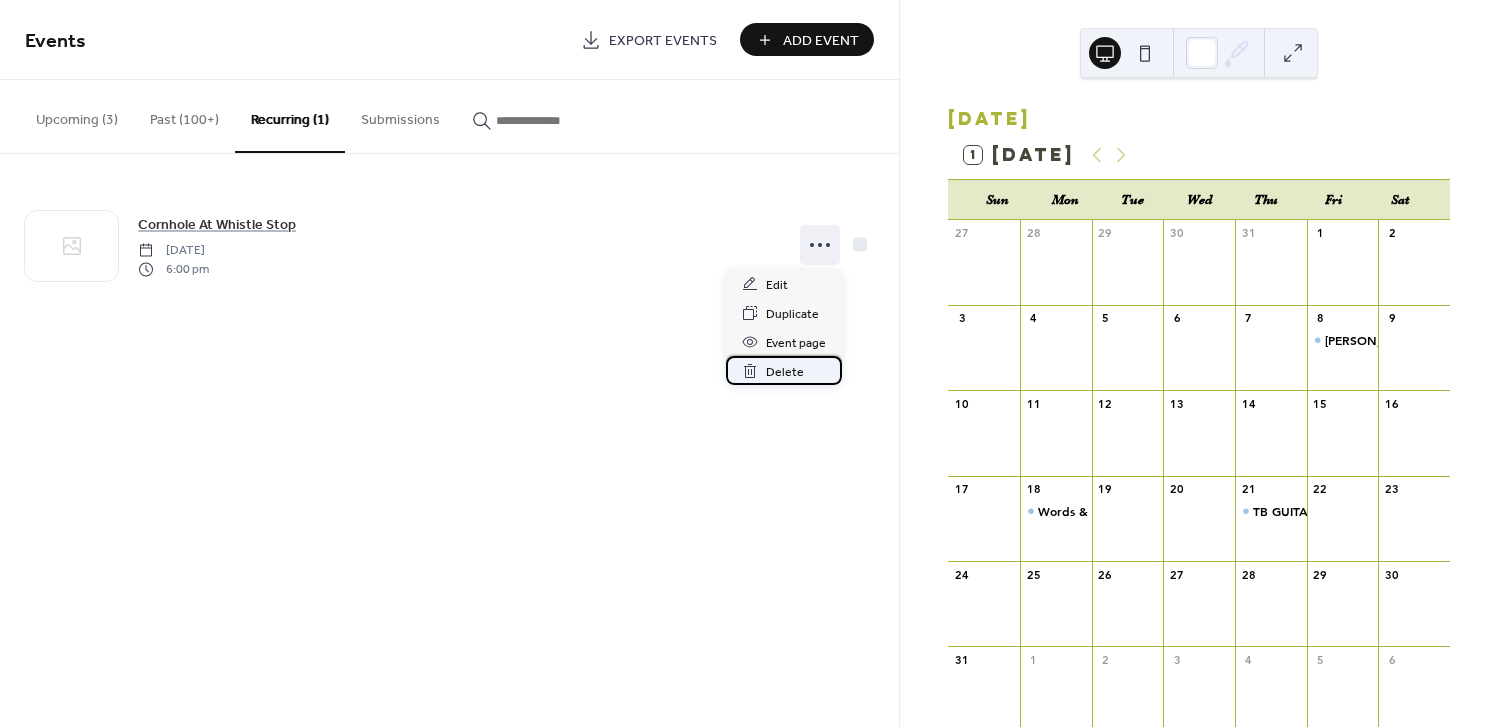 click on "Delete" at bounding box center [785, 372] 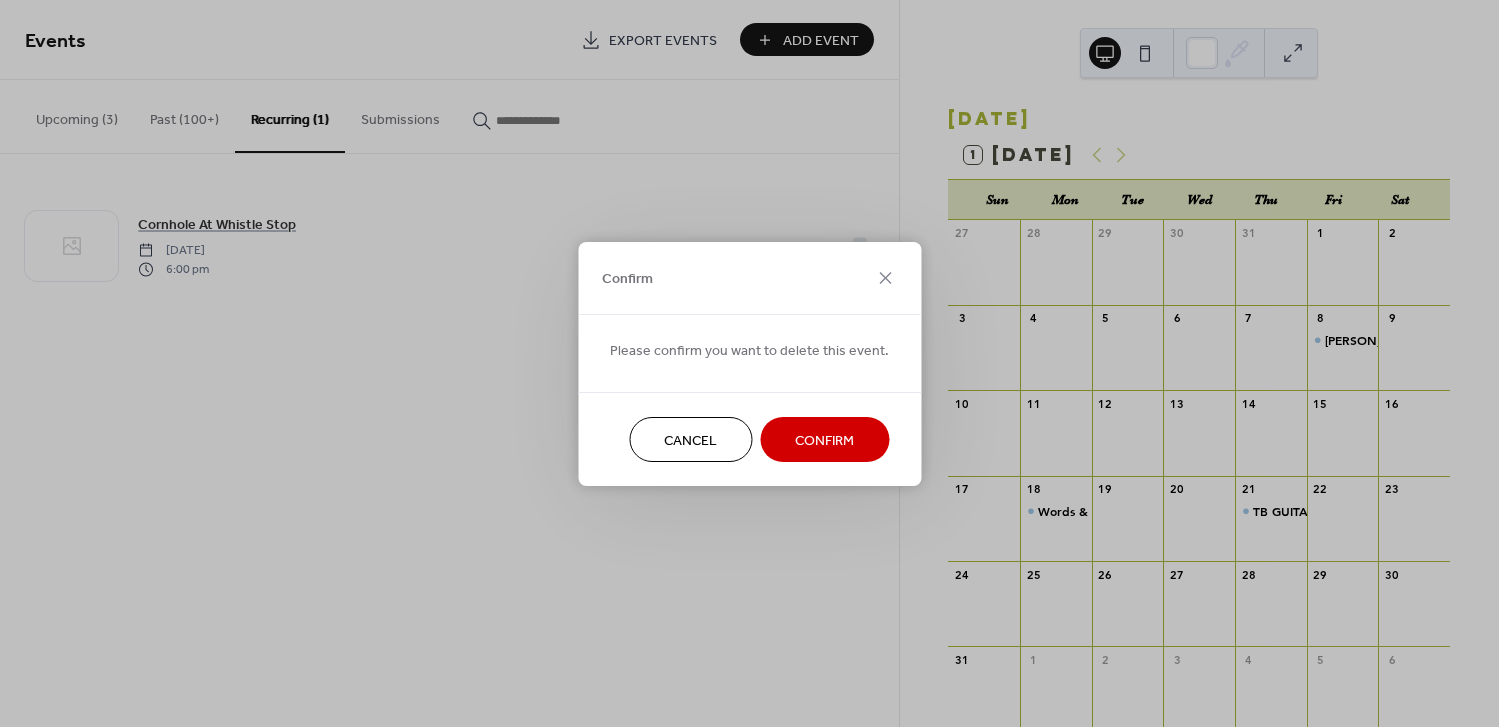 click on "Confirm" at bounding box center [824, 440] 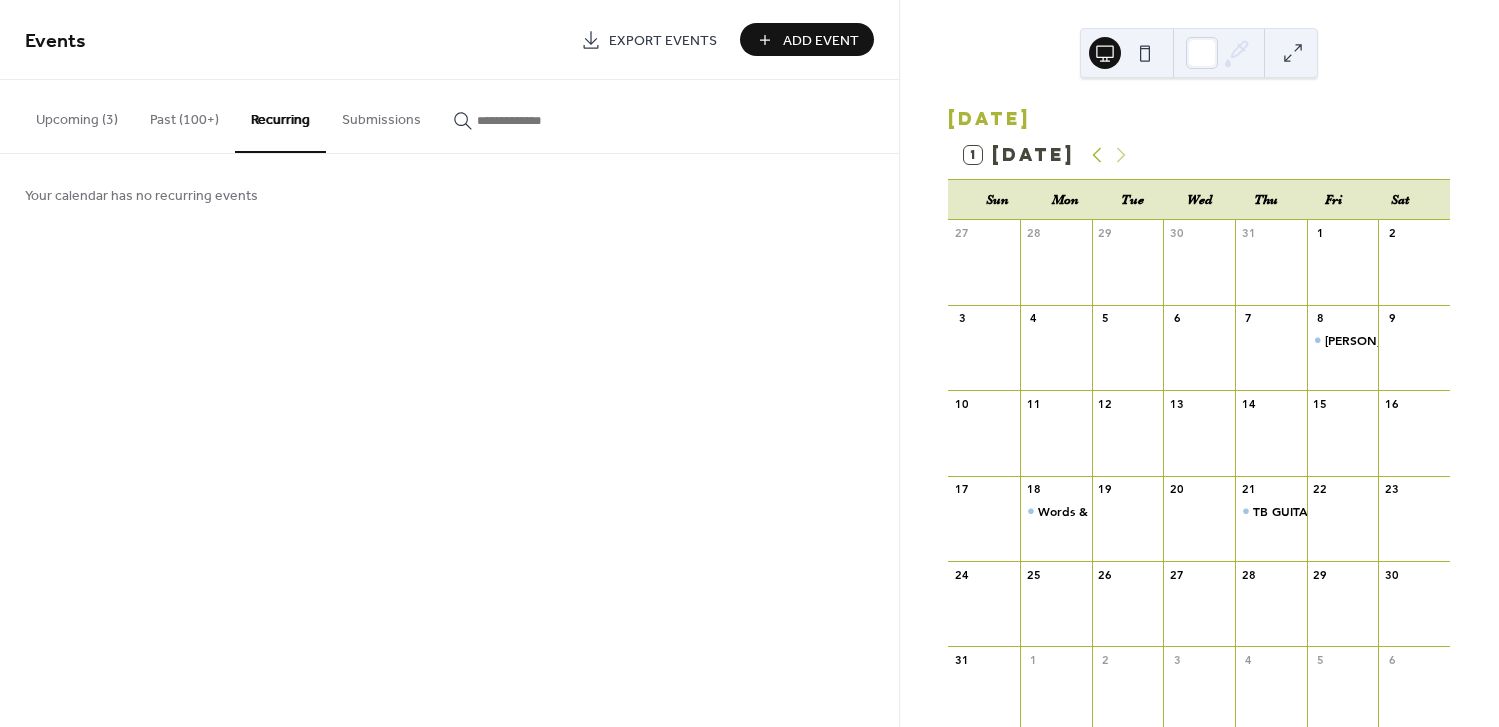 click 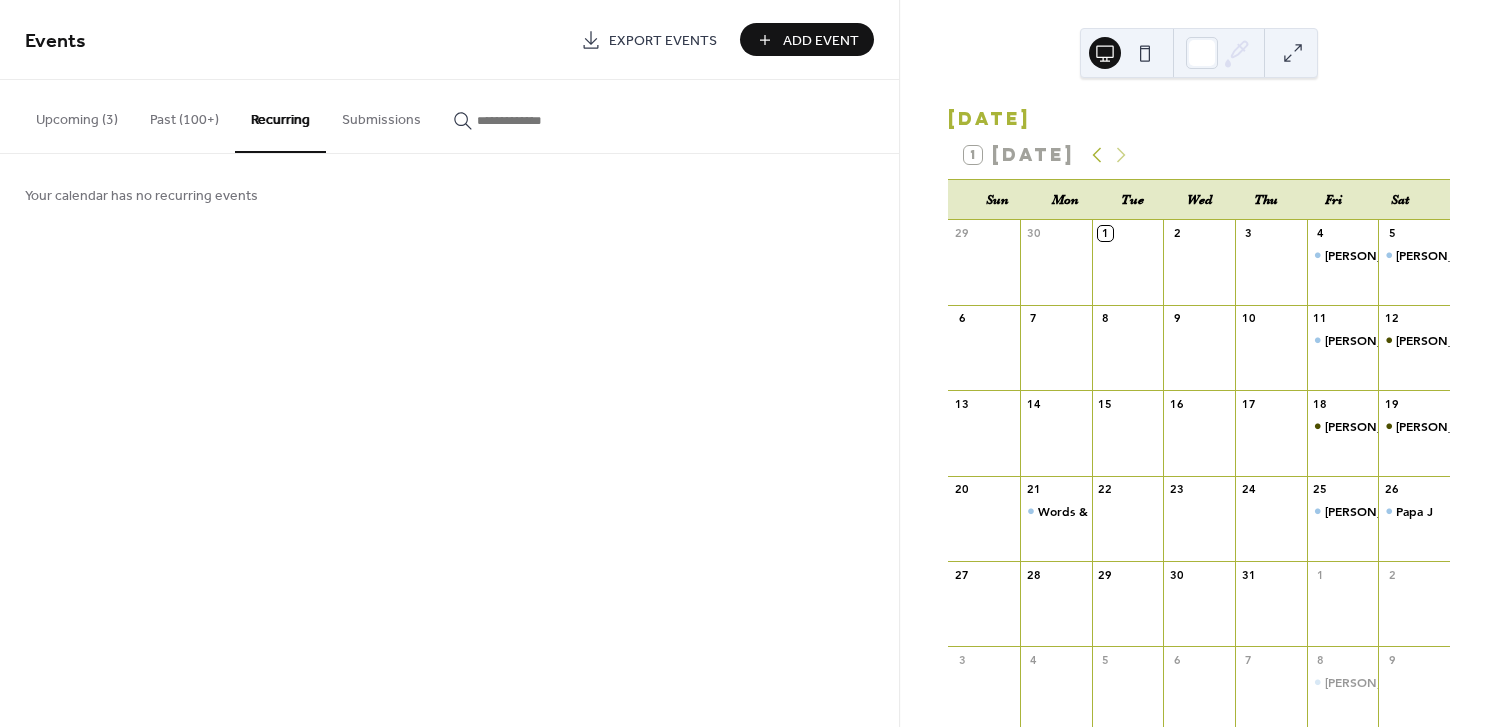 click 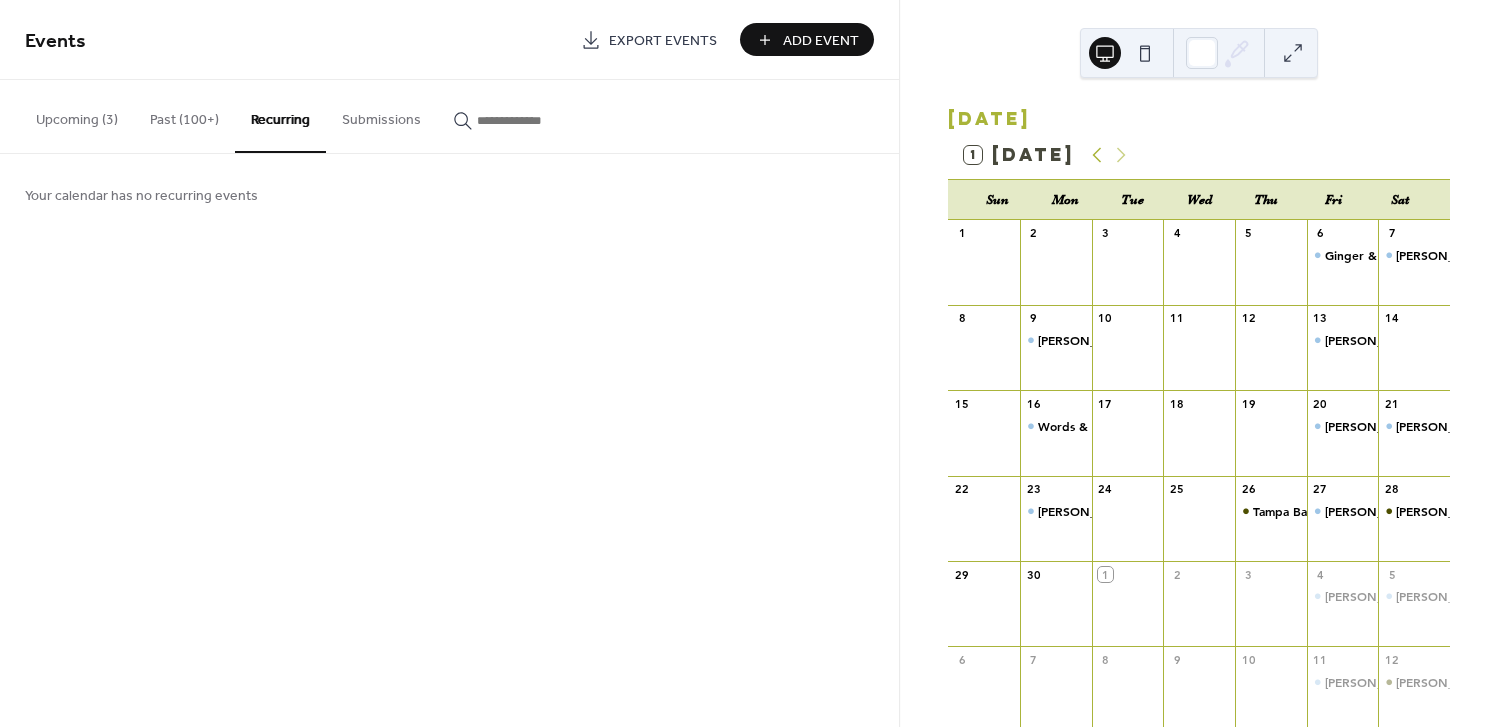click 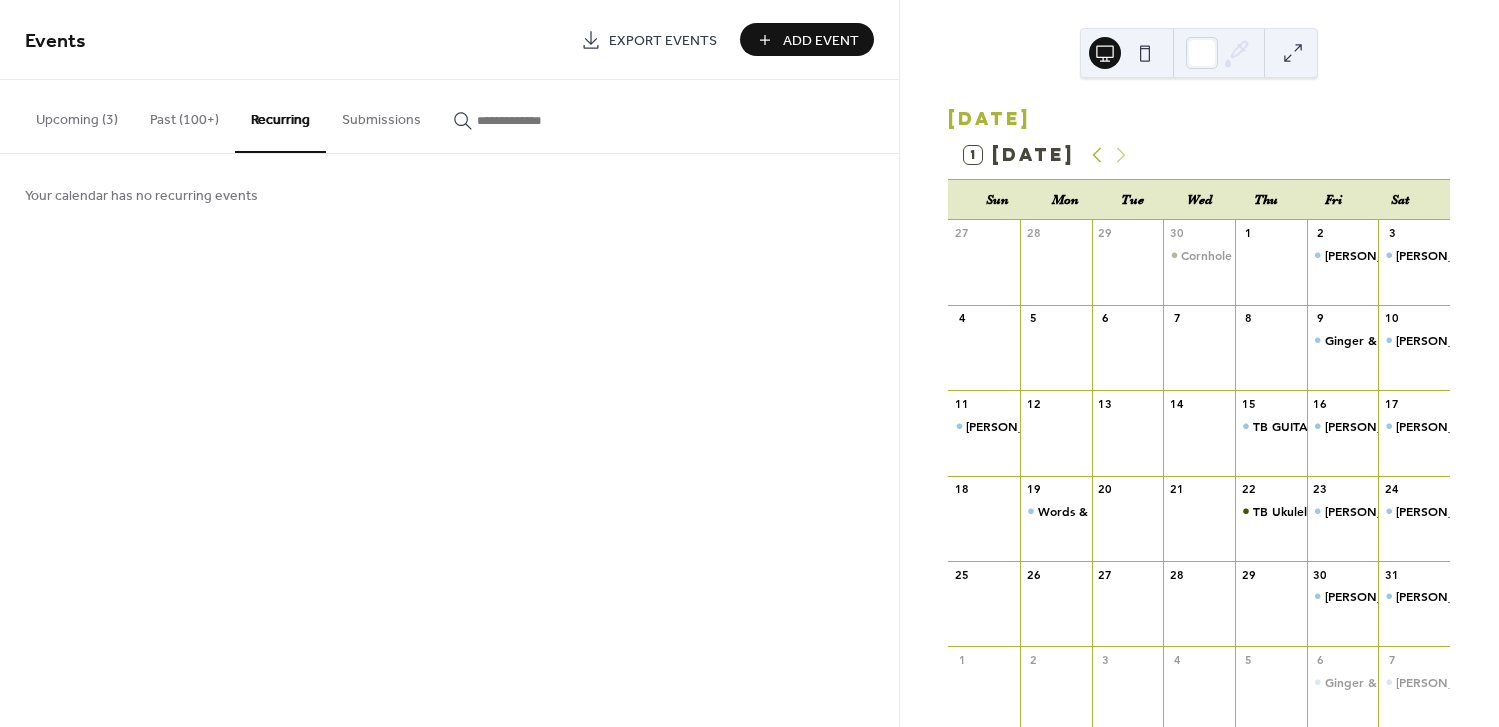 click 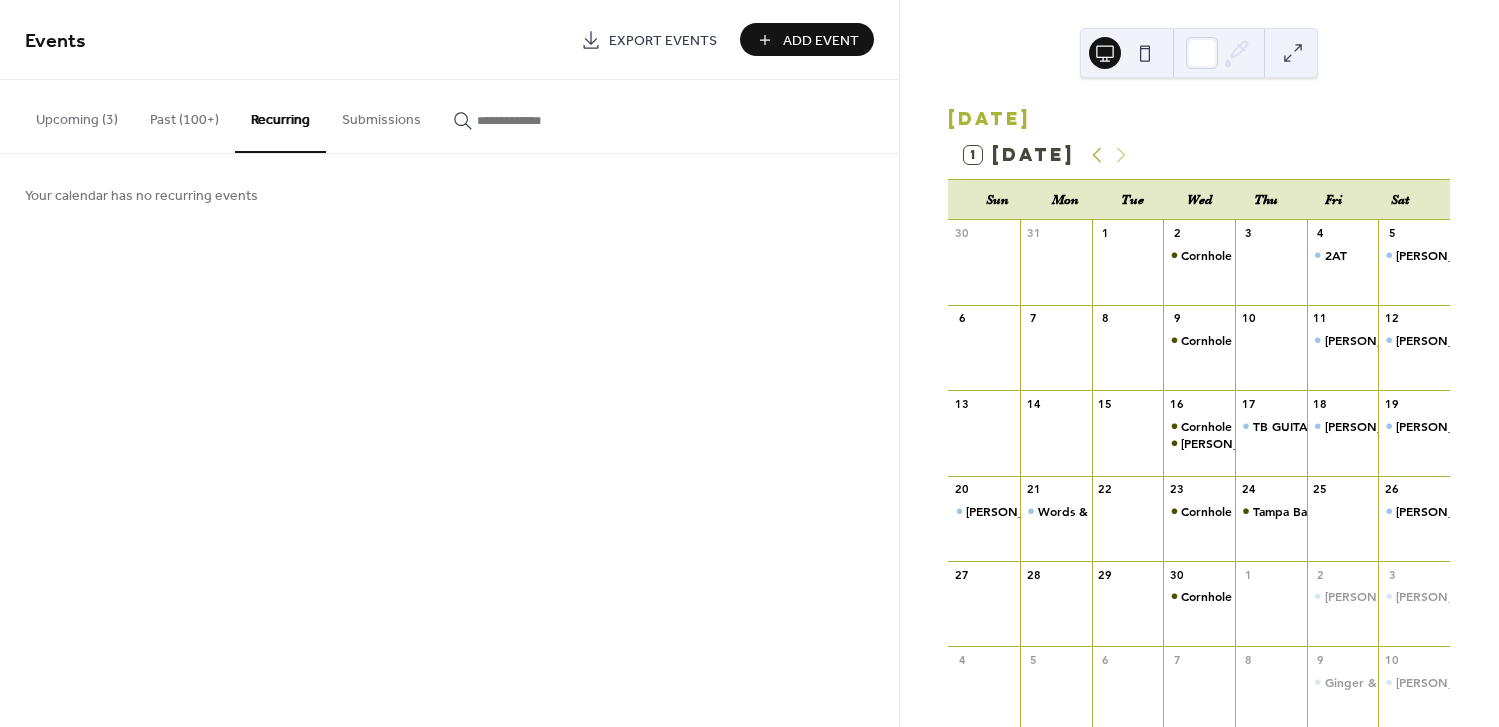 click 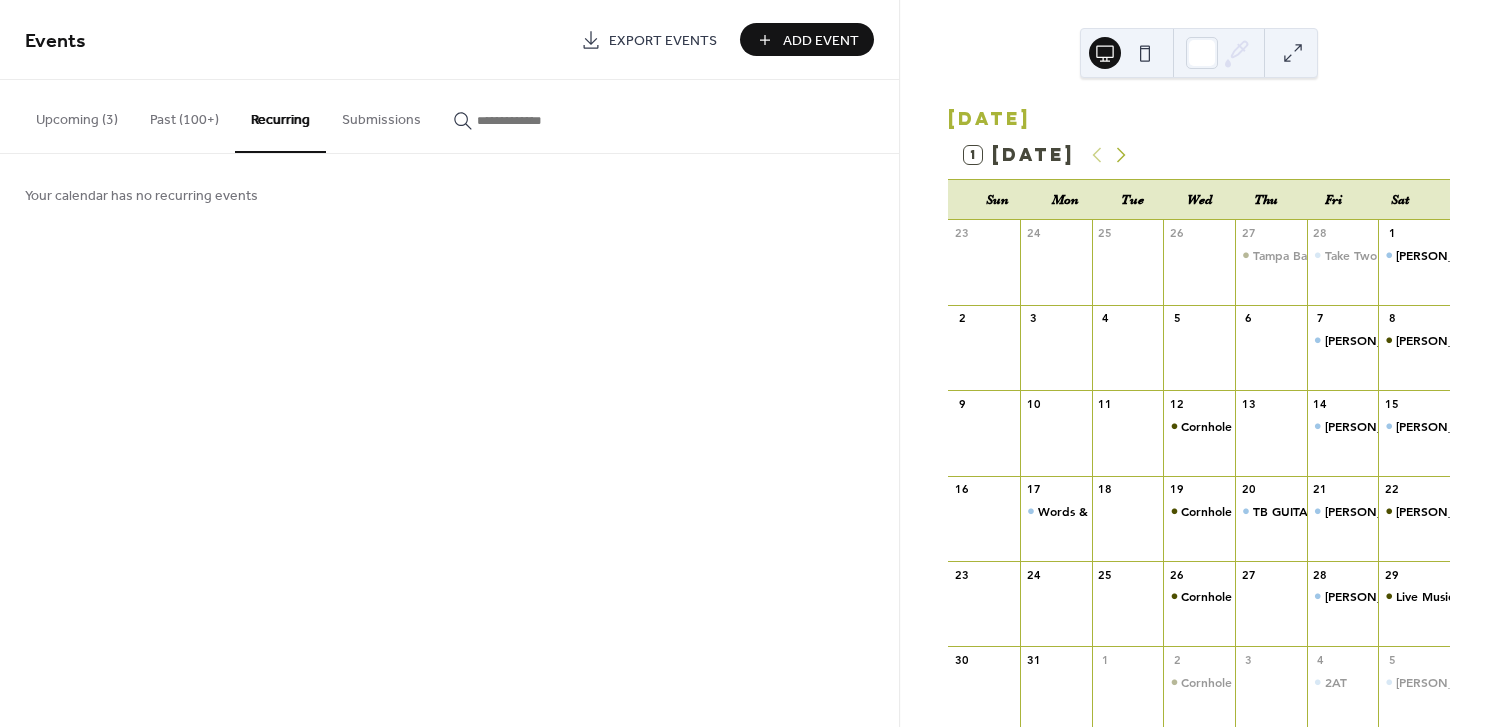 click 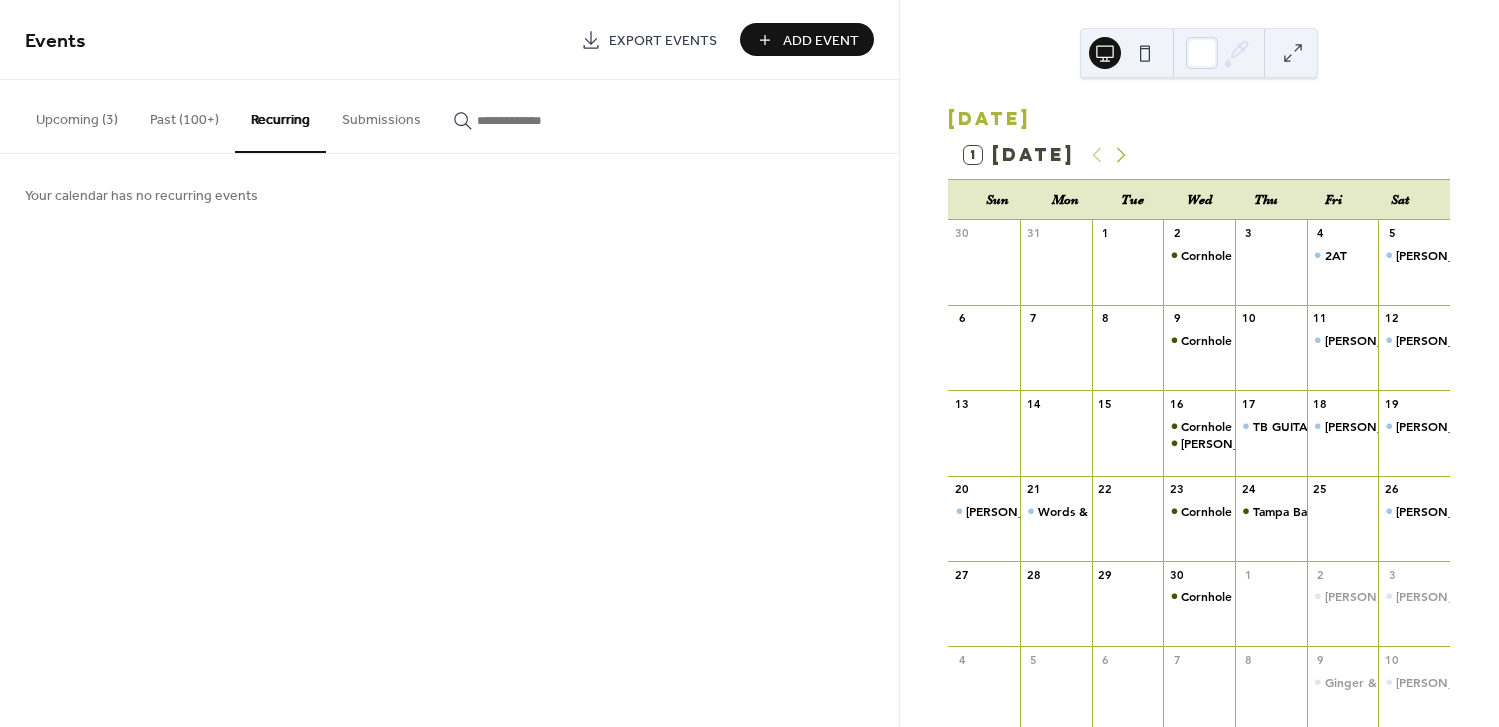 click 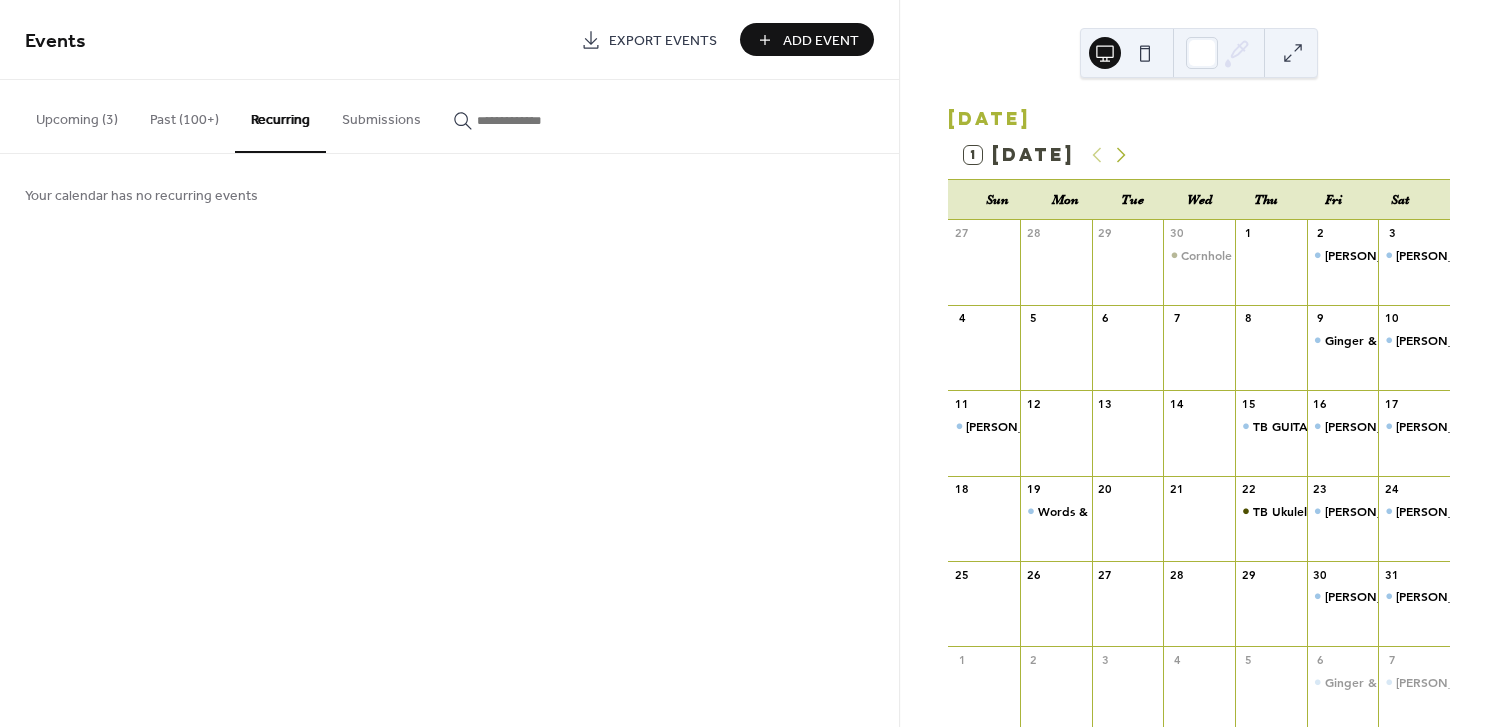 click 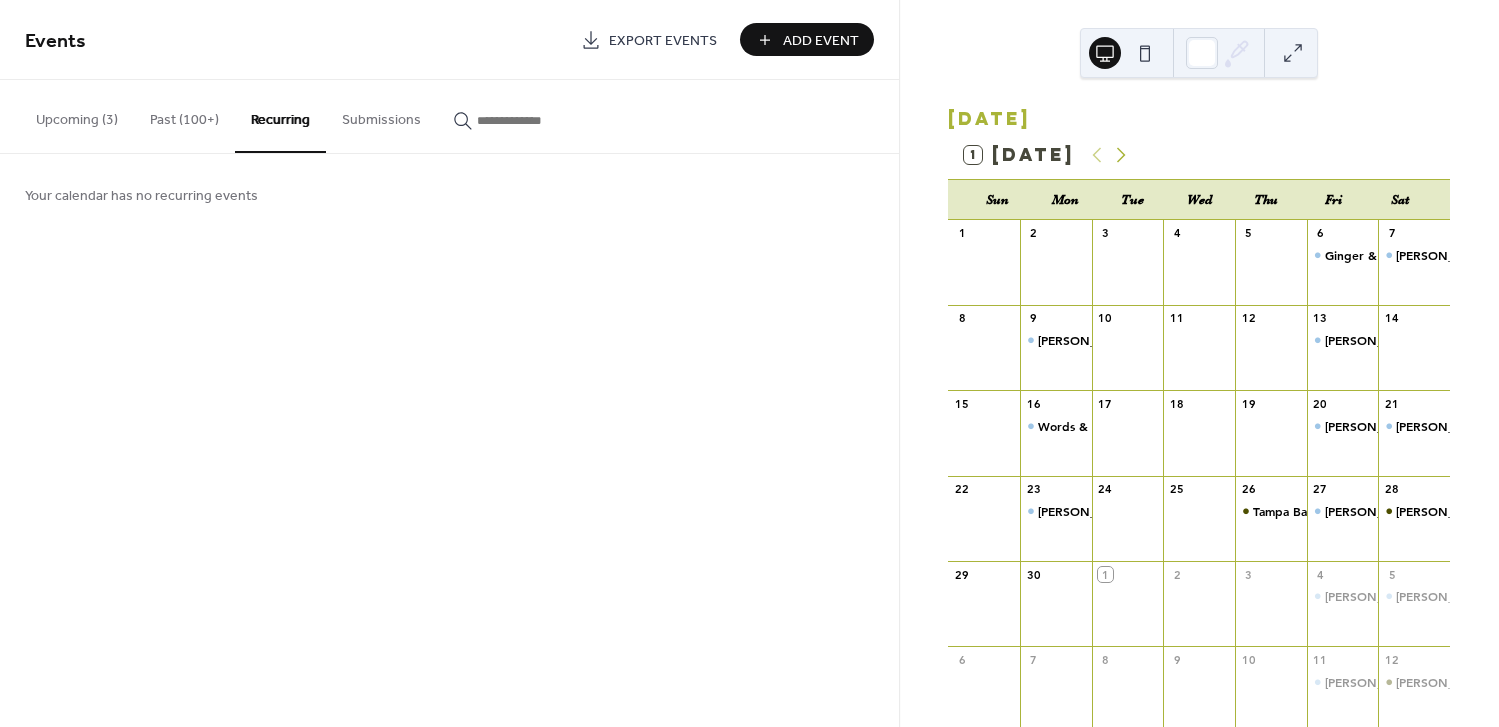 click 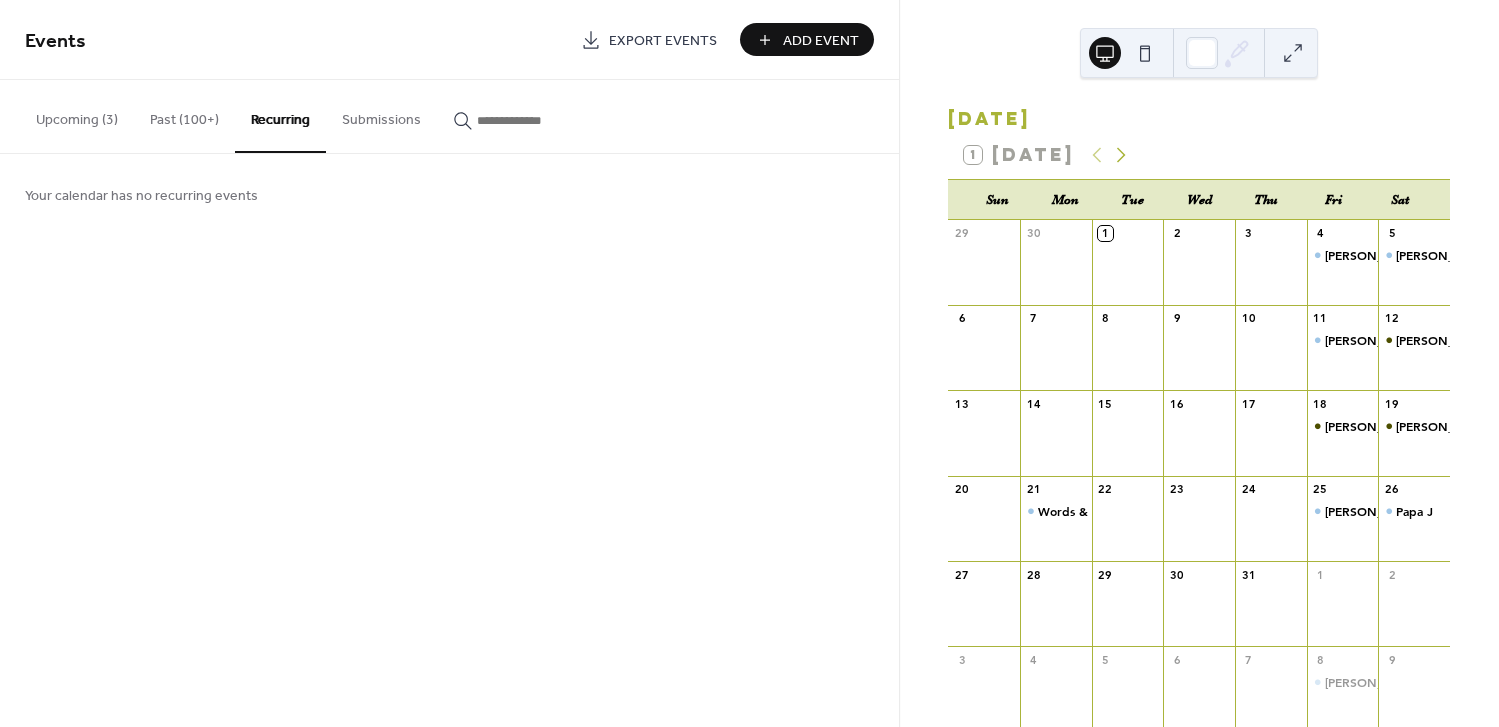 click 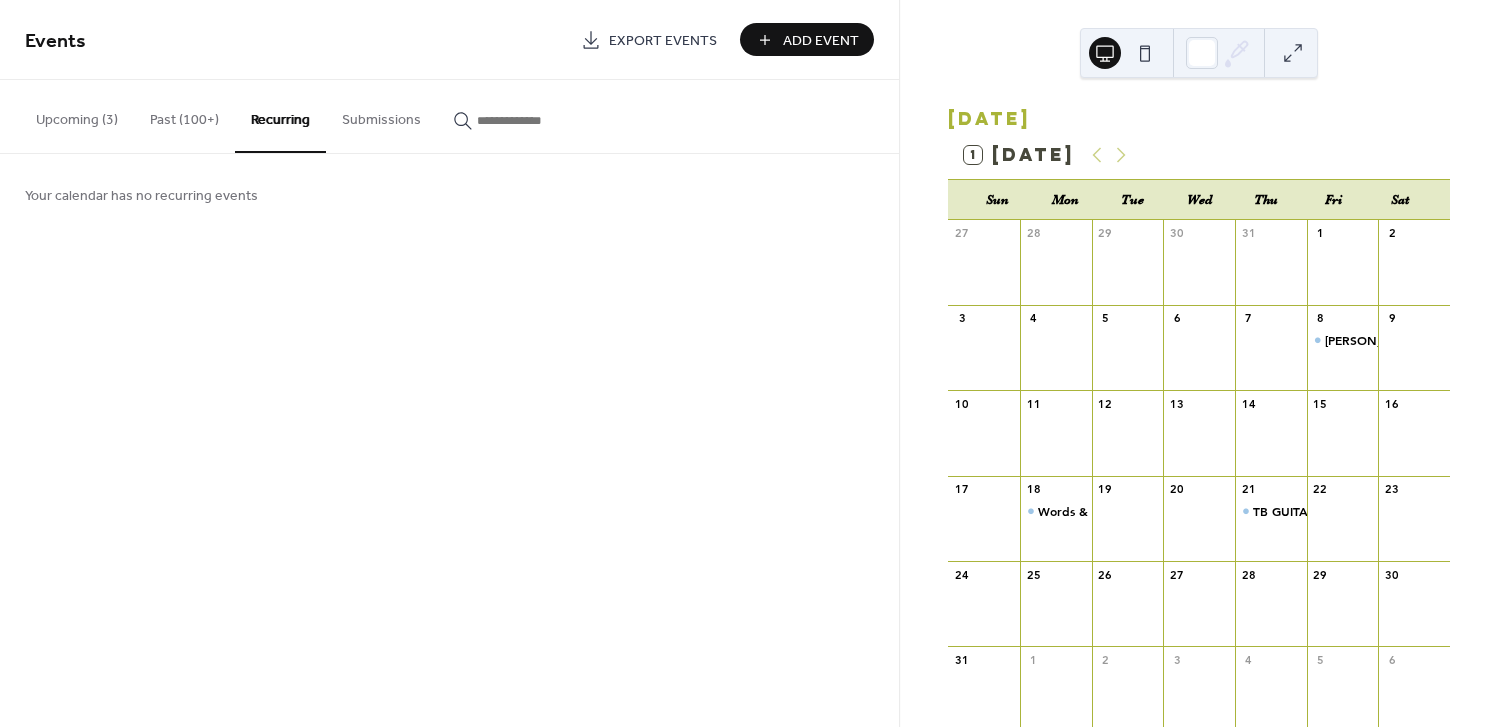 click at bounding box center [1414, 443] 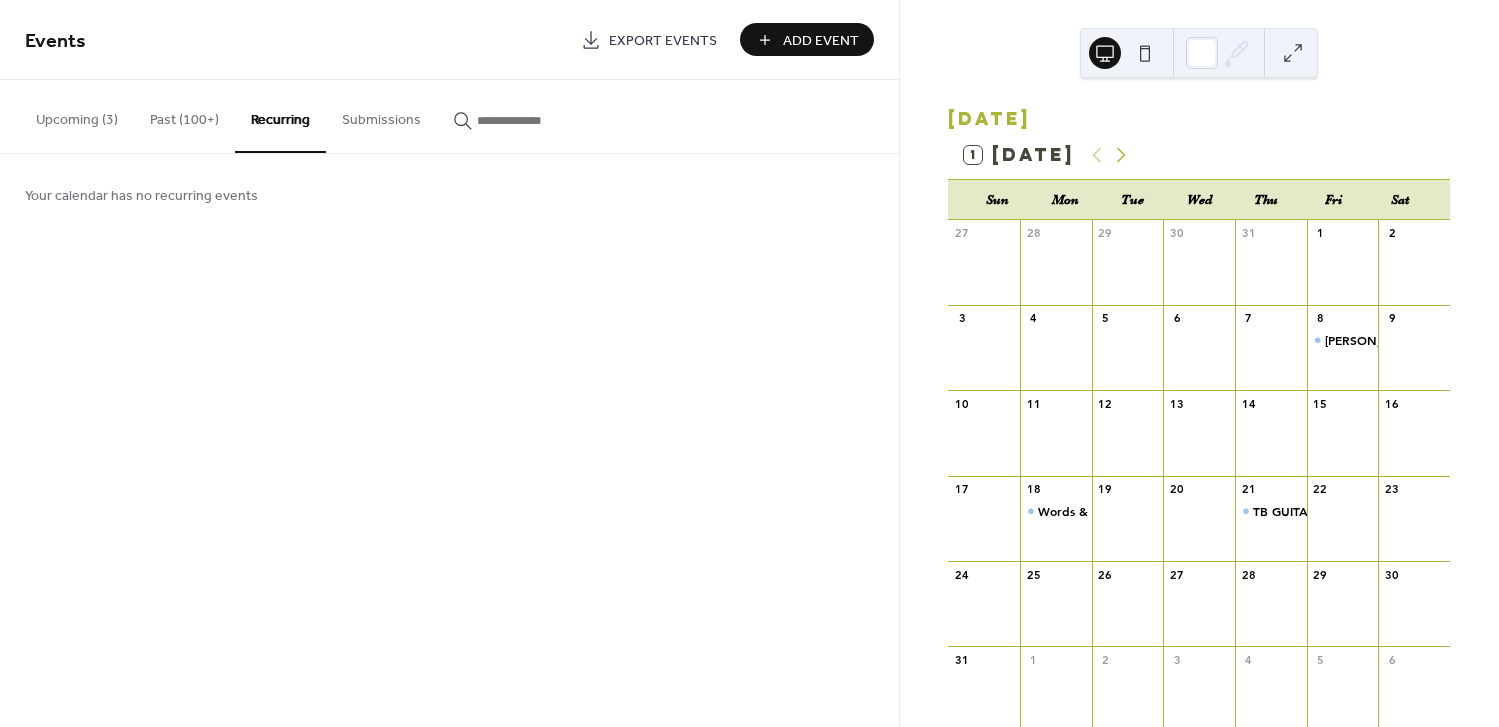 click 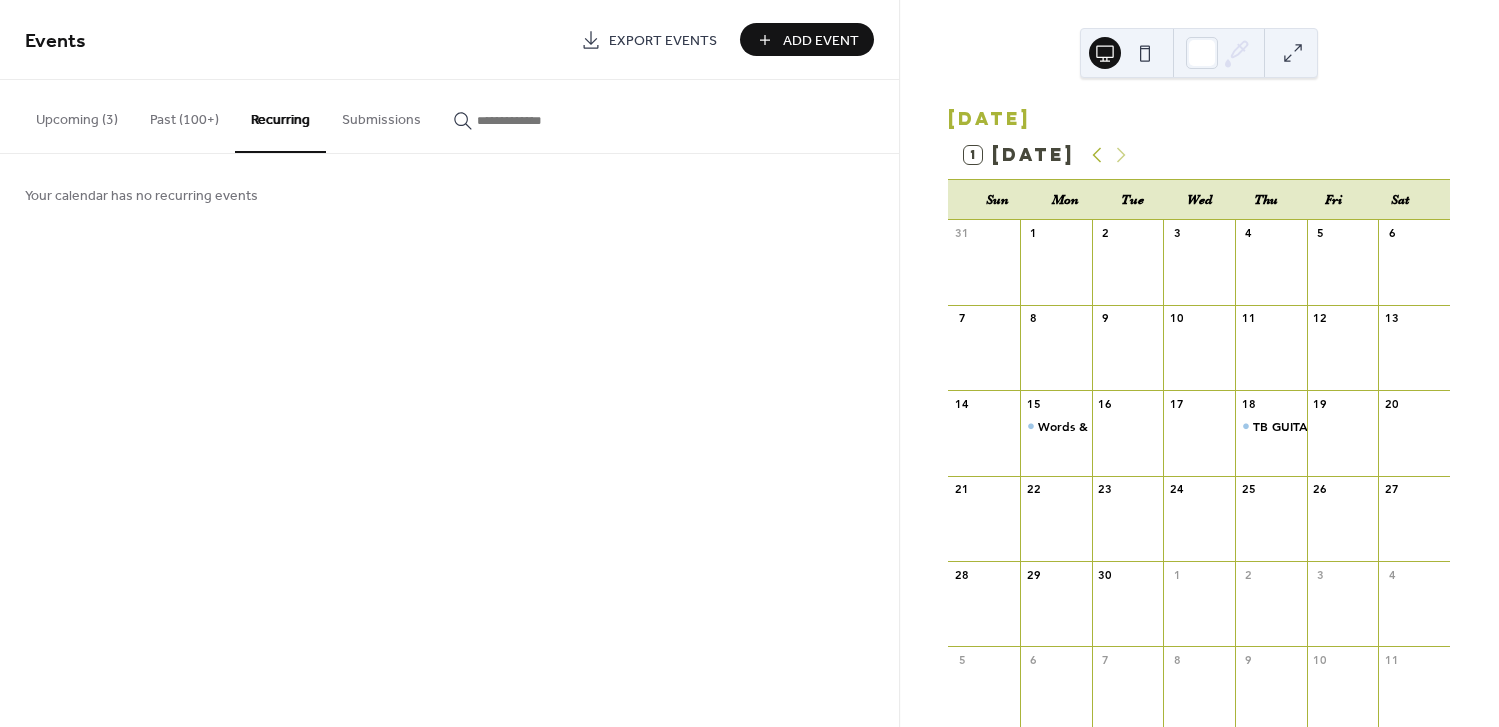 click 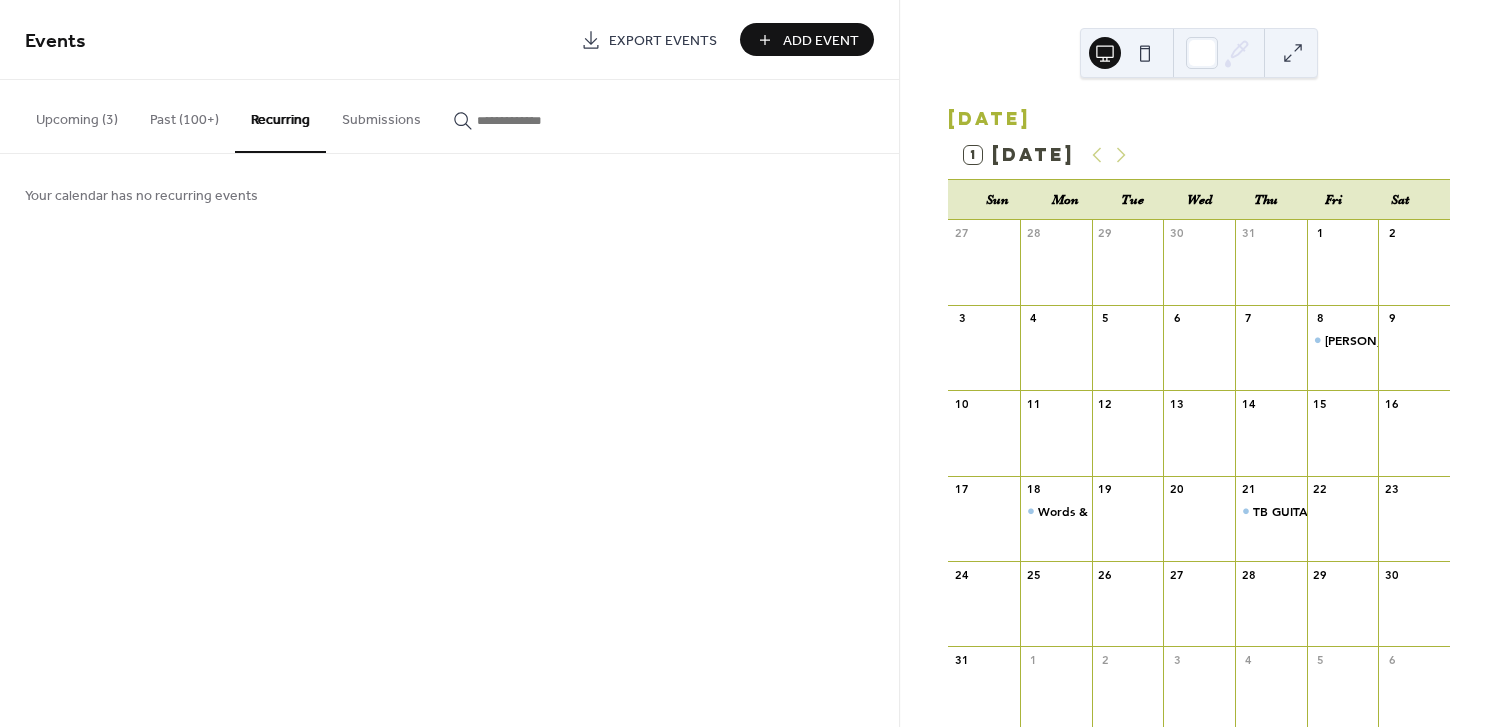 click at bounding box center (1414, 443) 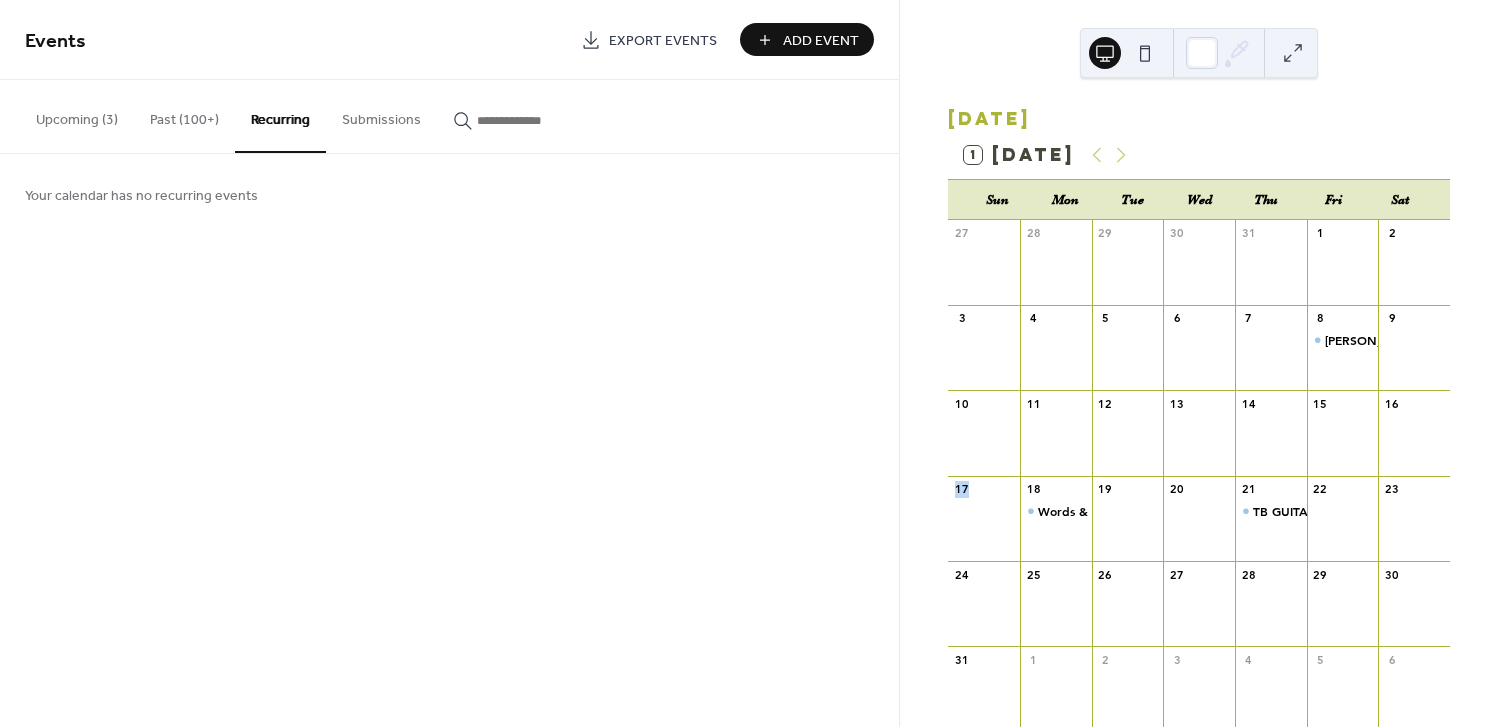 click at bounding box center (1414, 443) 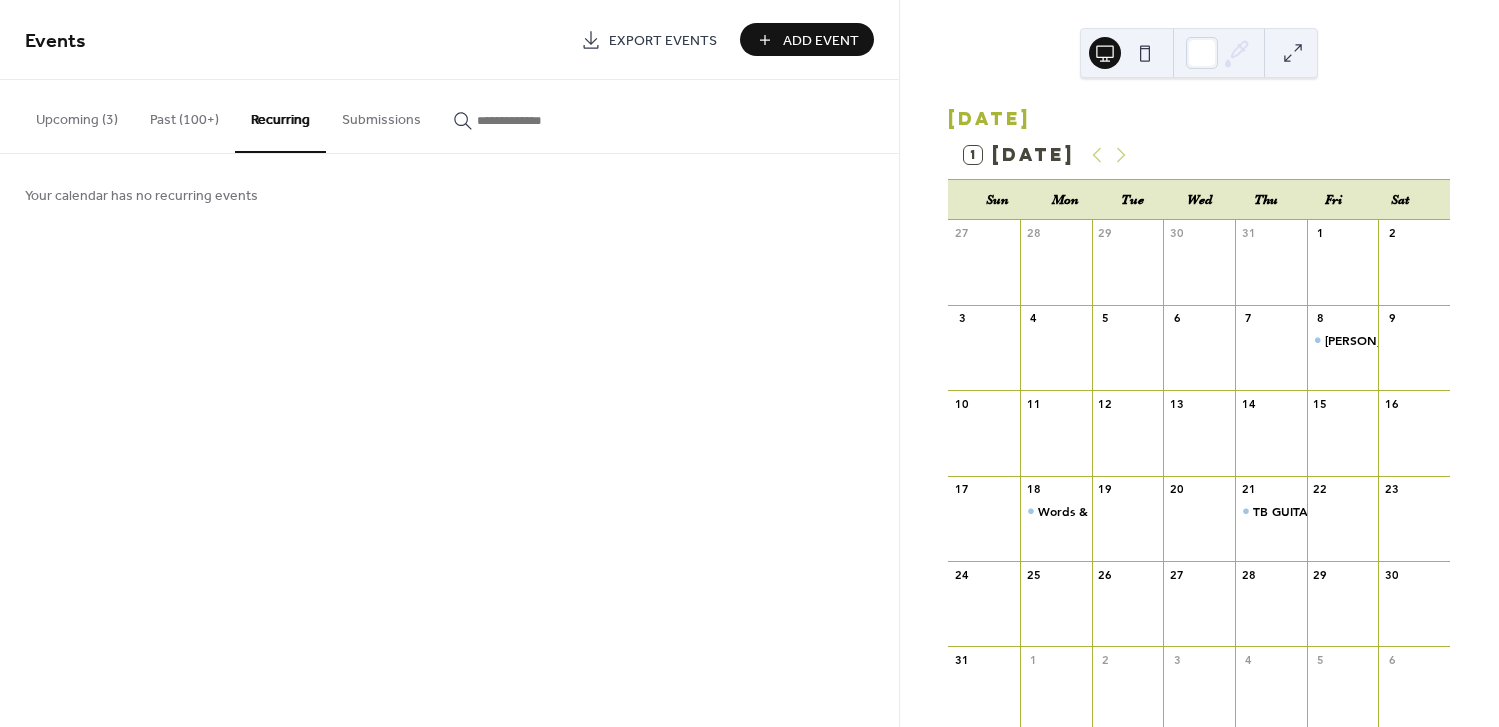 click on "[DATE] 1 [DATE] Sun Mon Tue Wed Thu Fri Sat 27 28 29 30 31 1 2 3 4 5 6 7 8 [PERSON_NAME] 9 10 11 12 13 14 15 16 17 18 Words & Wine Book Club 19 20 21 TB GUITAR GUILD 22 23 24 25 26 27 28 29 30 31 1 2 3 4 5 6" at bounding box center (1199, 363) 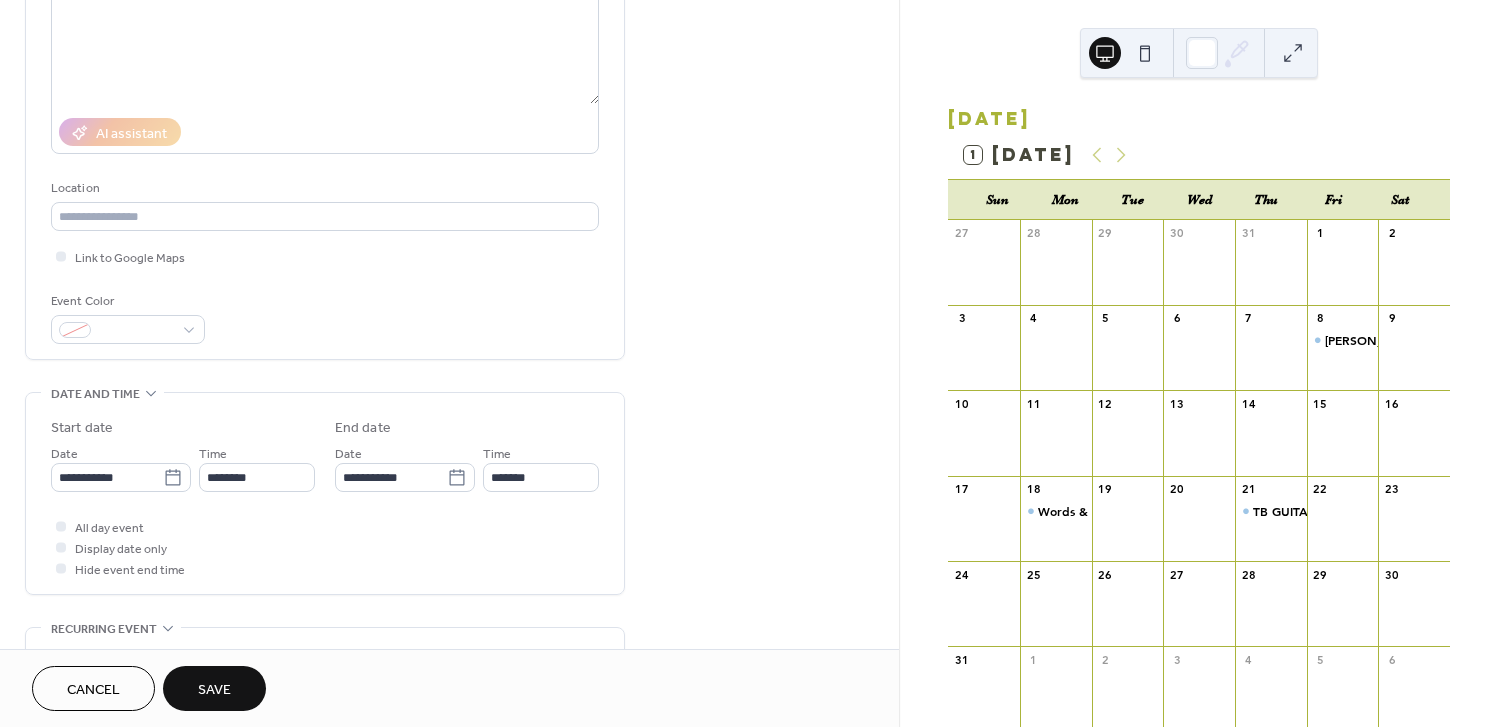 scroll, scrollTop: 272, scrollLeft: 0, axis: vertical 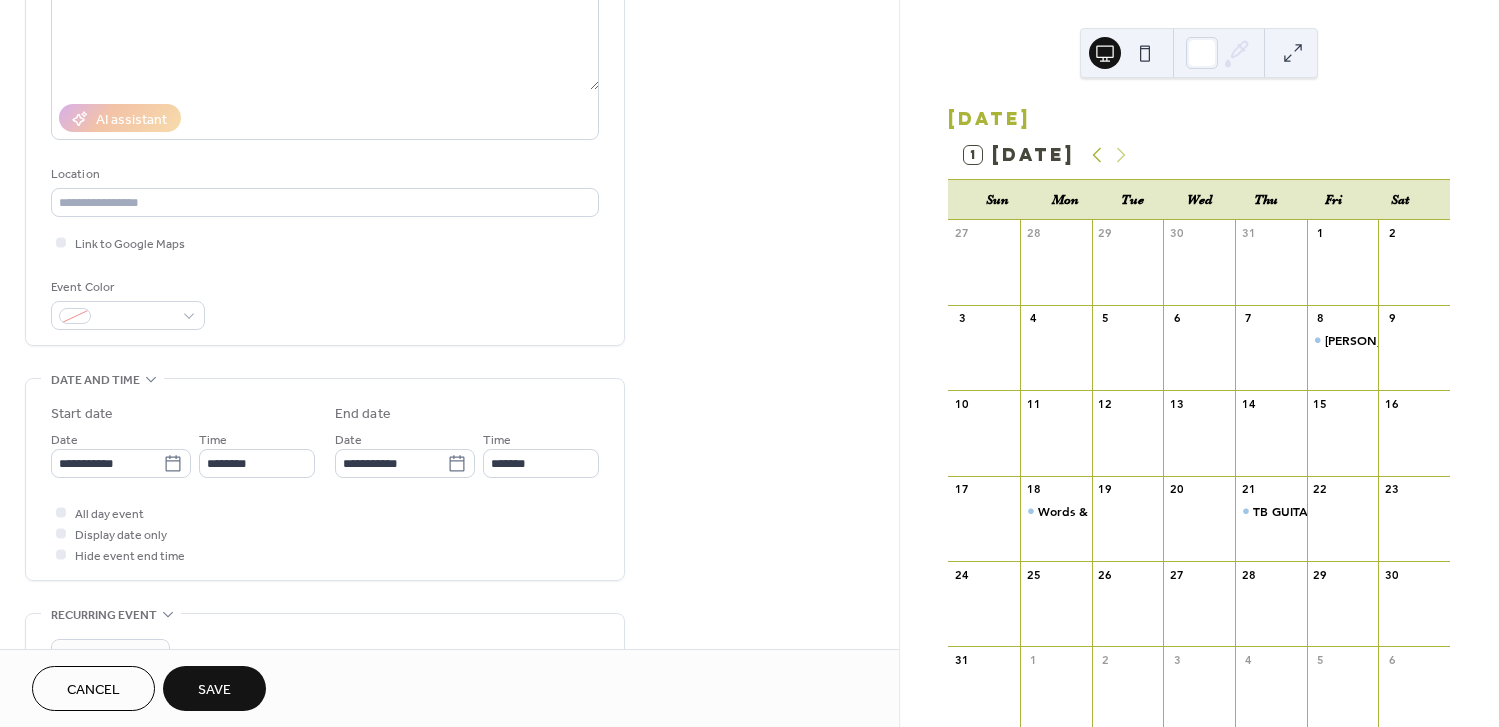 type on "*********" 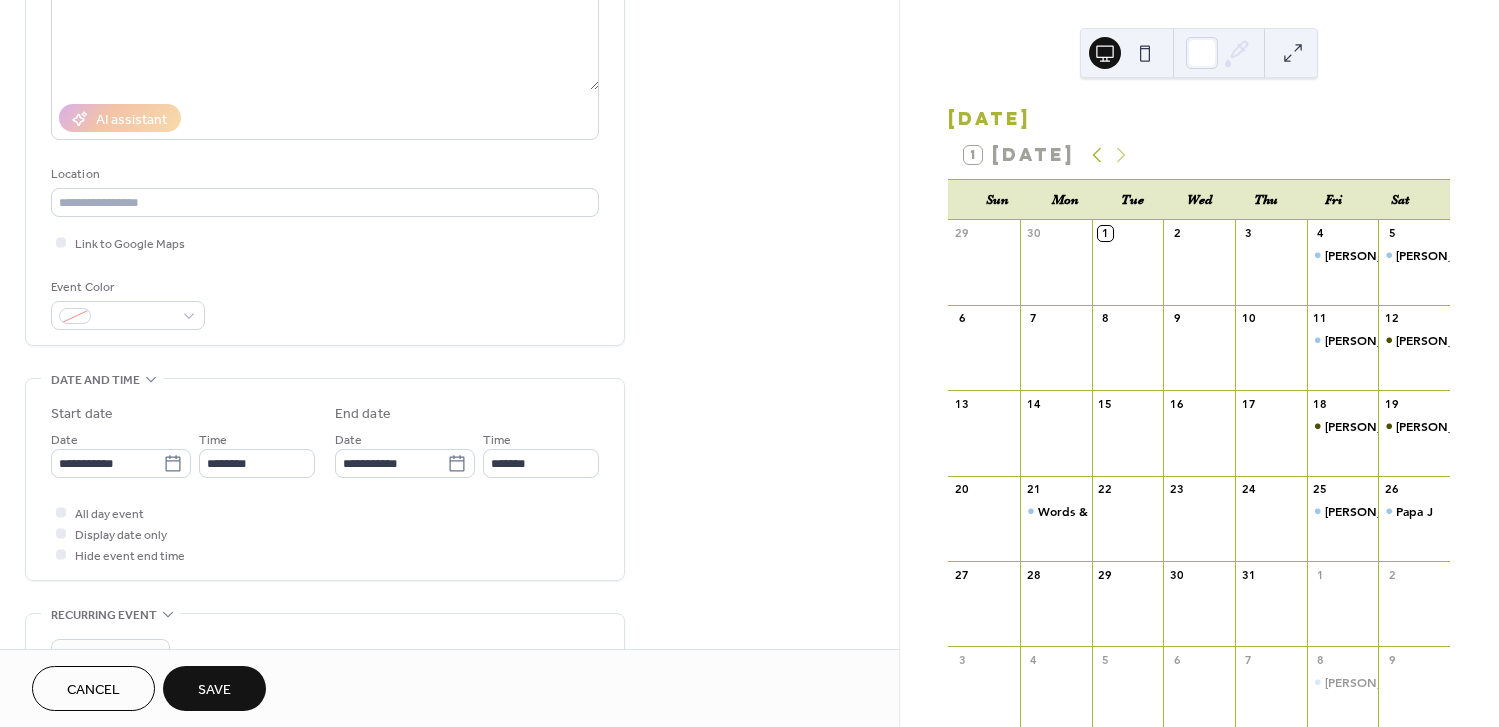 click 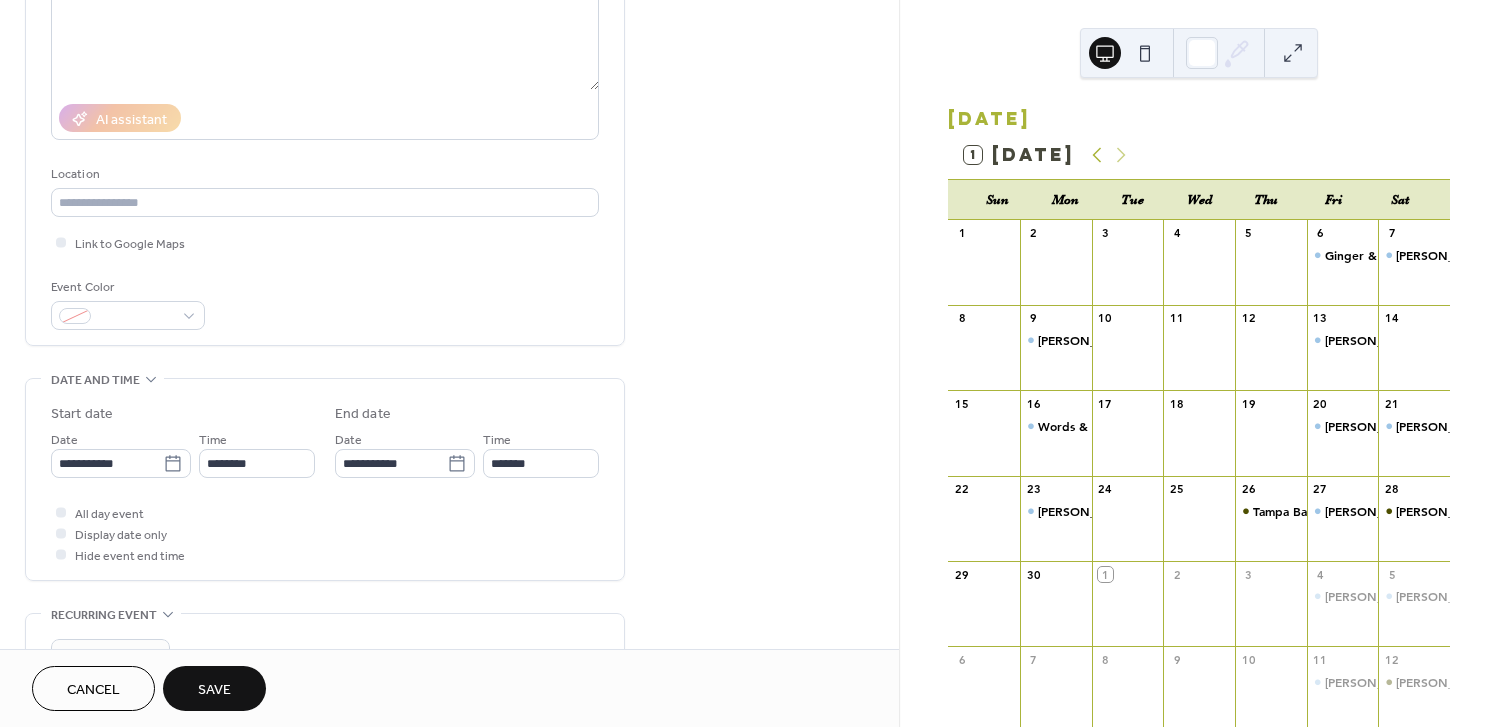 click 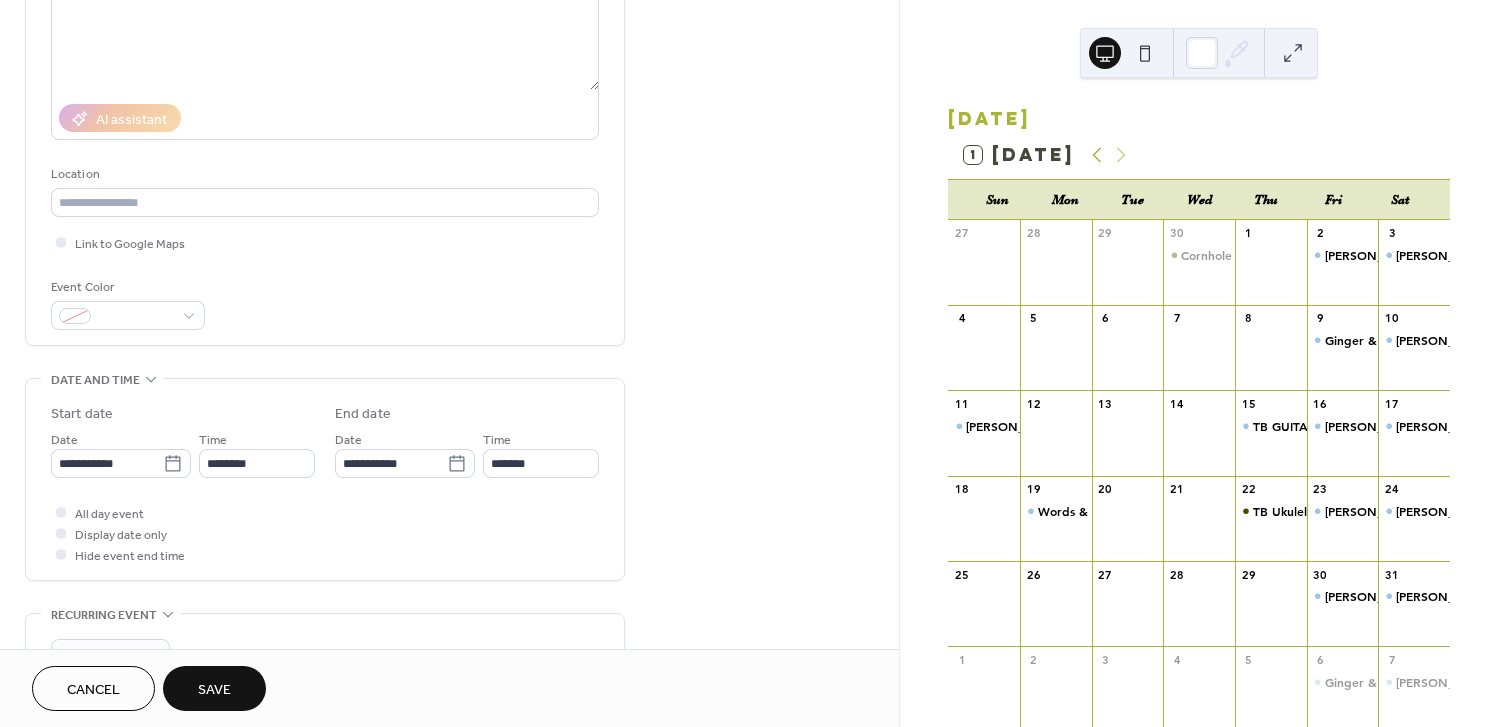 click 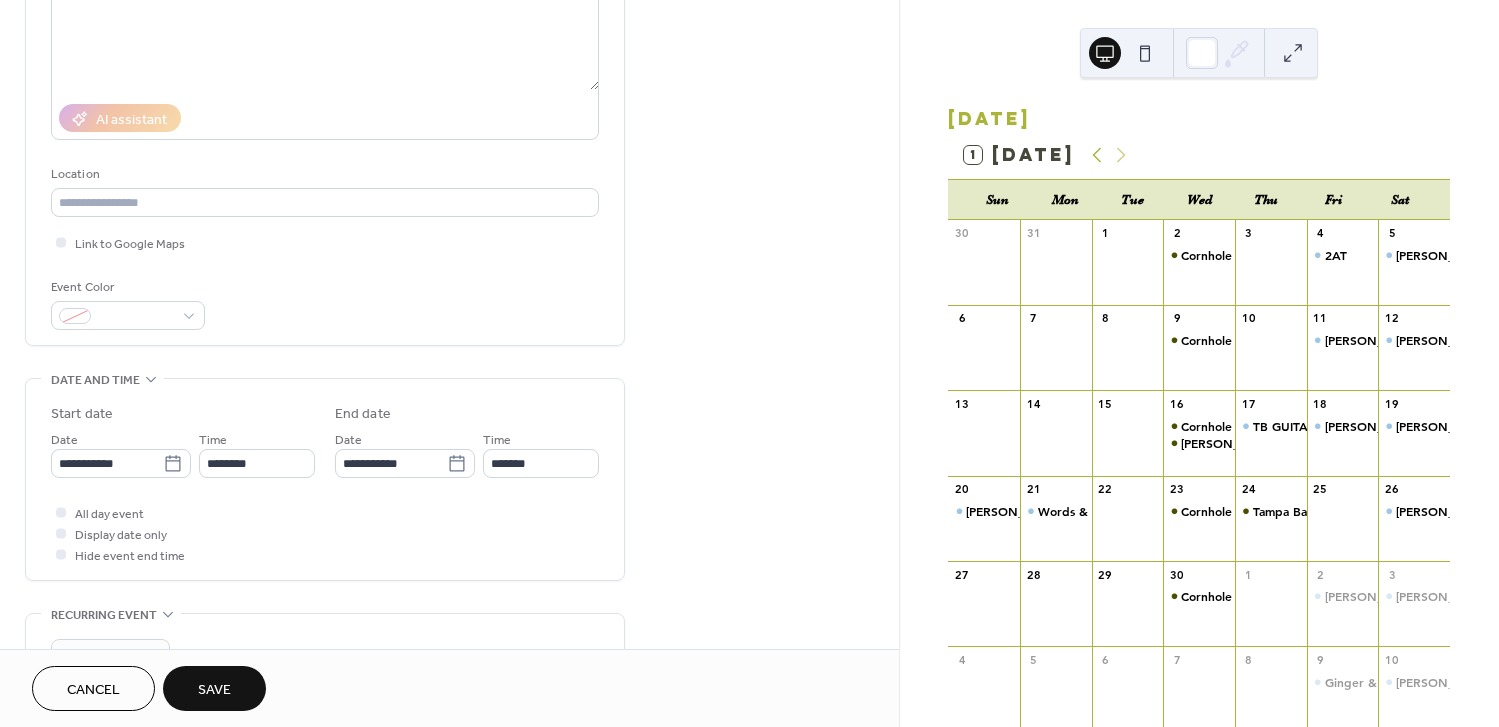 click 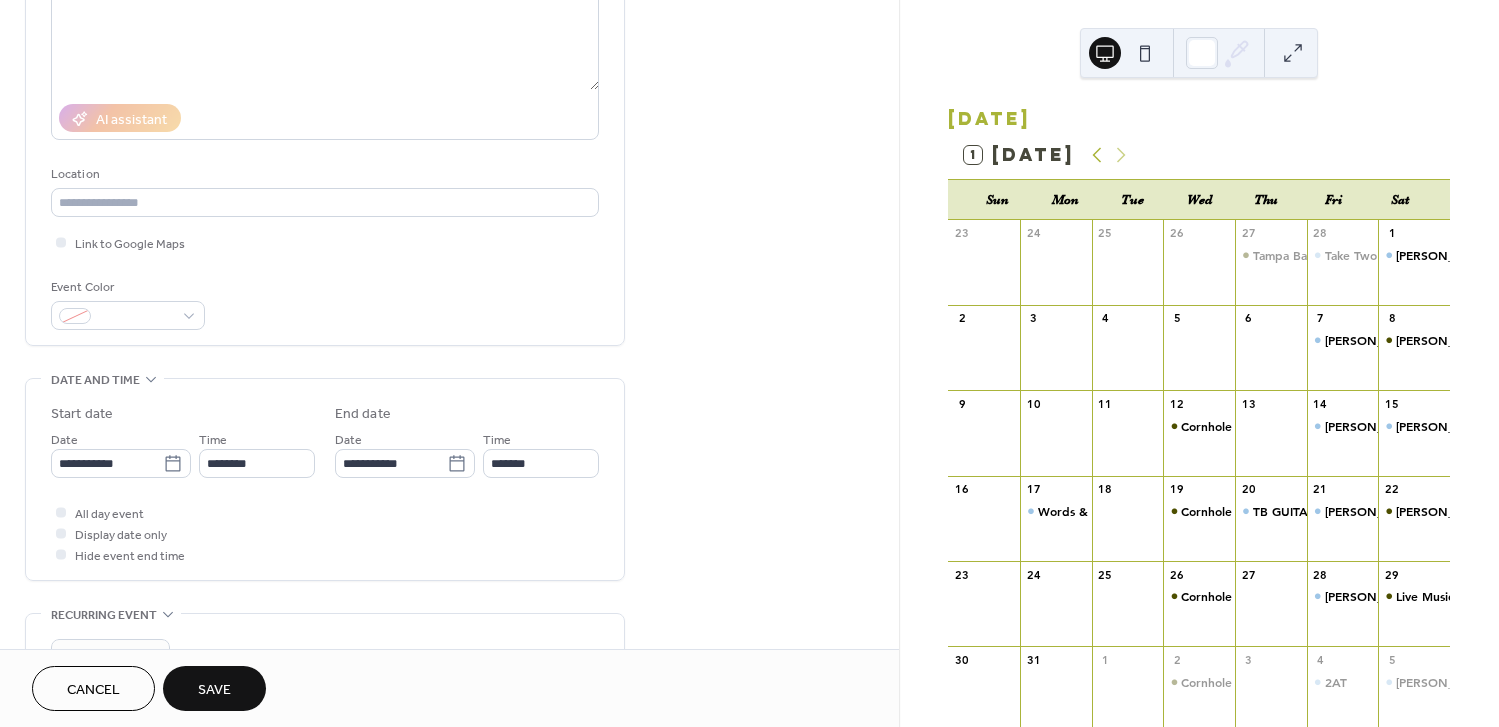 click 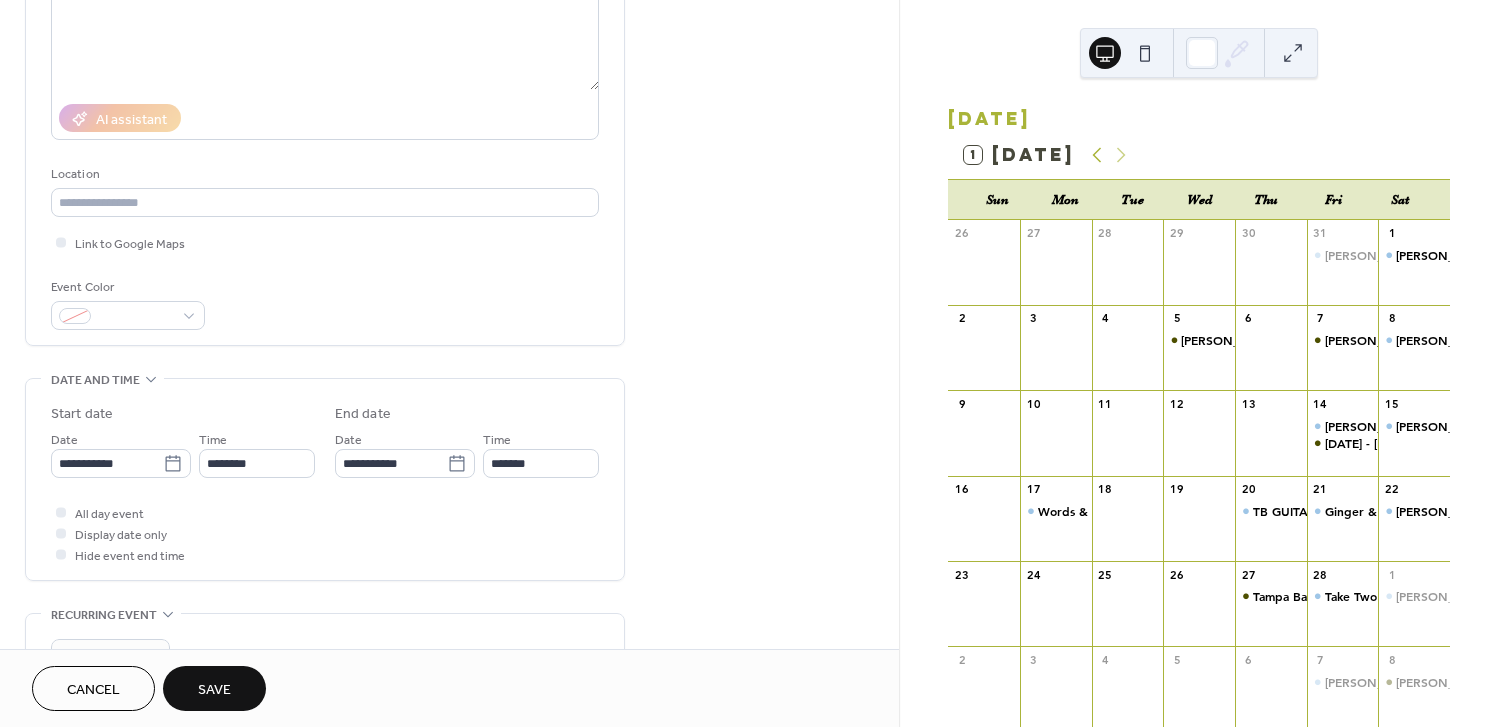 click 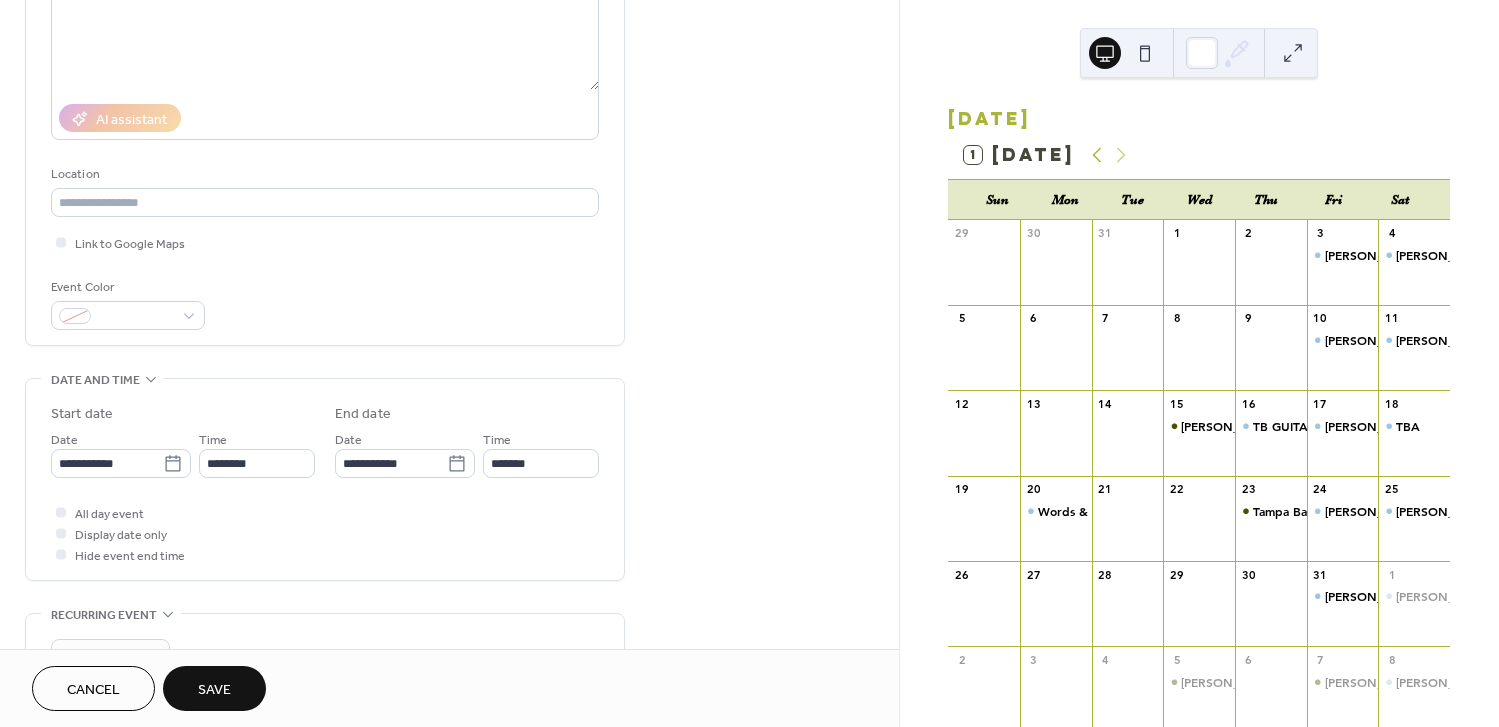 click 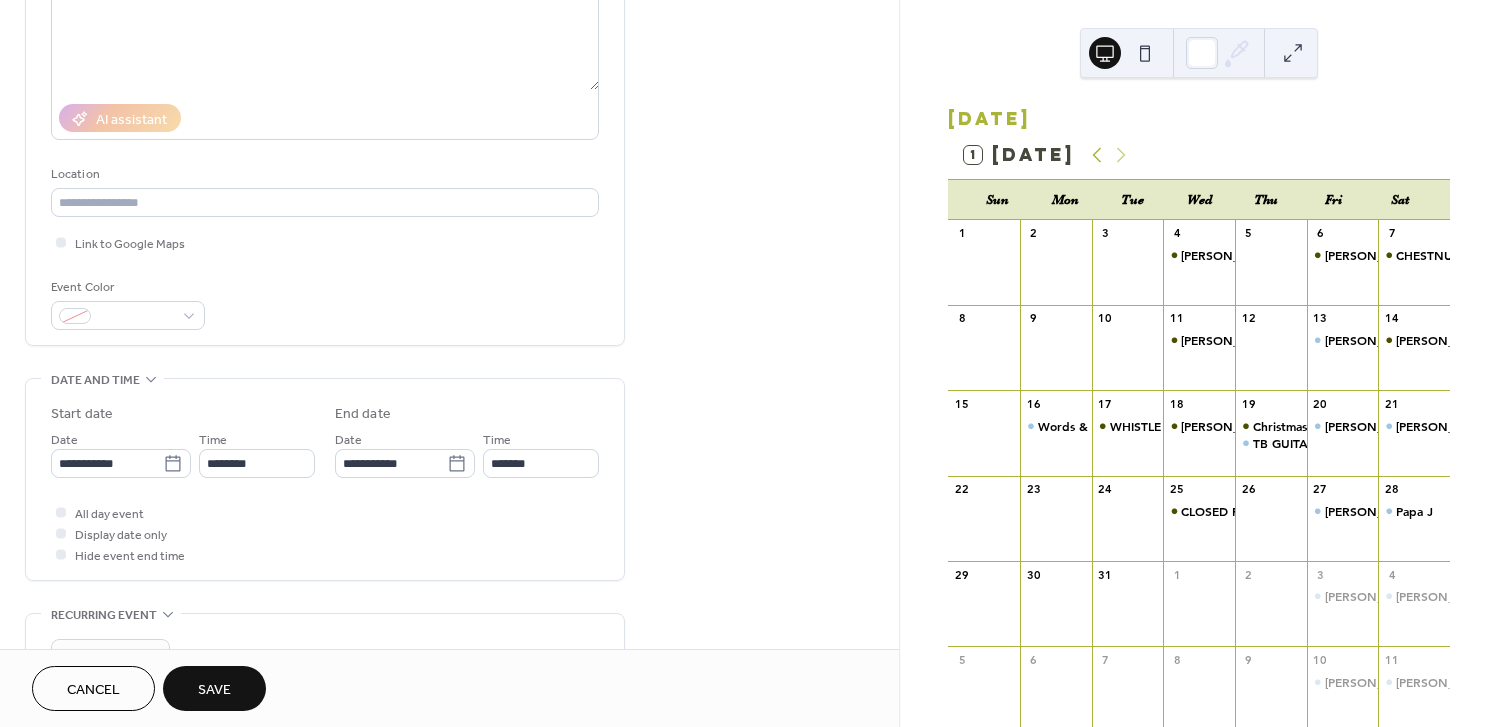 click 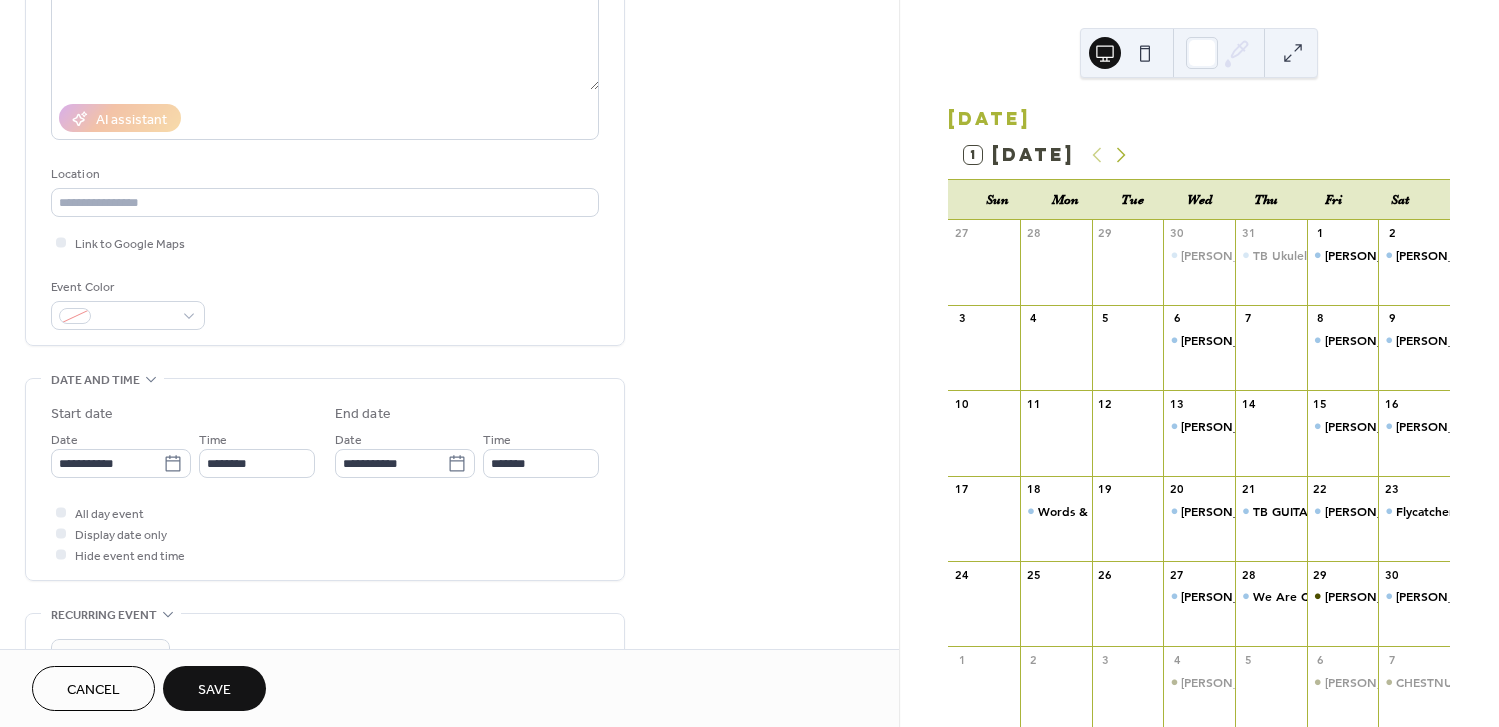 click 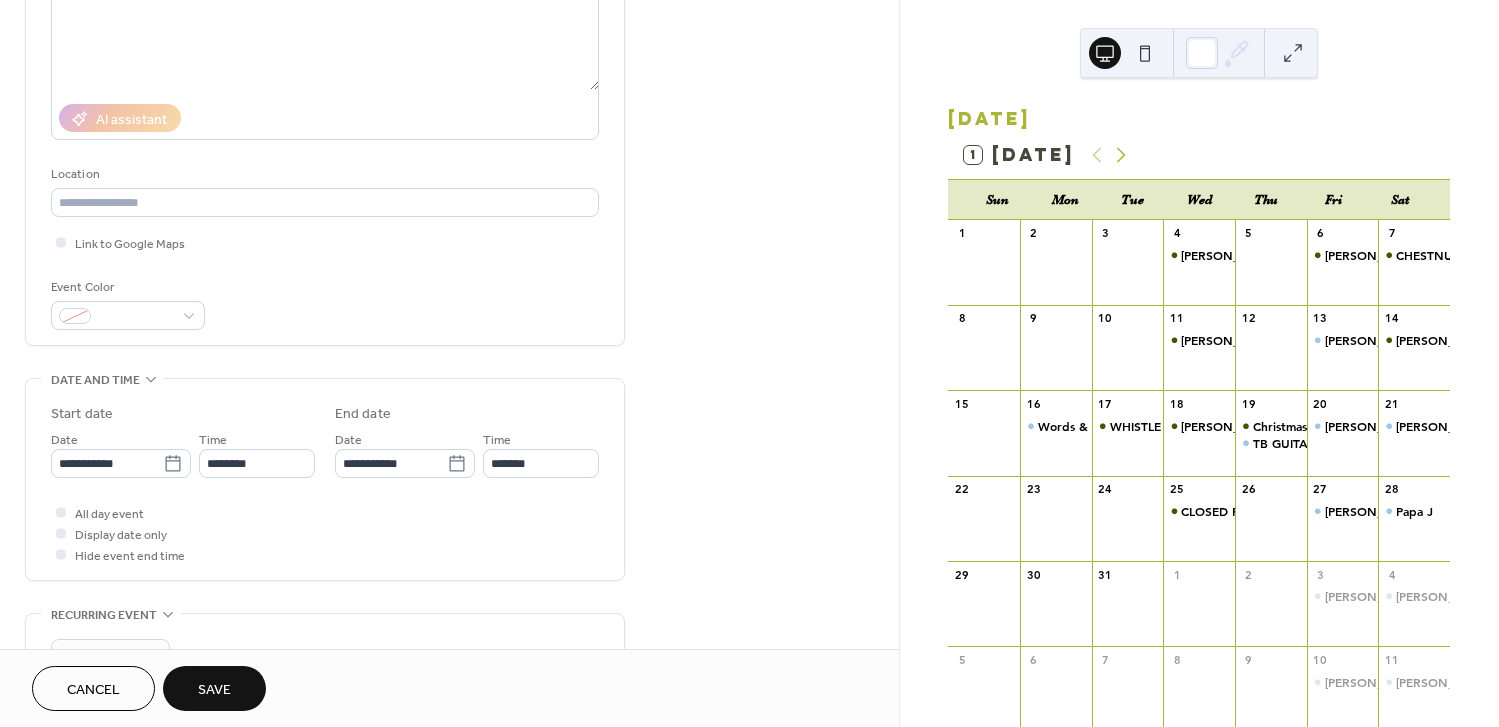 click 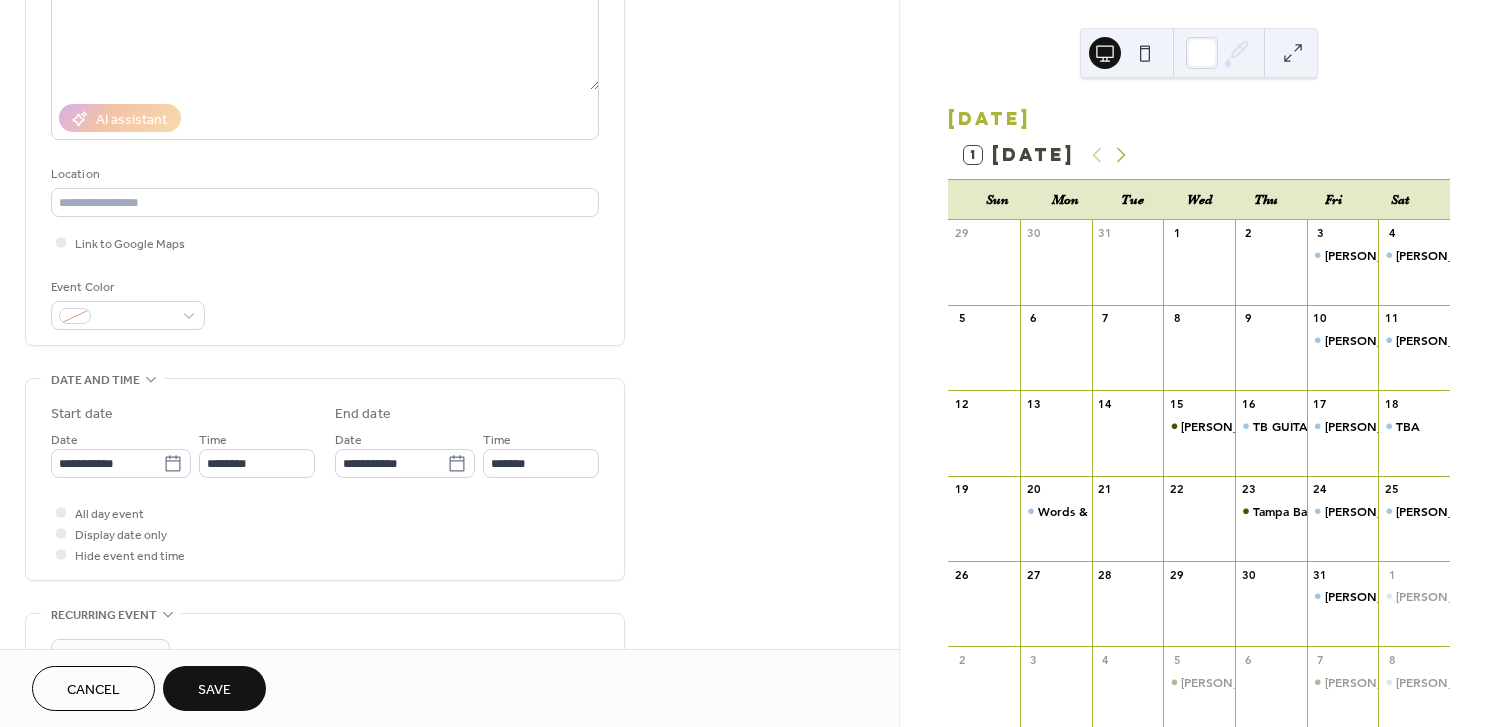click 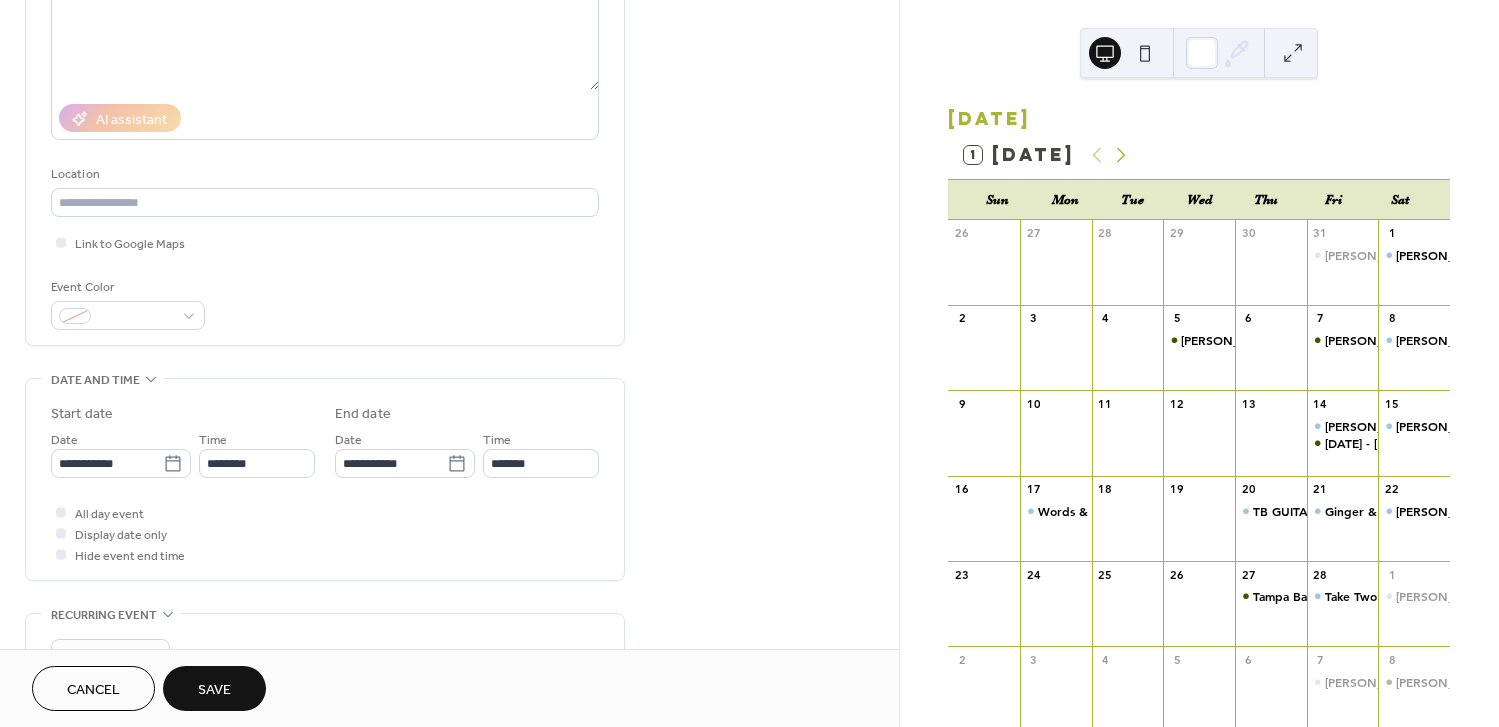 click 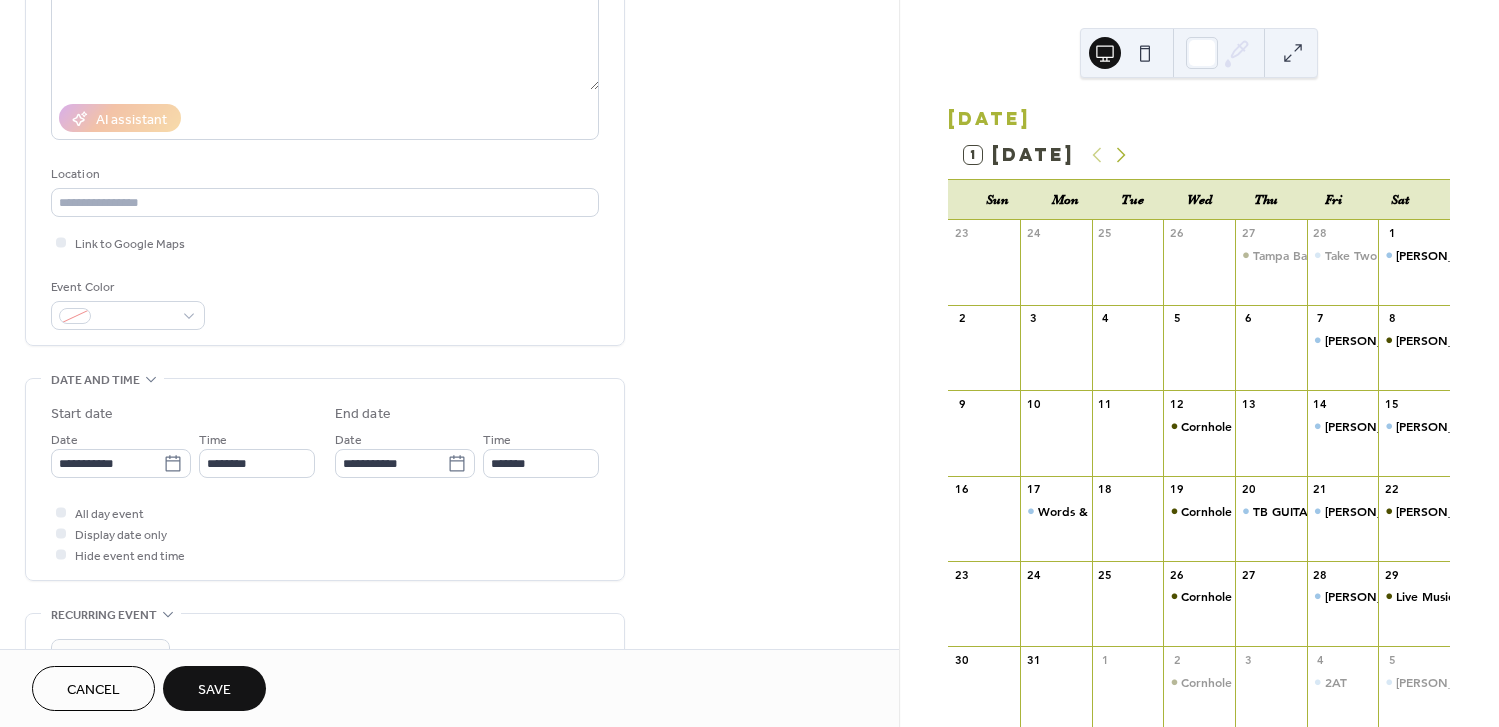 click 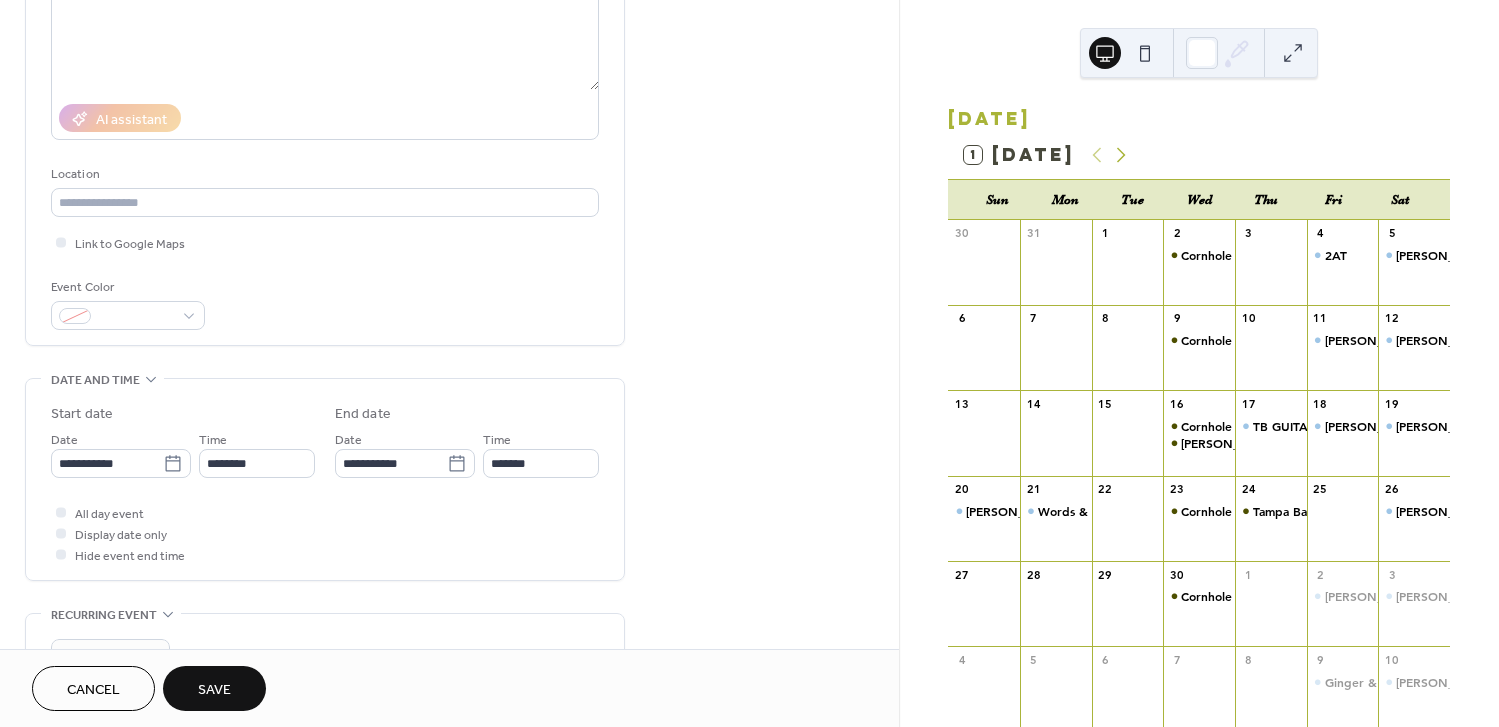 click 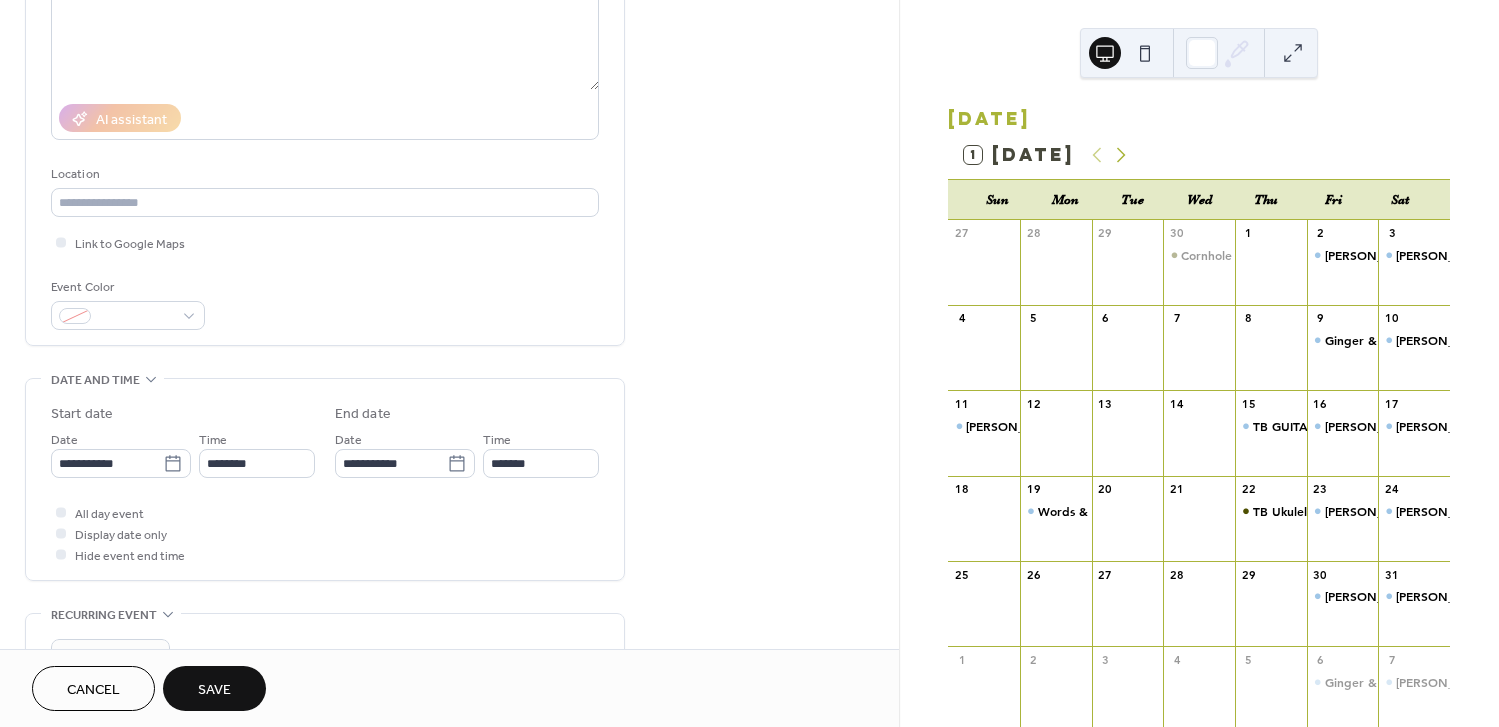 click 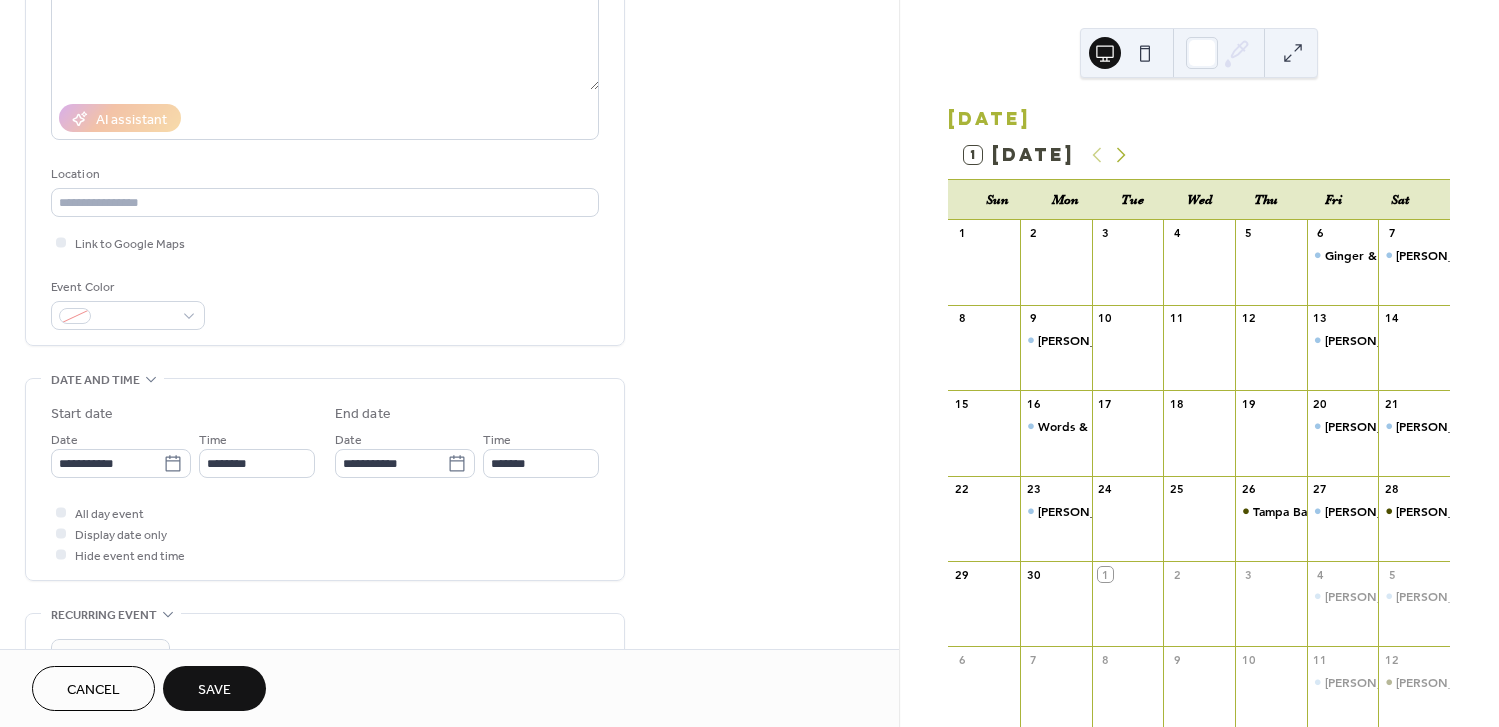 click 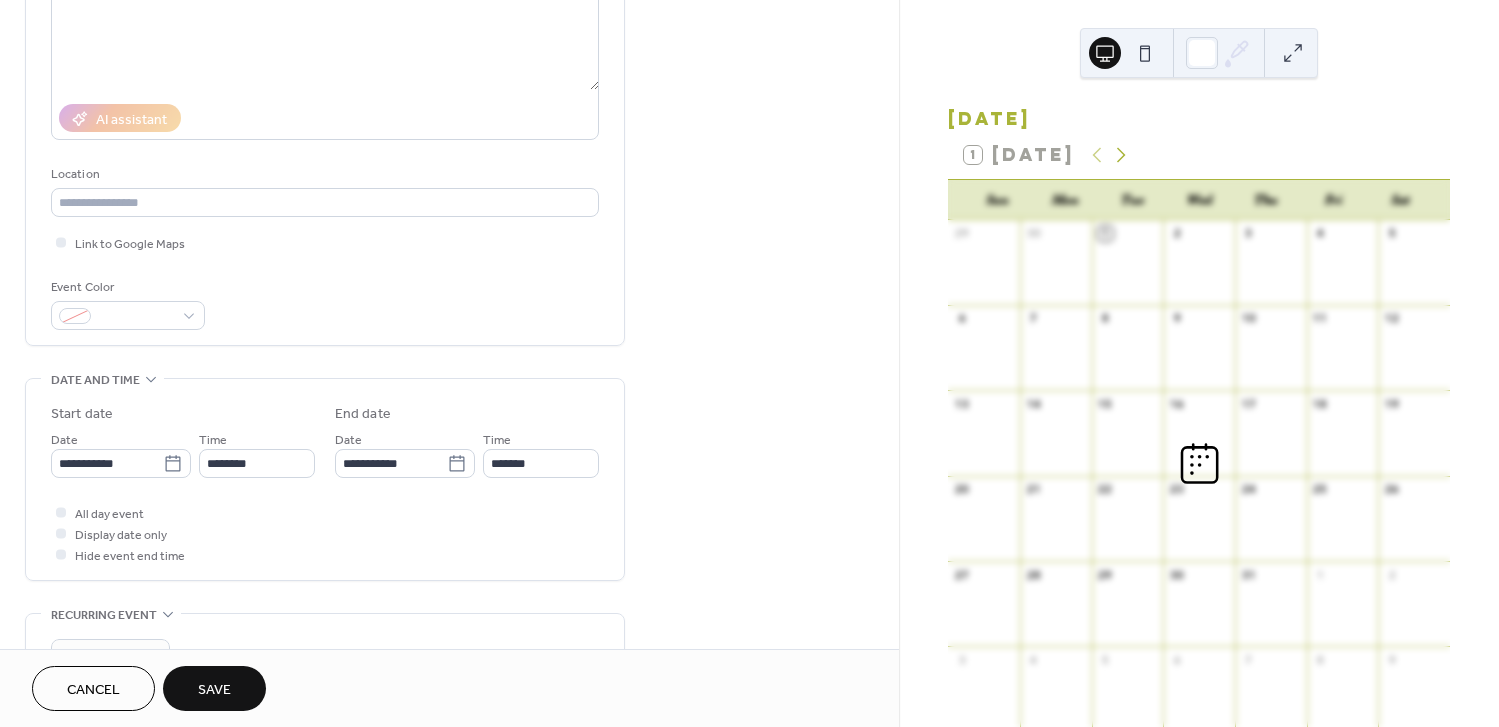 click 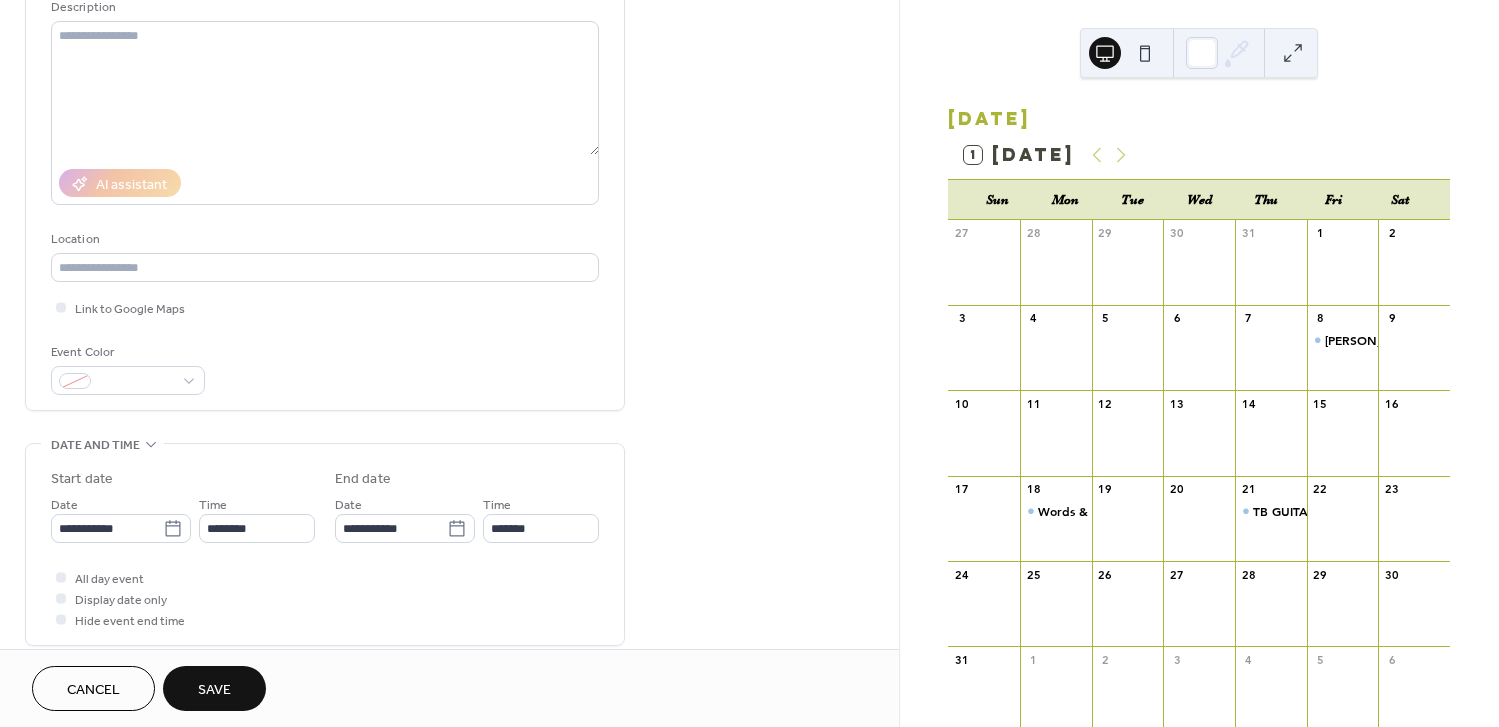 scroll, scrollTop: 208, scrollLeft: 0, axis: vertical 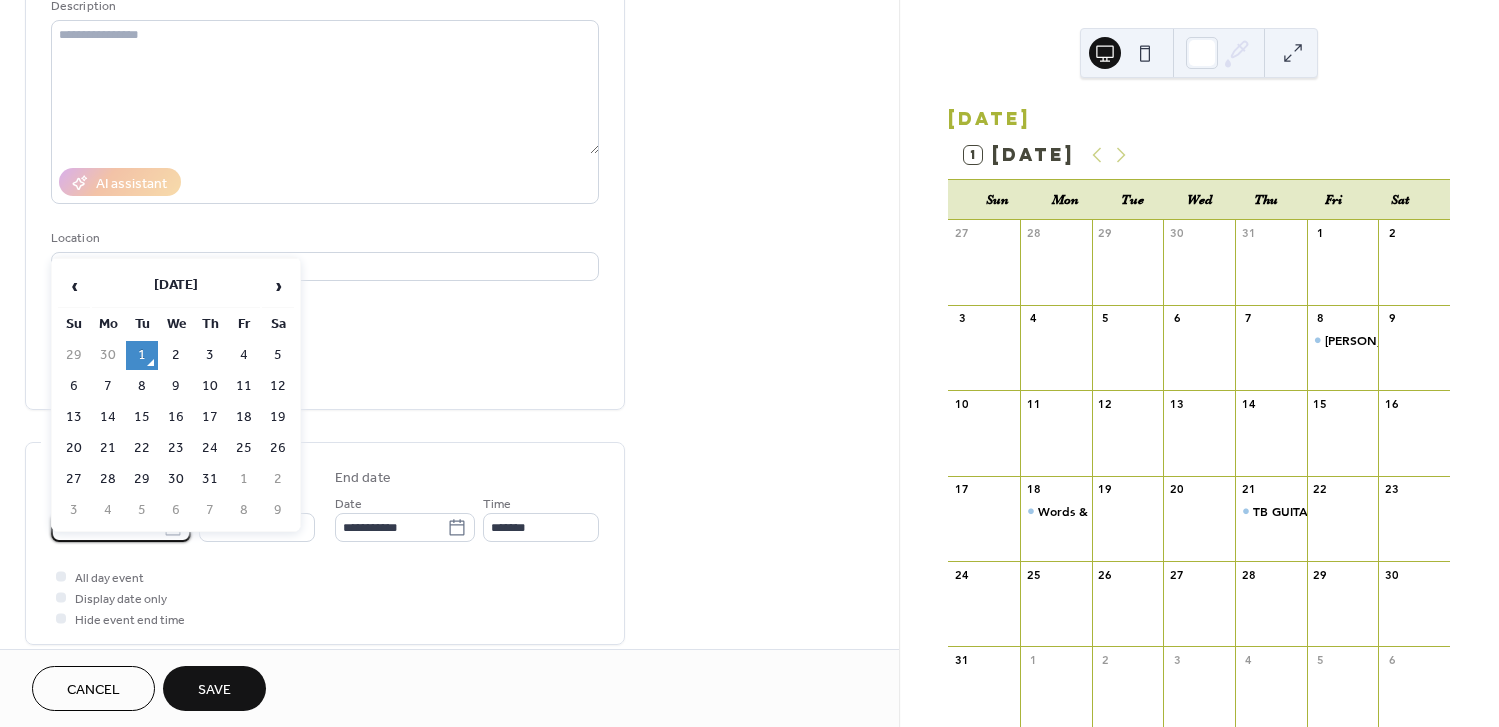 click on "**********" at bounding box center (107, 527) 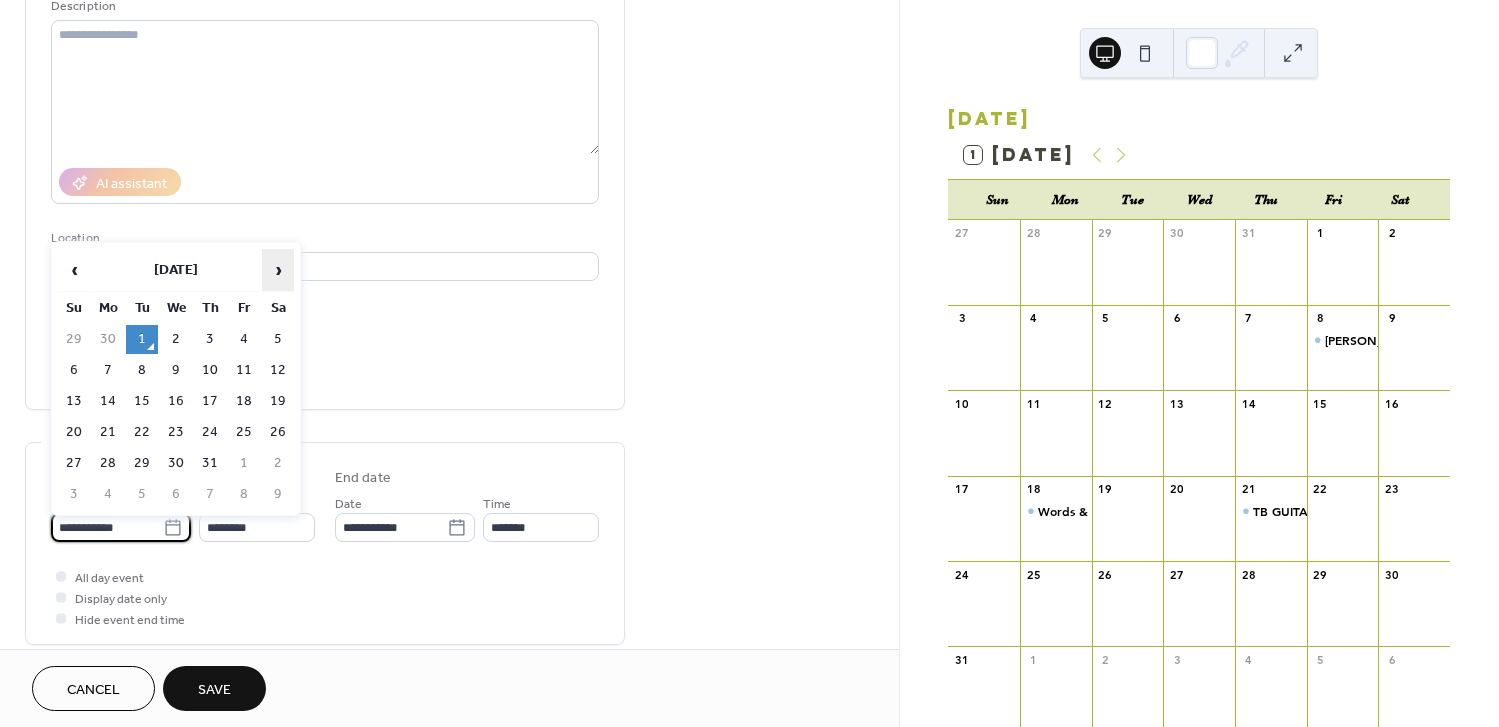 click on "›" at bounding box center [278, 270] 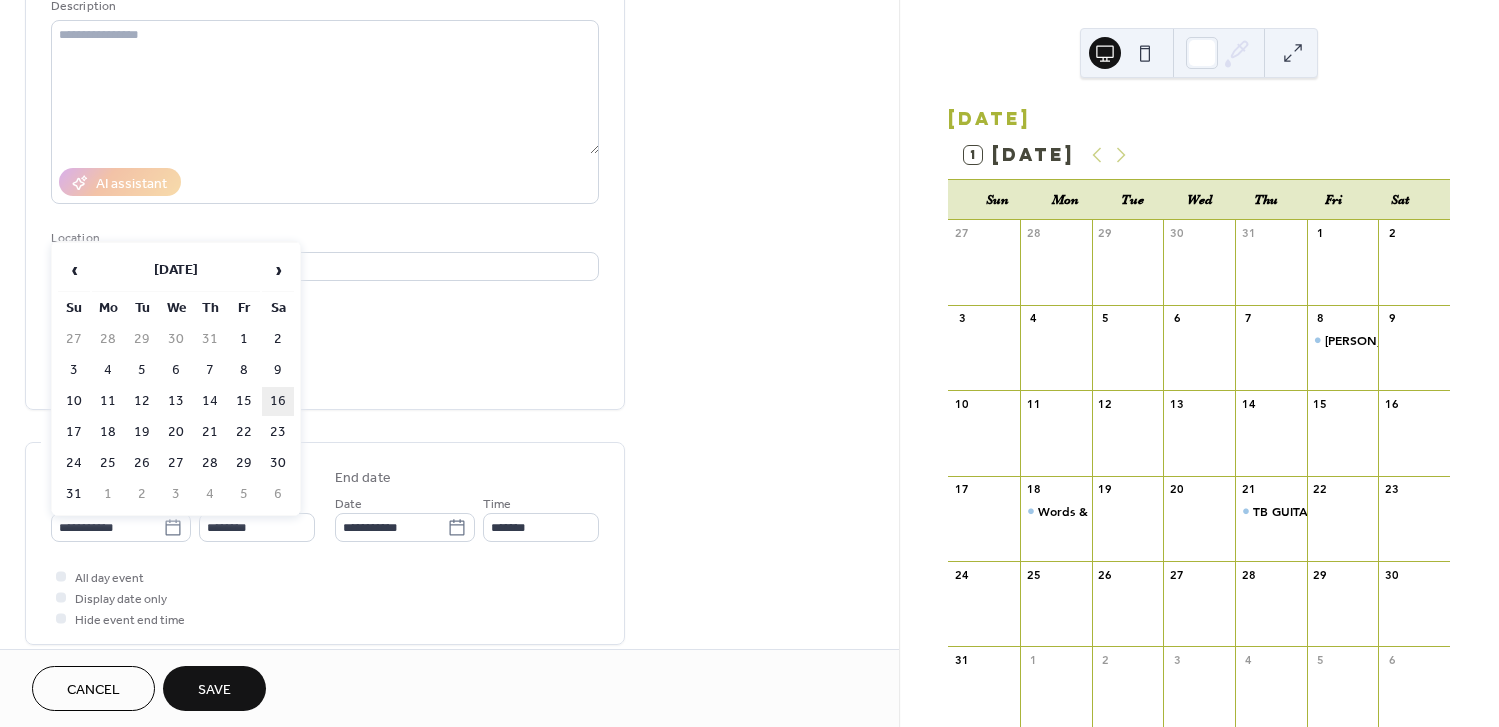 click on "16" at bounding box center [278, 401] 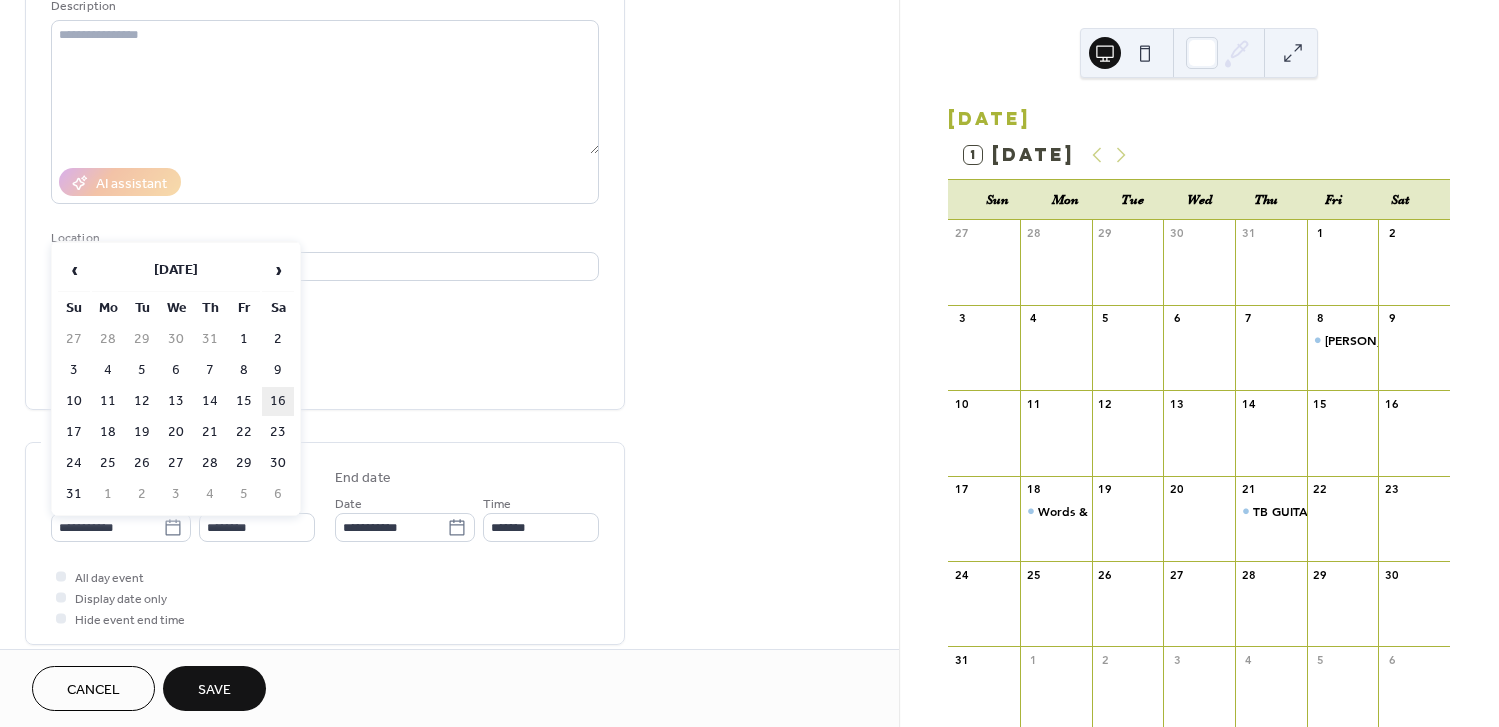 type on "**********" 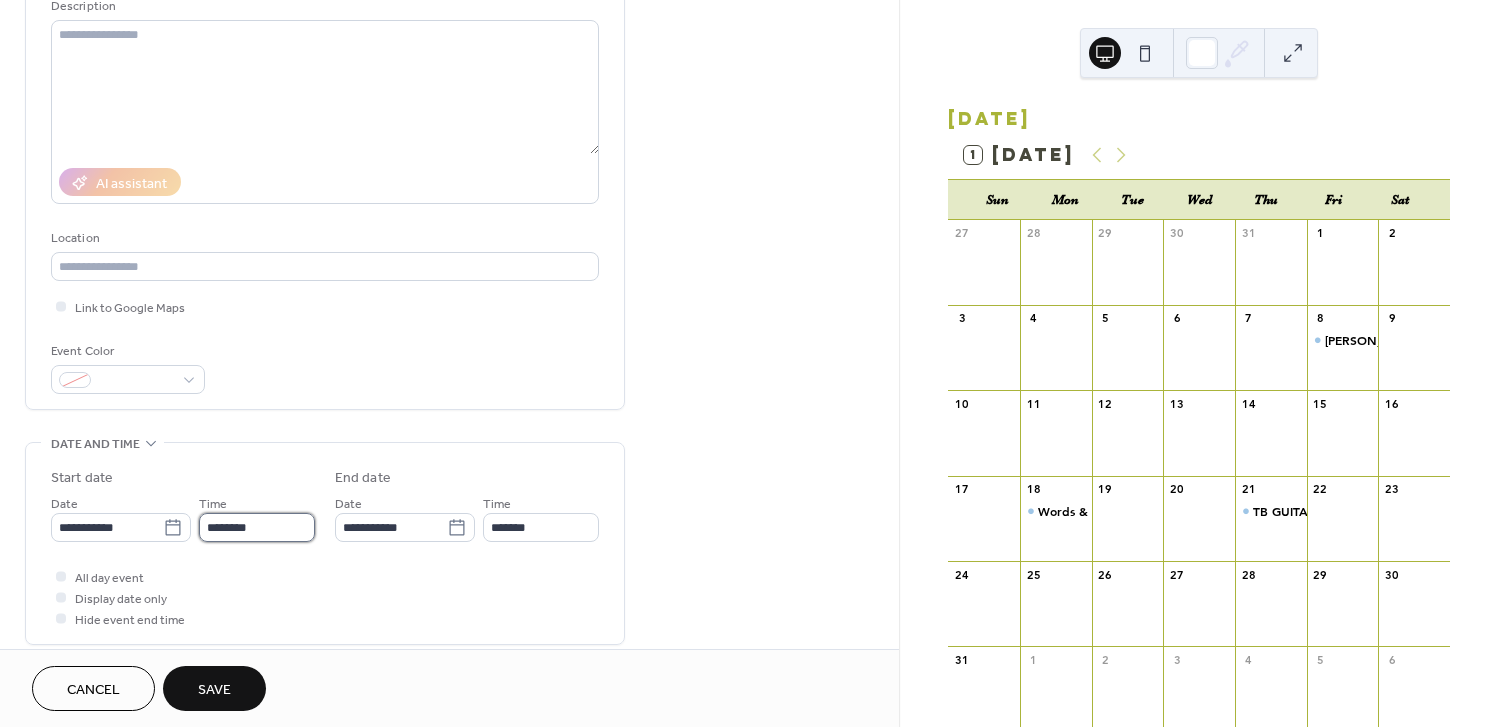 click on "********" at bounding box center (257, 527) 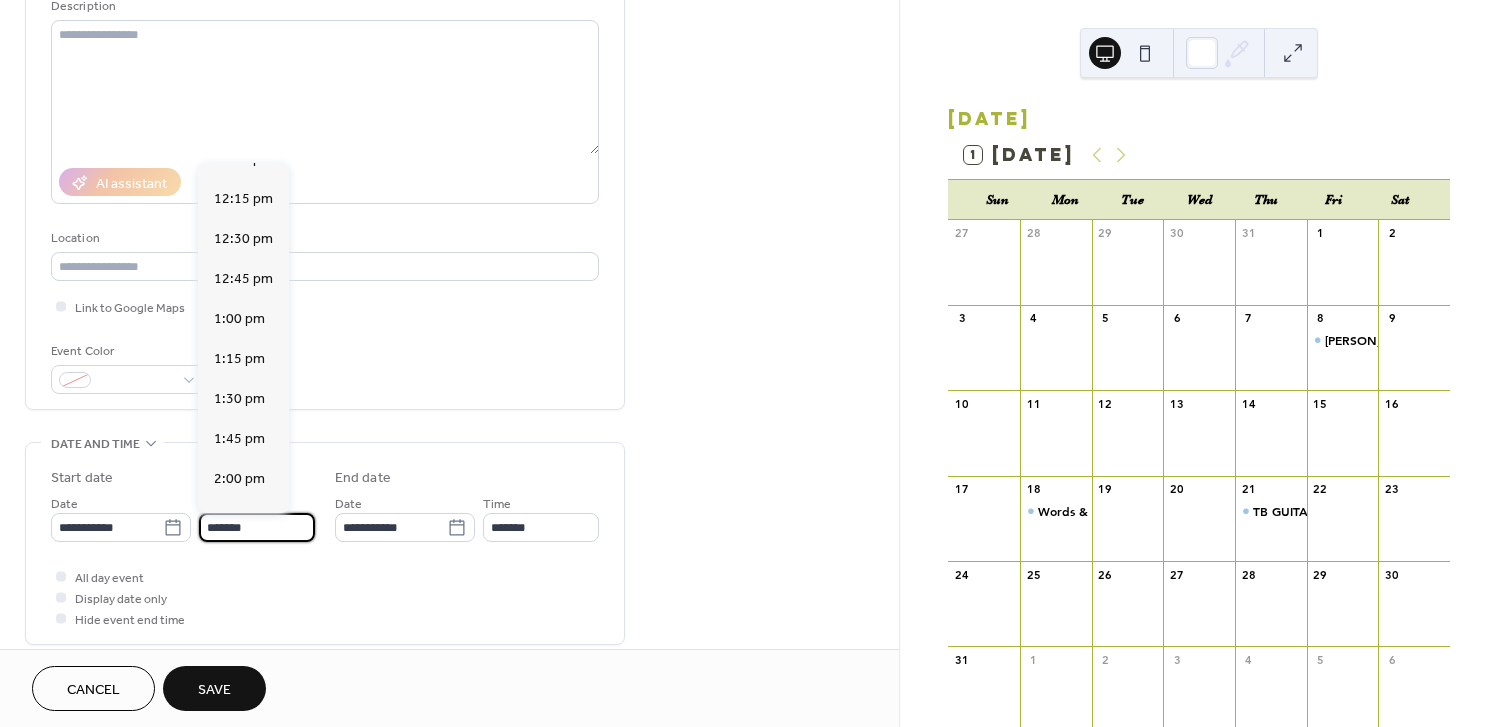 scroll, scrollTop: 2916, scrollLeft: 0, axis: vertical 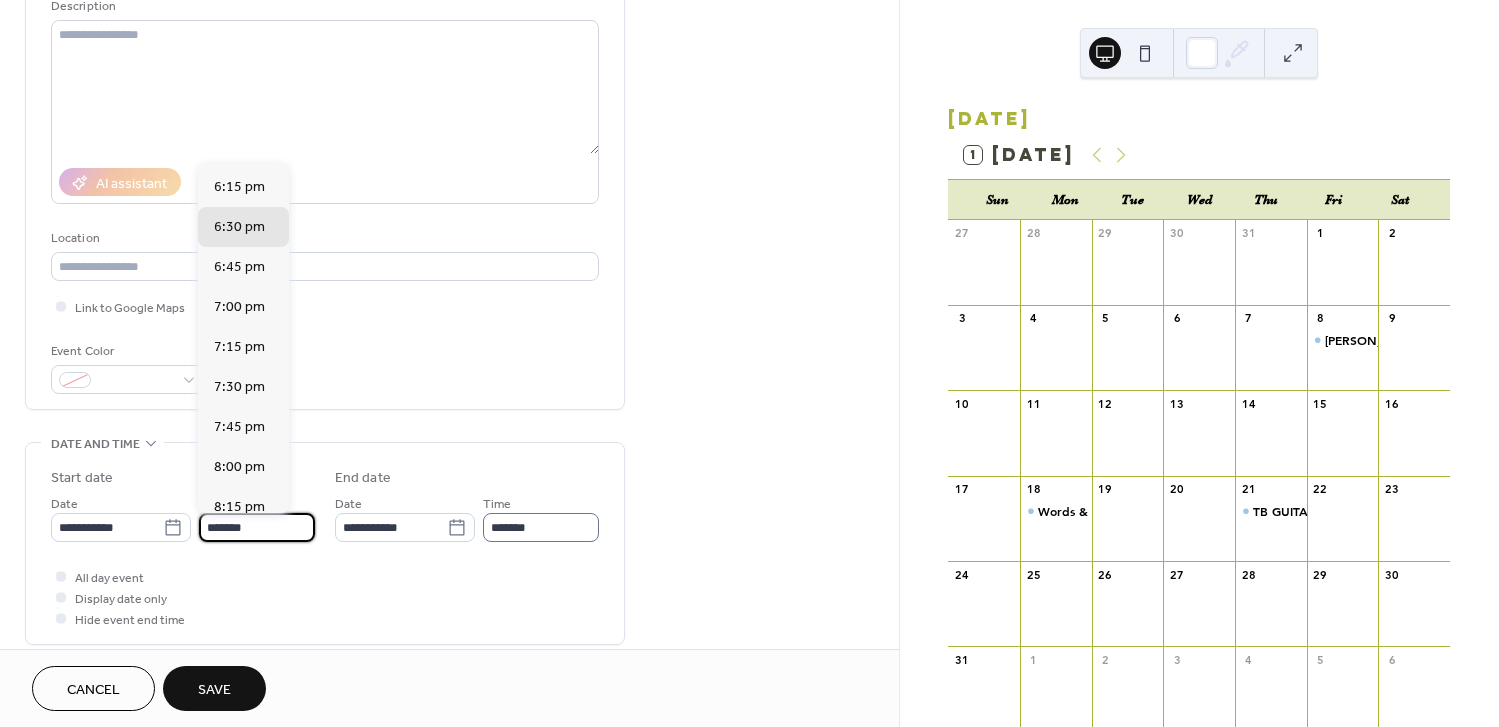 type on "*******" 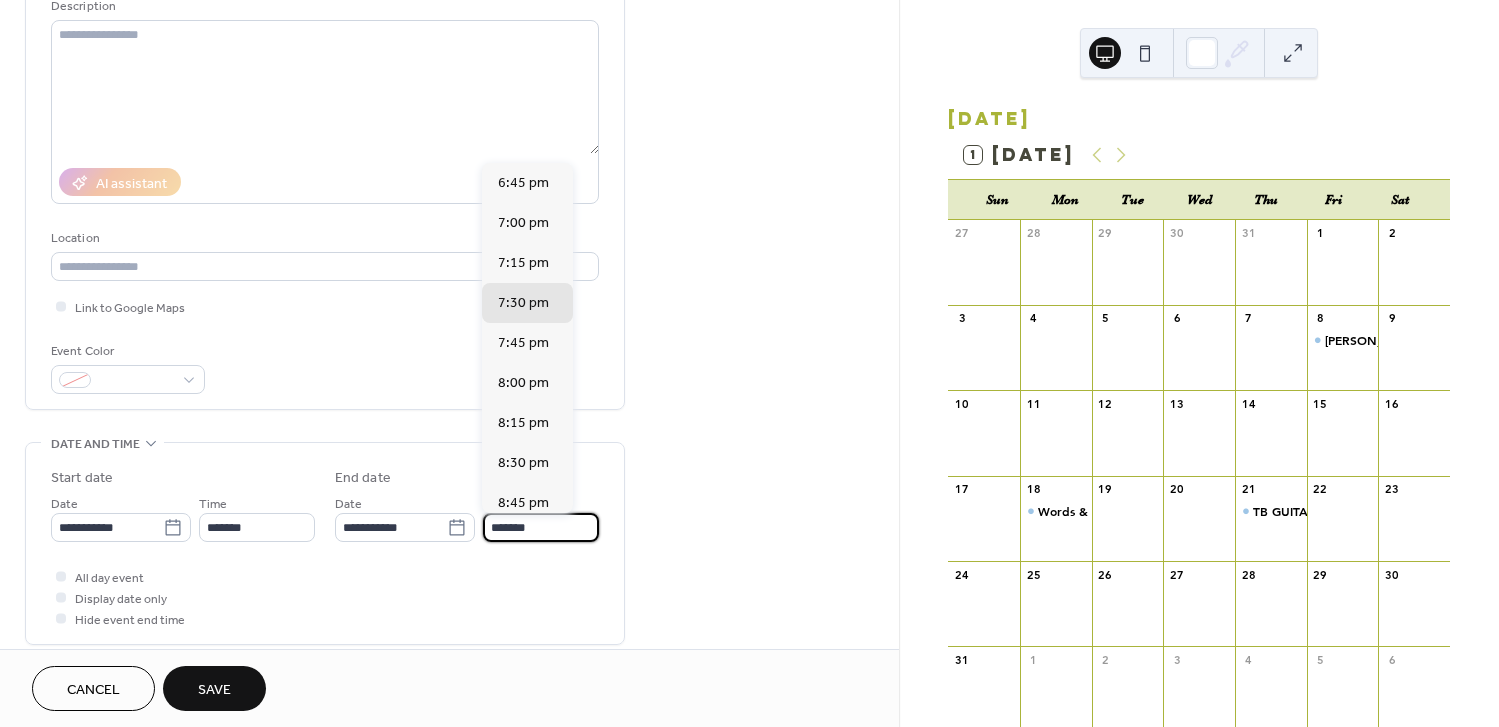 drag, startPoint x: 512, startPoint y: 526, endPoint x: 488, endPoint y: 525, distance: 24.020824 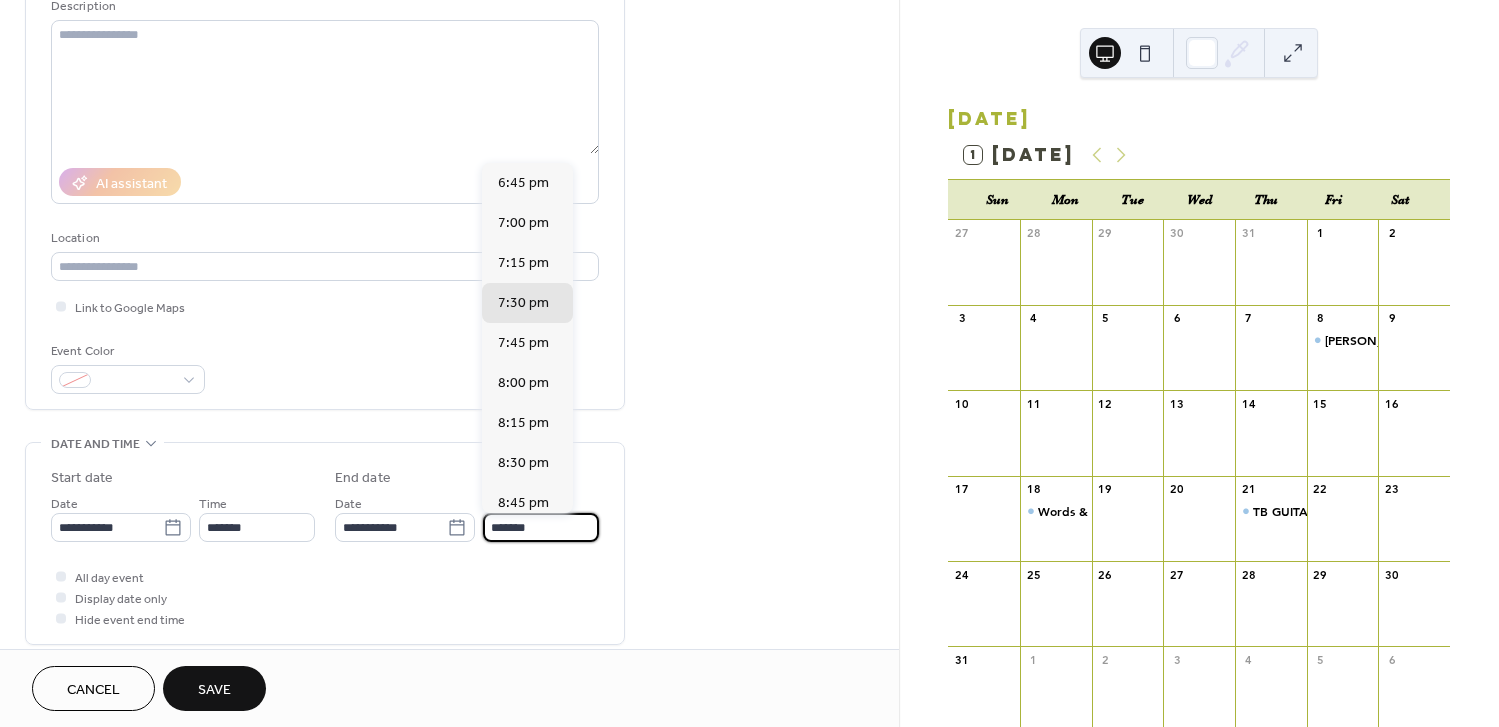 click on "*******" at bounding box center (541, 527) 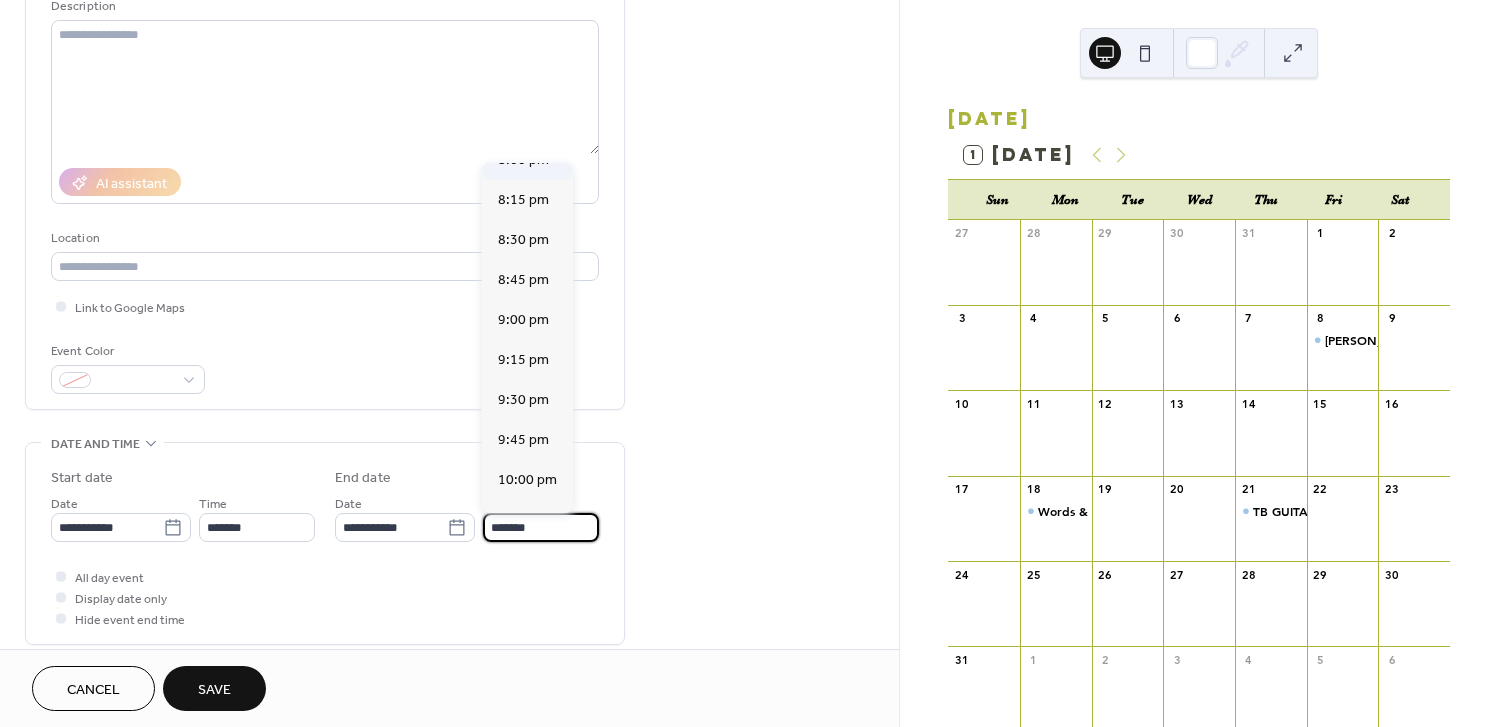 scroll, scrollTop: 248, scrollLeft: 0, axis: vertical 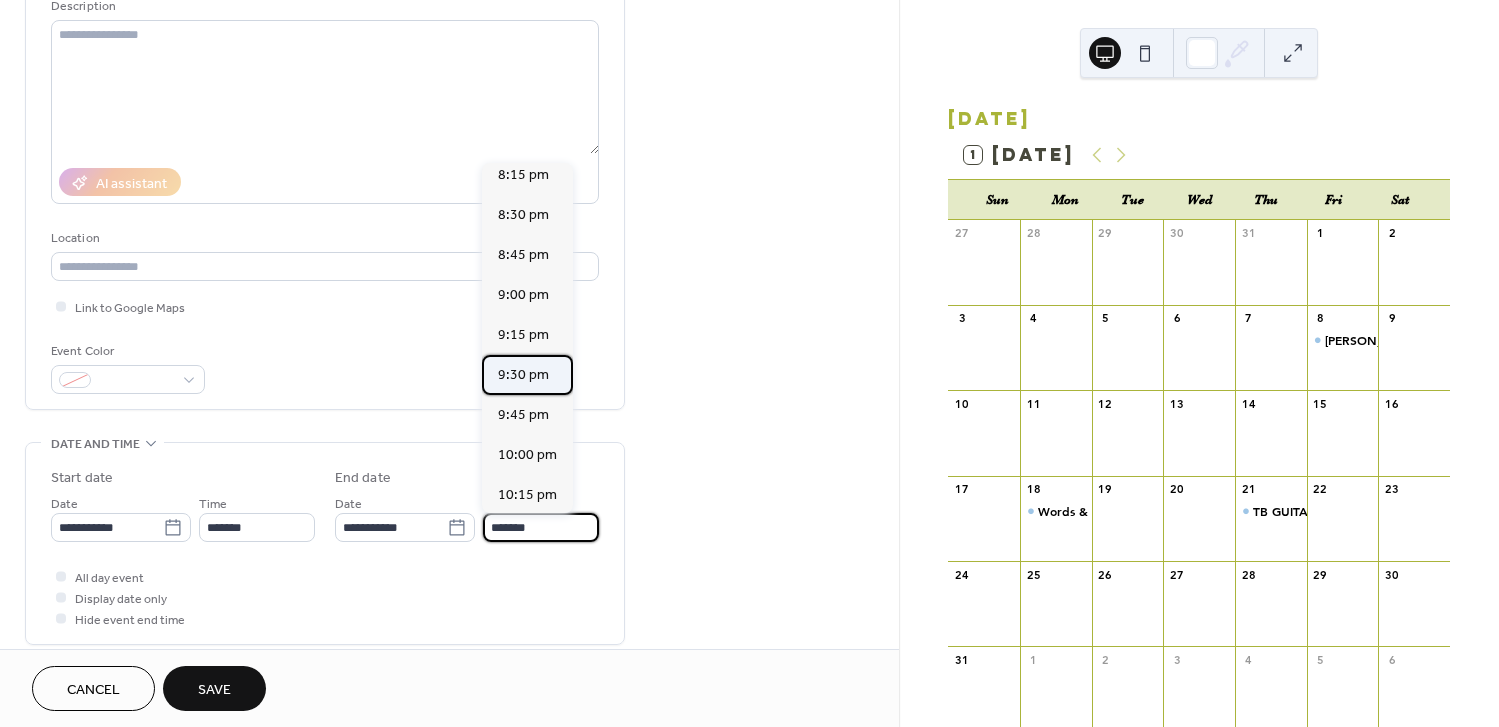 click on "9:30 pm" at bounding box center [523, 374] 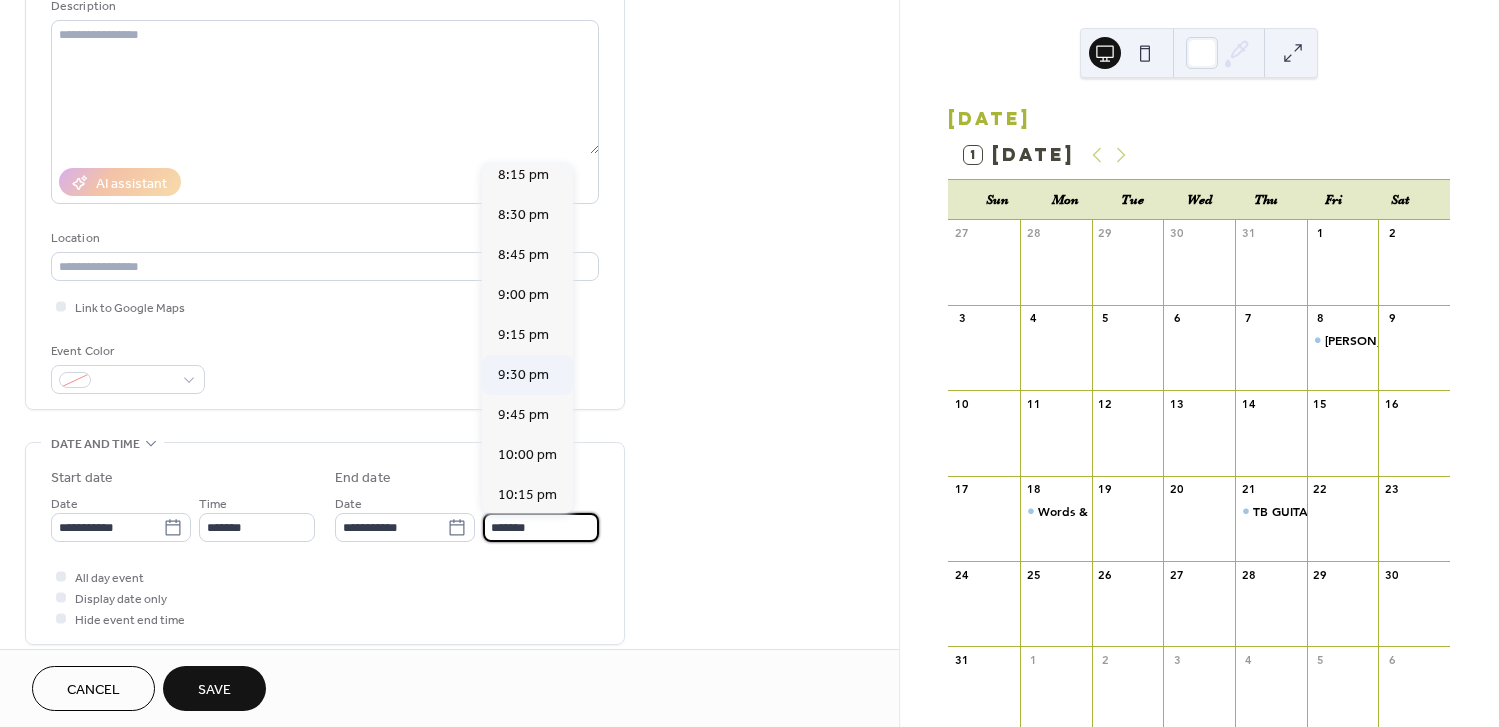 type on "*******" 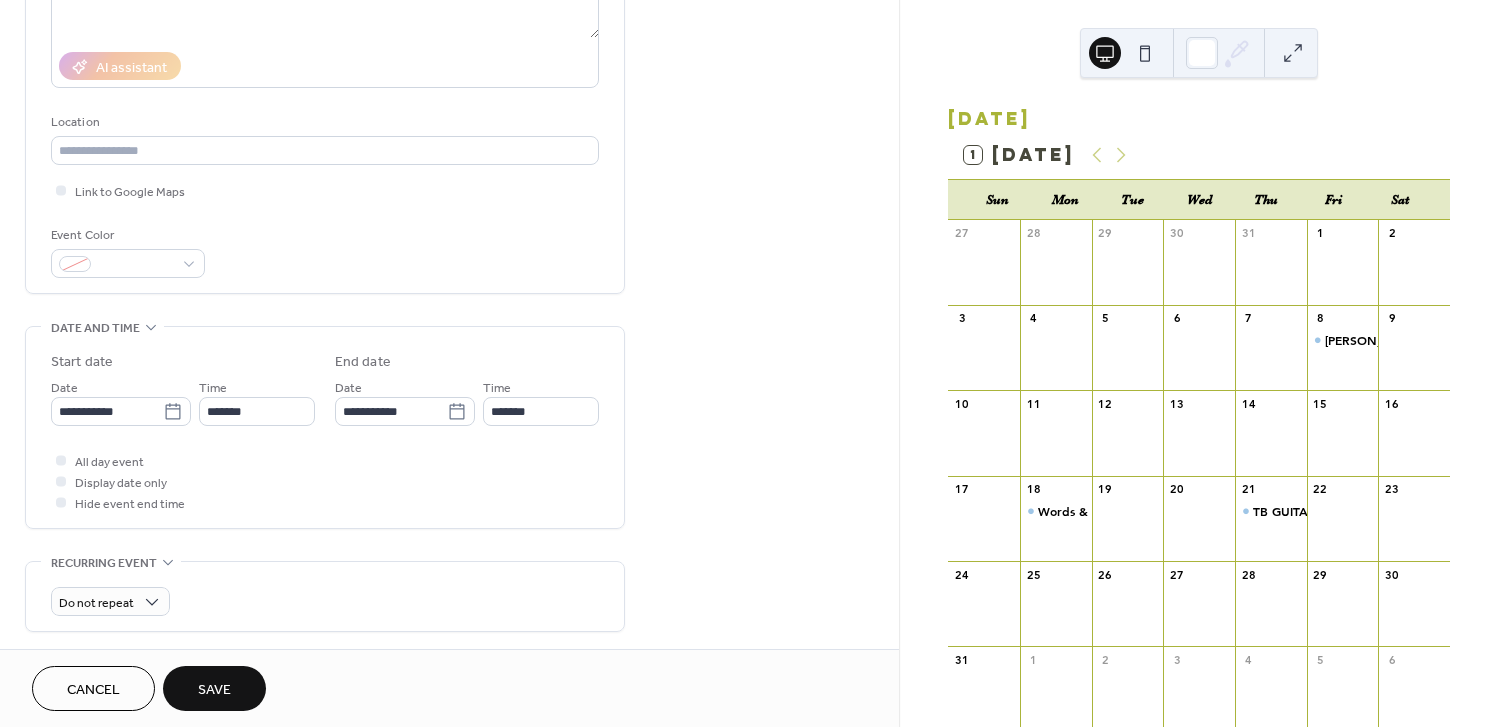 scroll, scrollTop: 362, scrollLeft: 0, axis: vertical 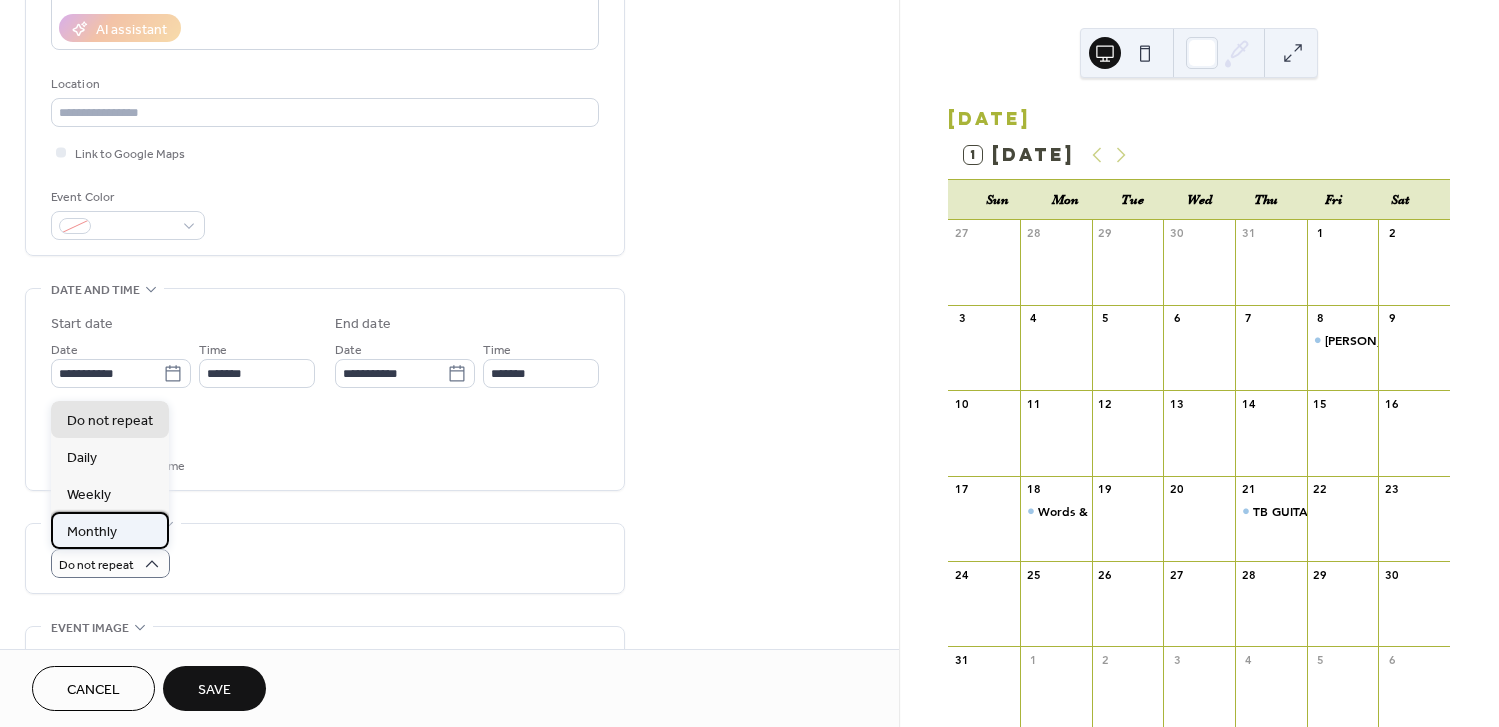 click on "Monthly" at bounding box center [92, 531] 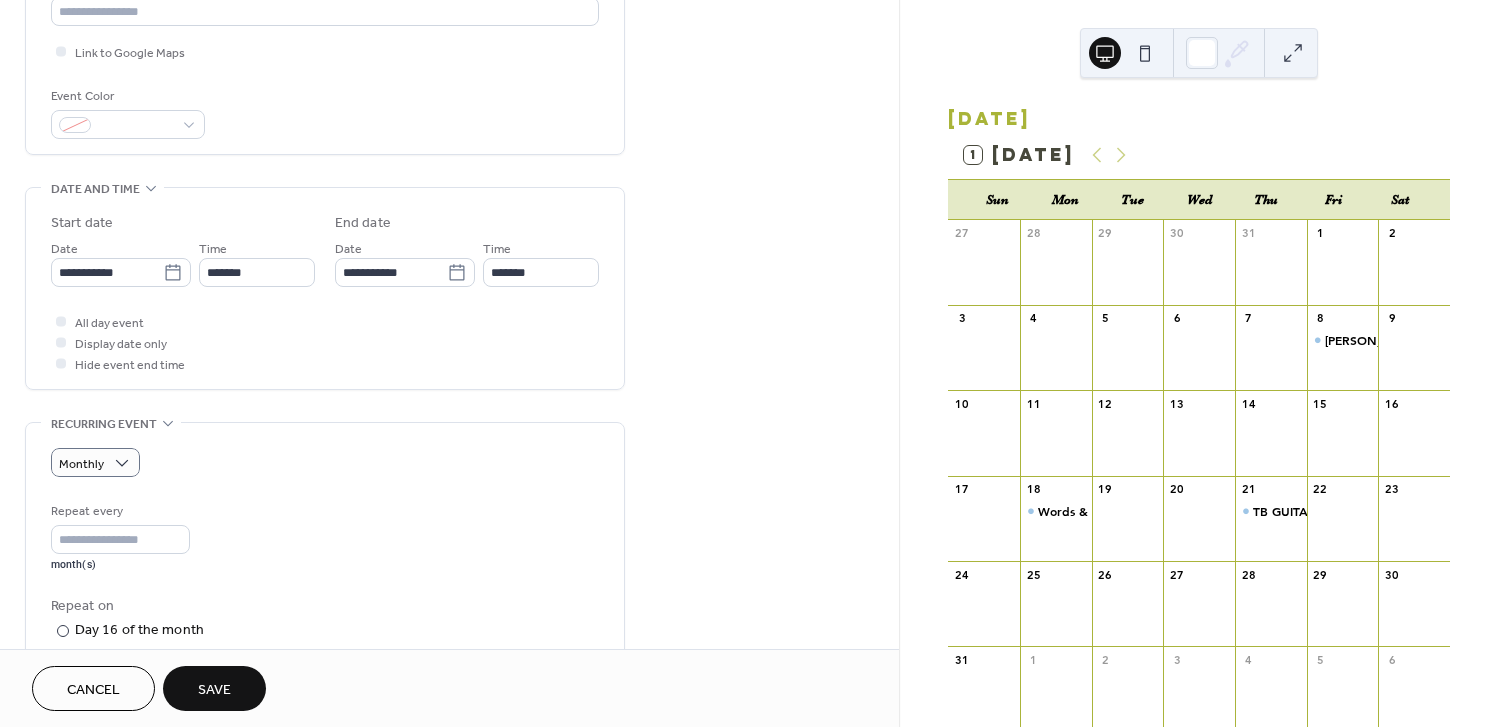 scroll, scrollTop: 503, scrollLeft: 0, axis: vertical 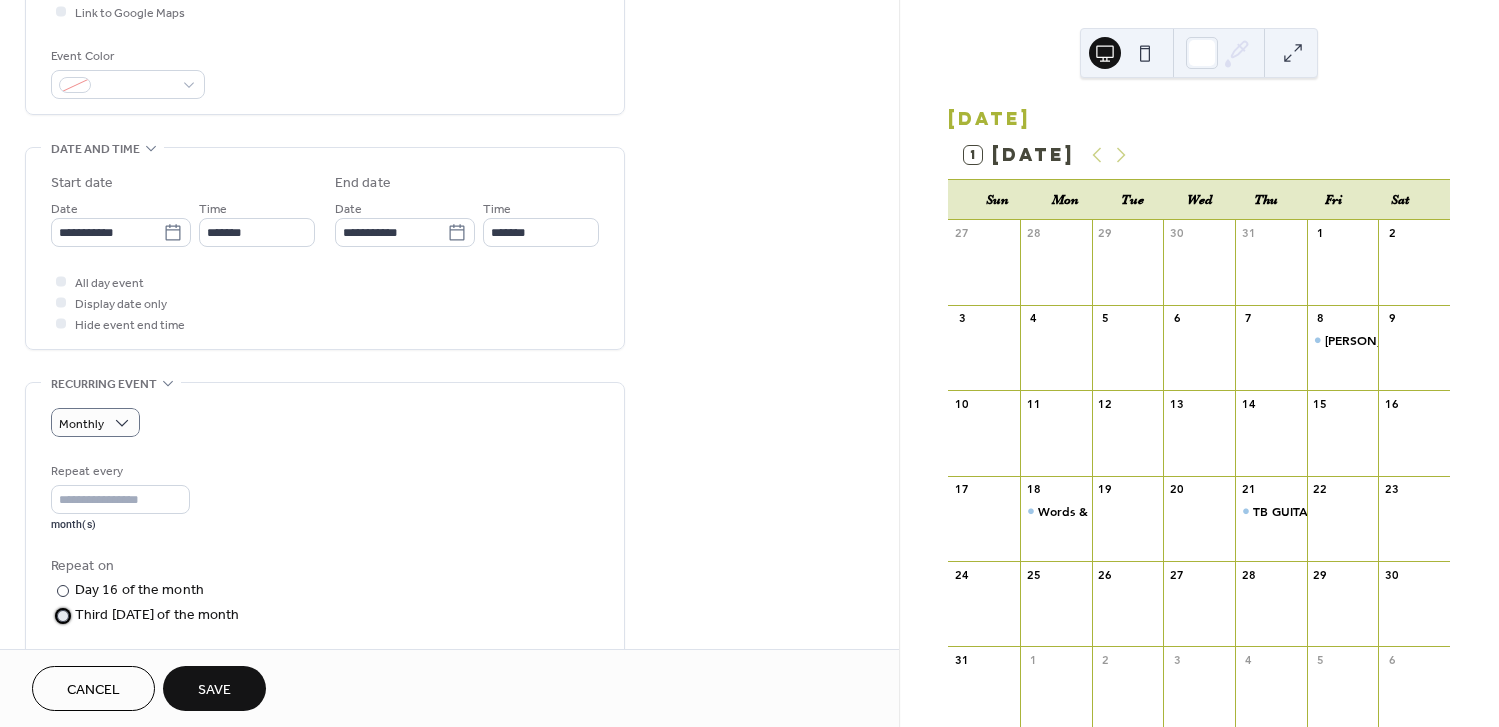 click at bounding box center (63, 616) 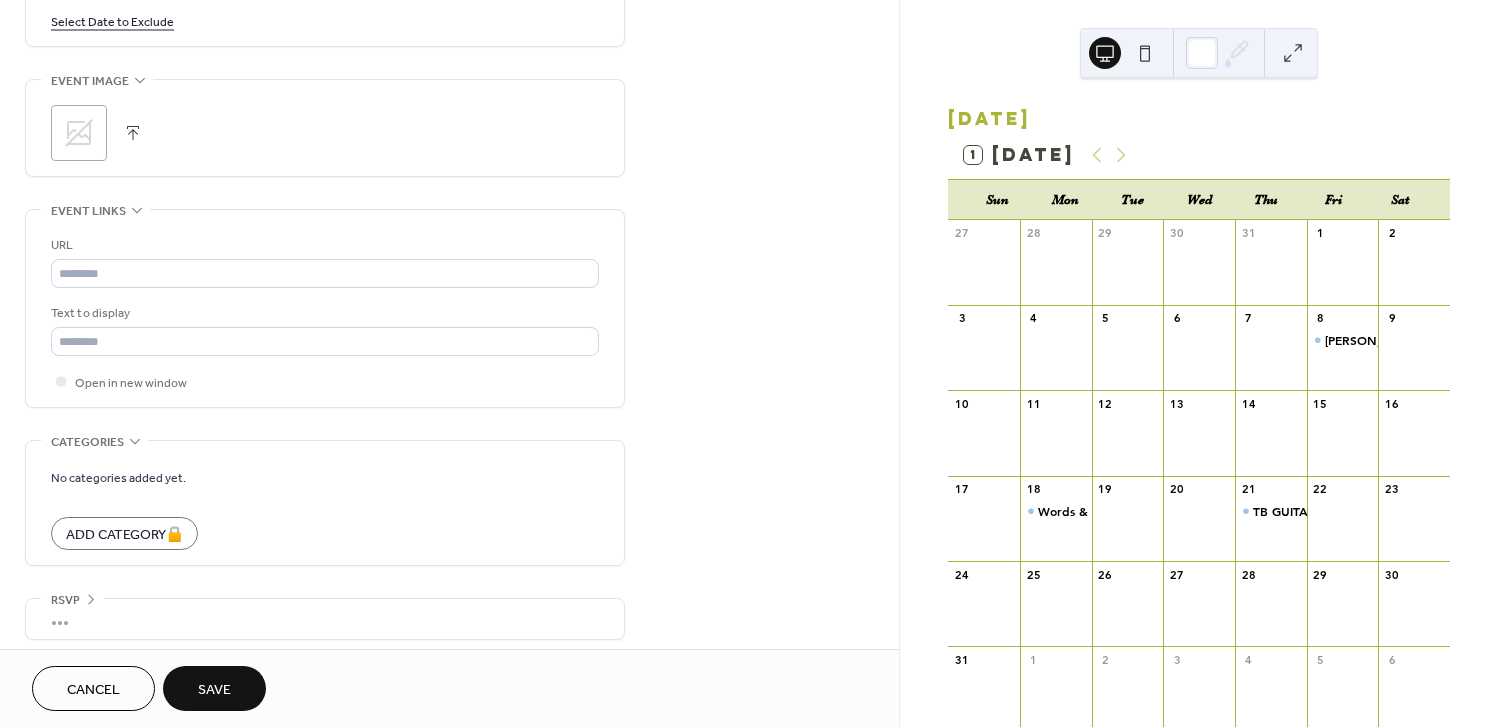 scroll, scrollTop: 1281, scrollLeft: 0, axis: vertical 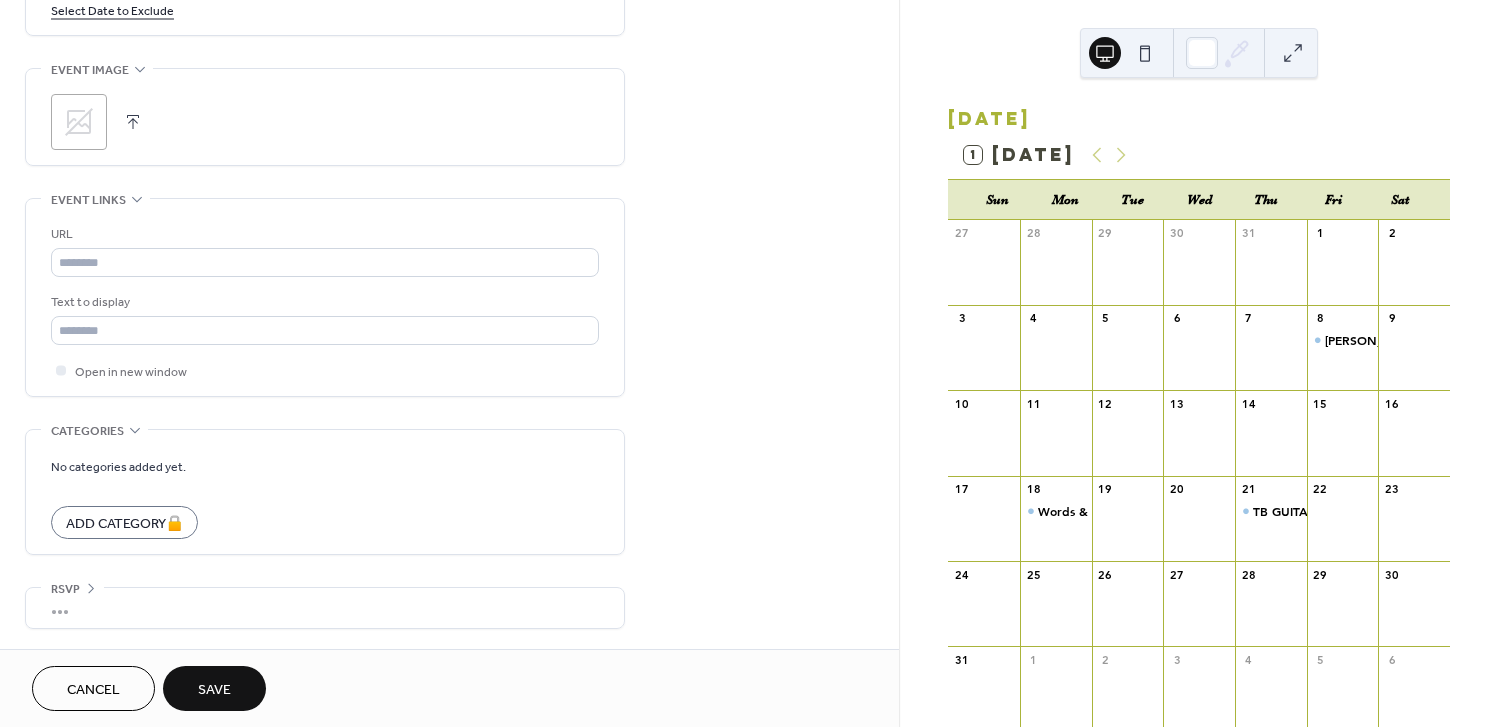 click on "Save" at bounding box center (214, 690) 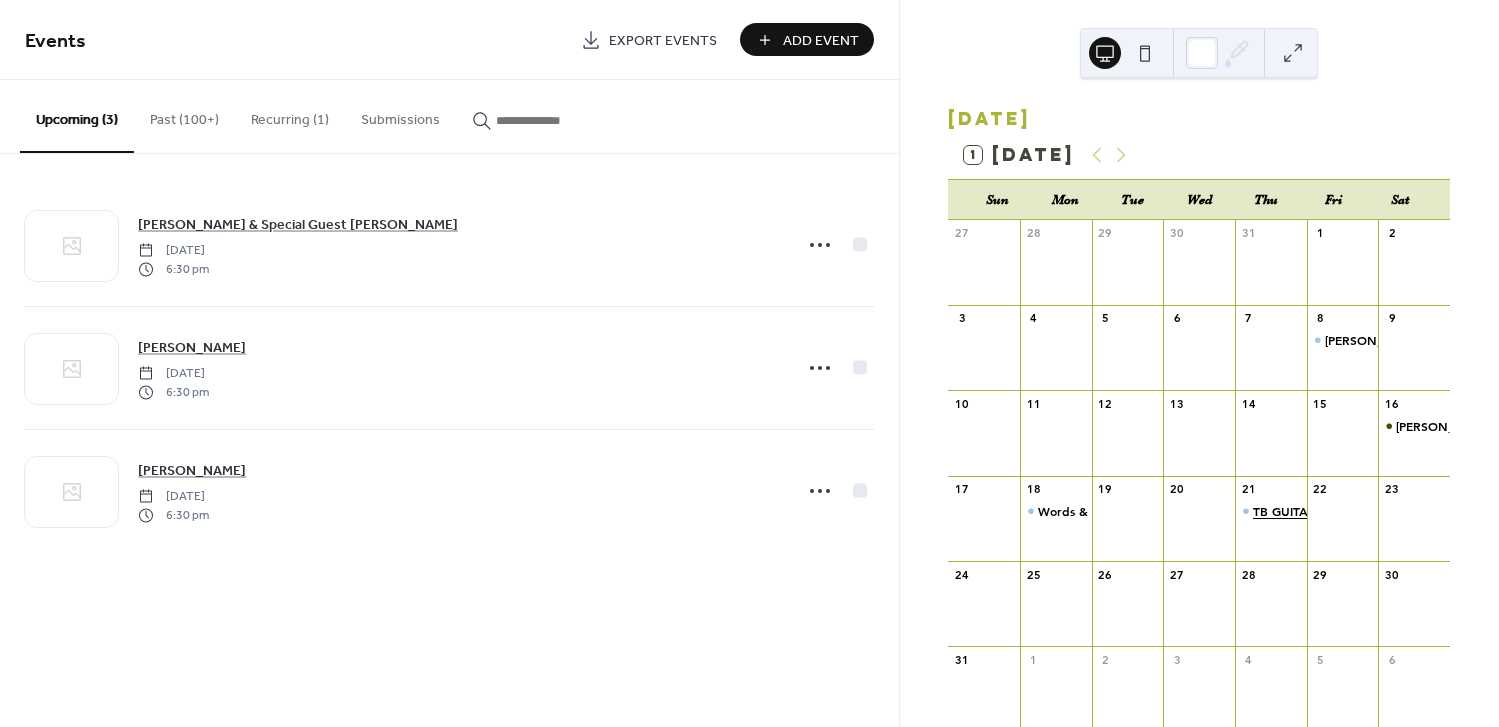 click on "TB GUITAR GUILD" at bounding box center (1304, 511) 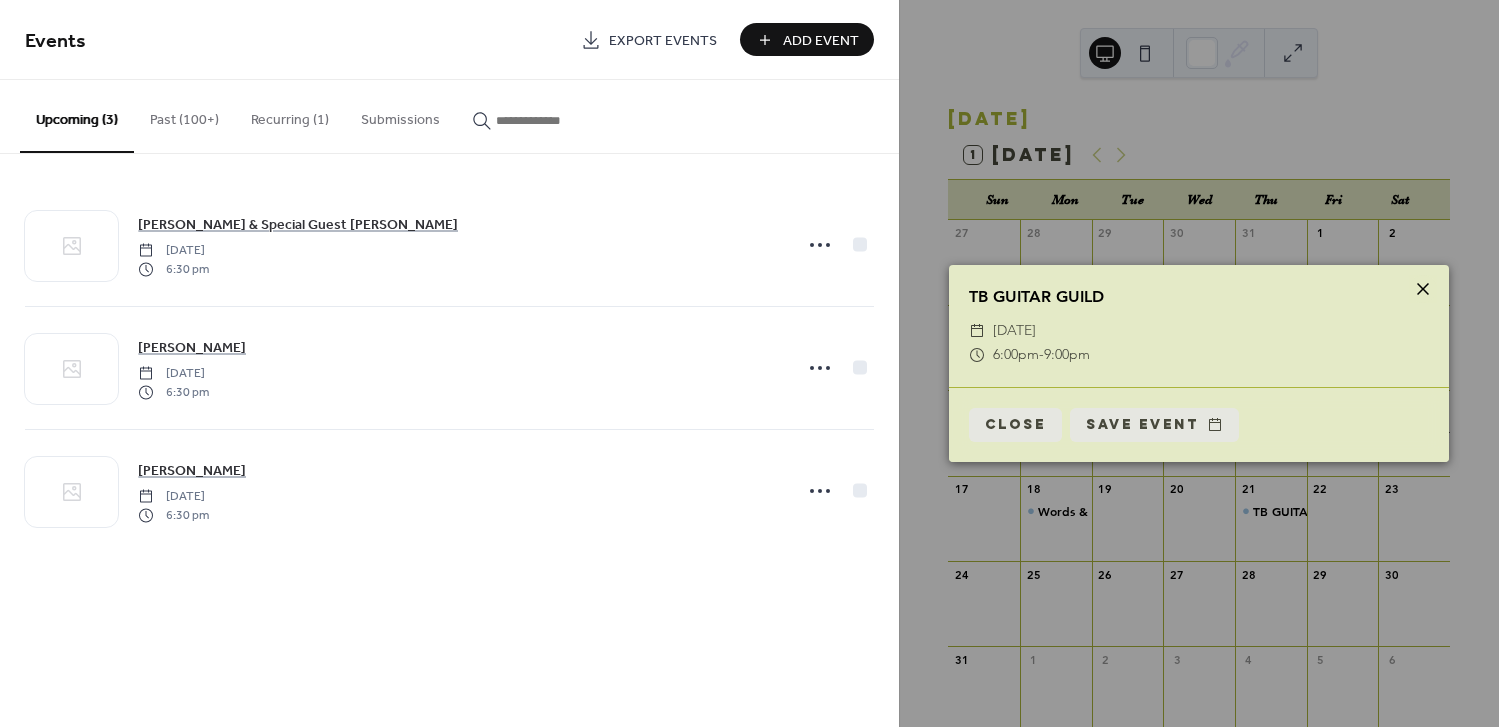 click 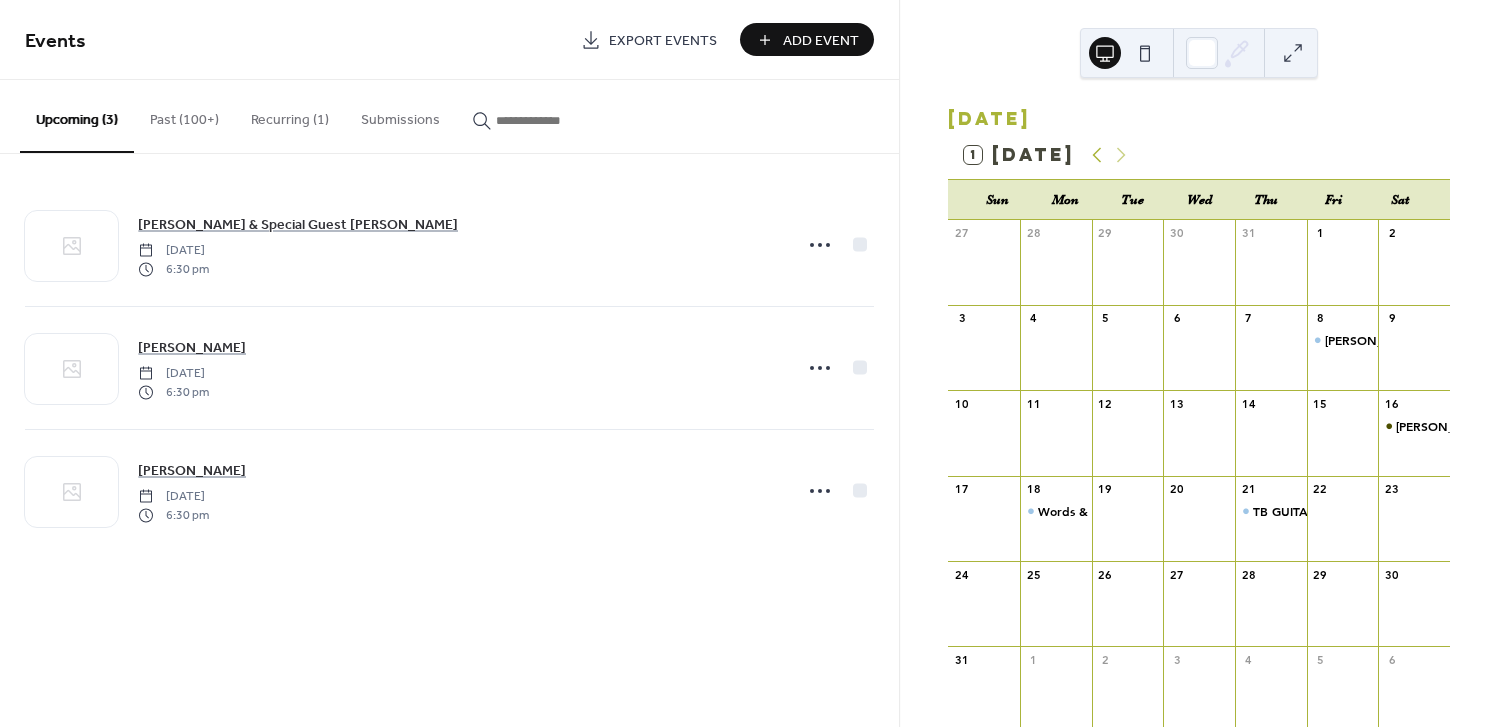 click 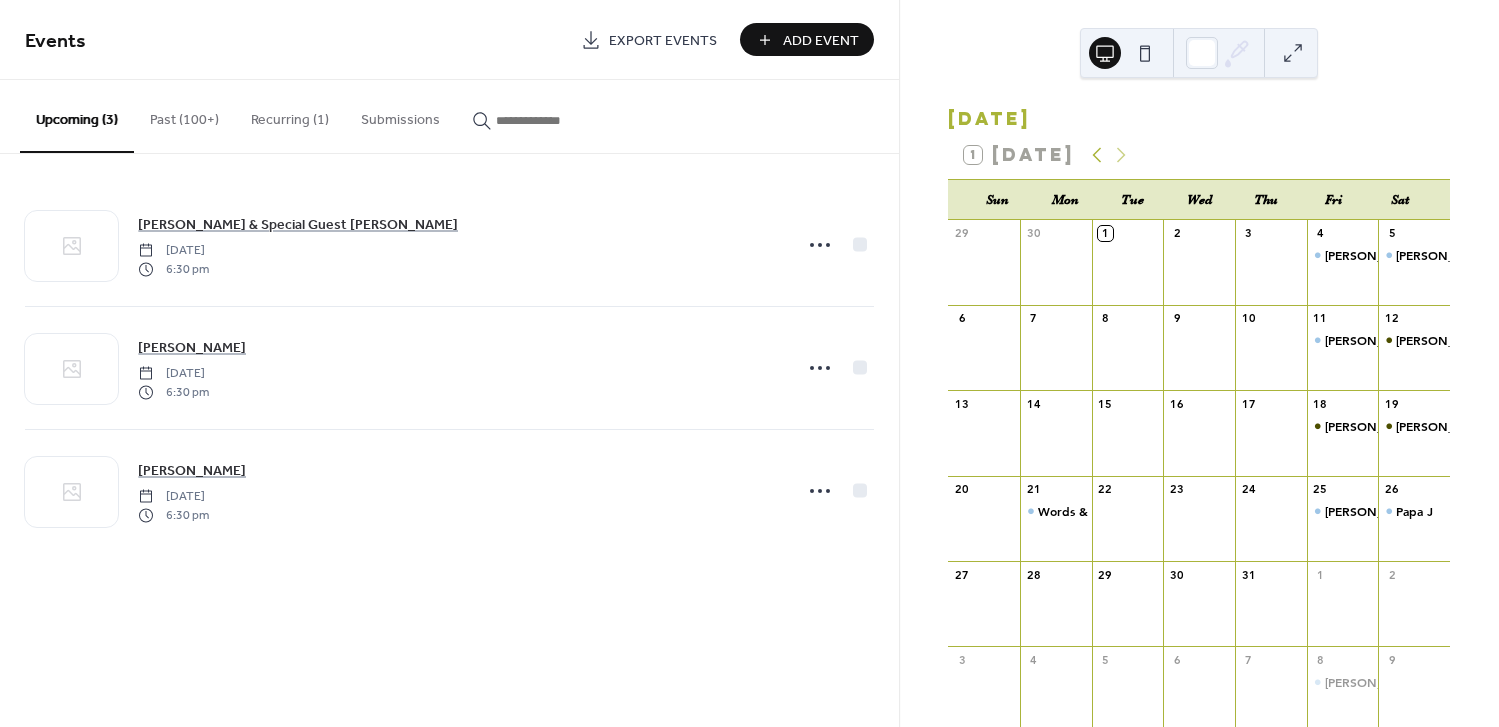 click 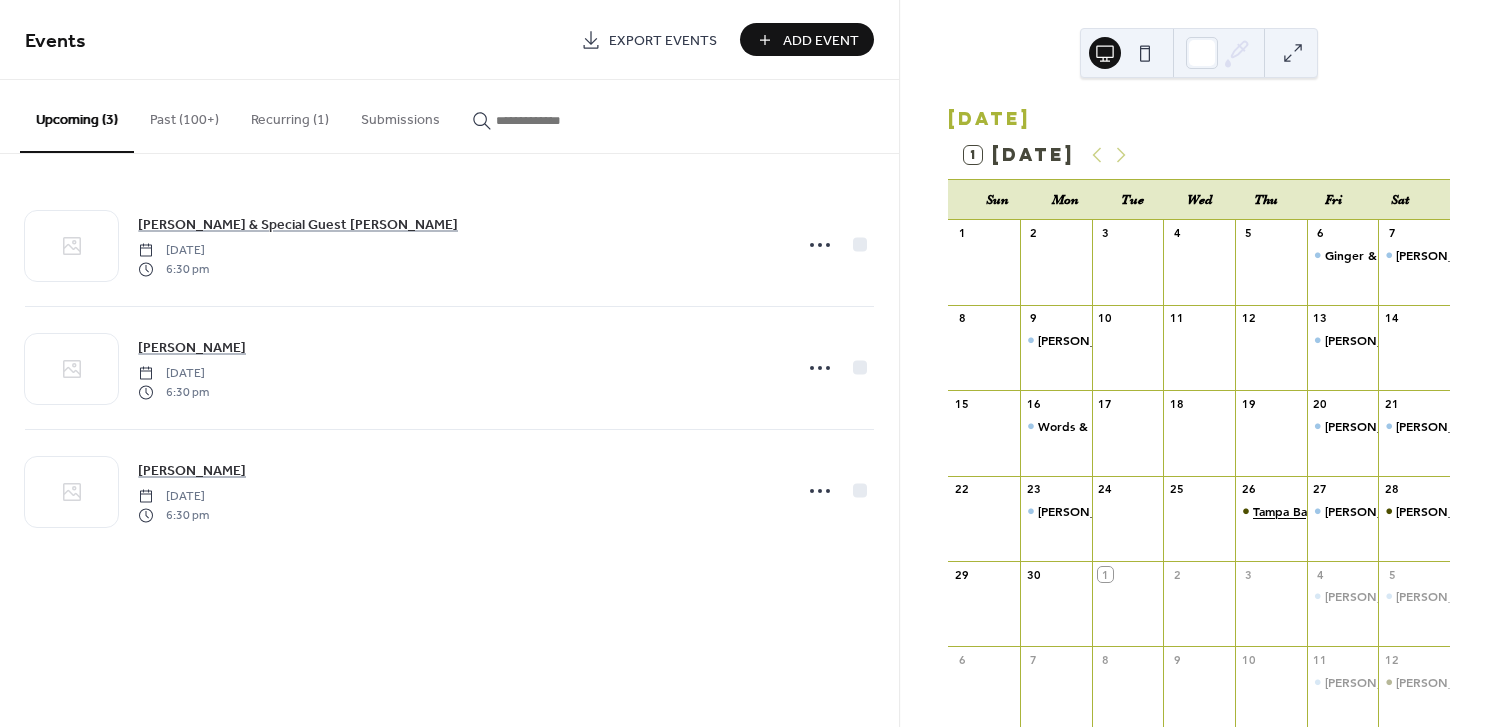click on "Tampa Bay Ukelele Society" at bounding box center (1328, 511) 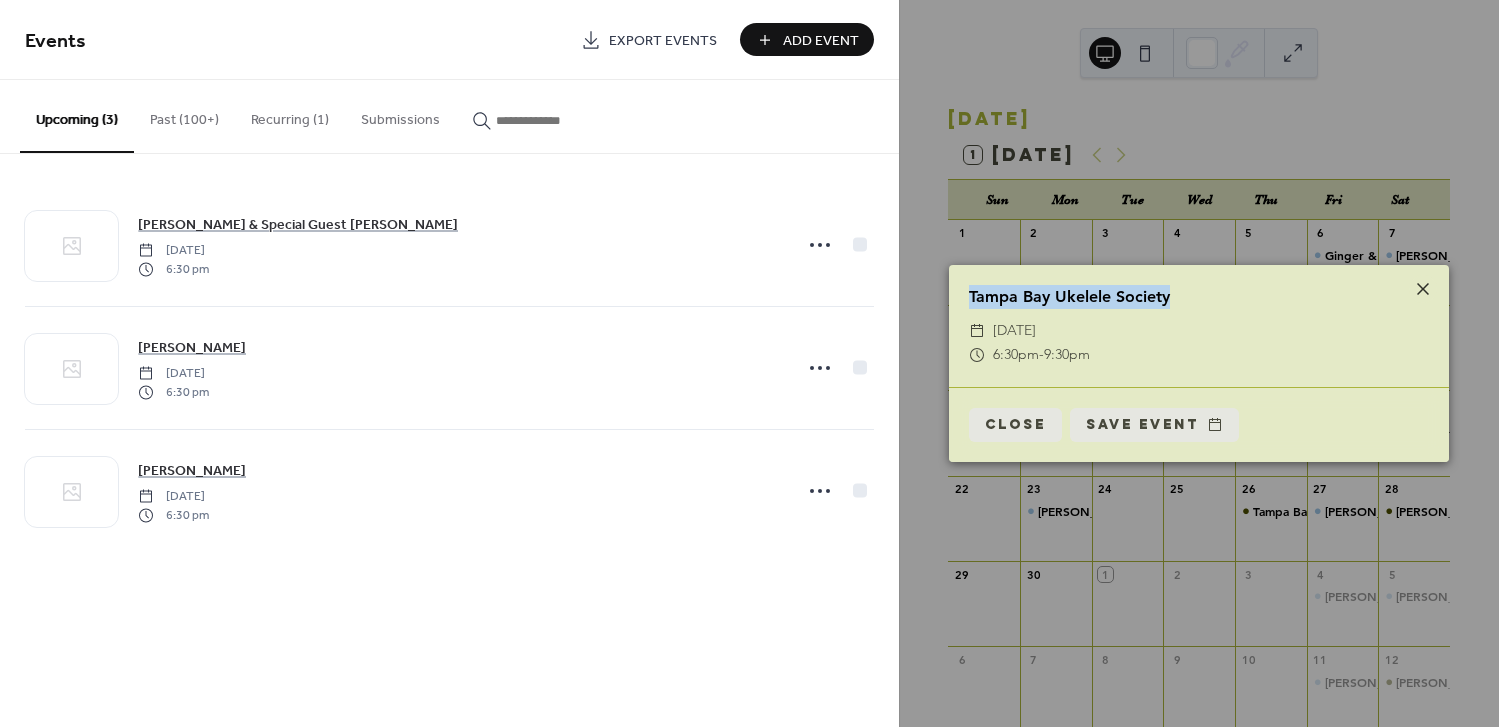 drag, startPoint x: 970, startPoint y: 296, endPoint x: 1175, endPoint y: 295, distance: 205.00244 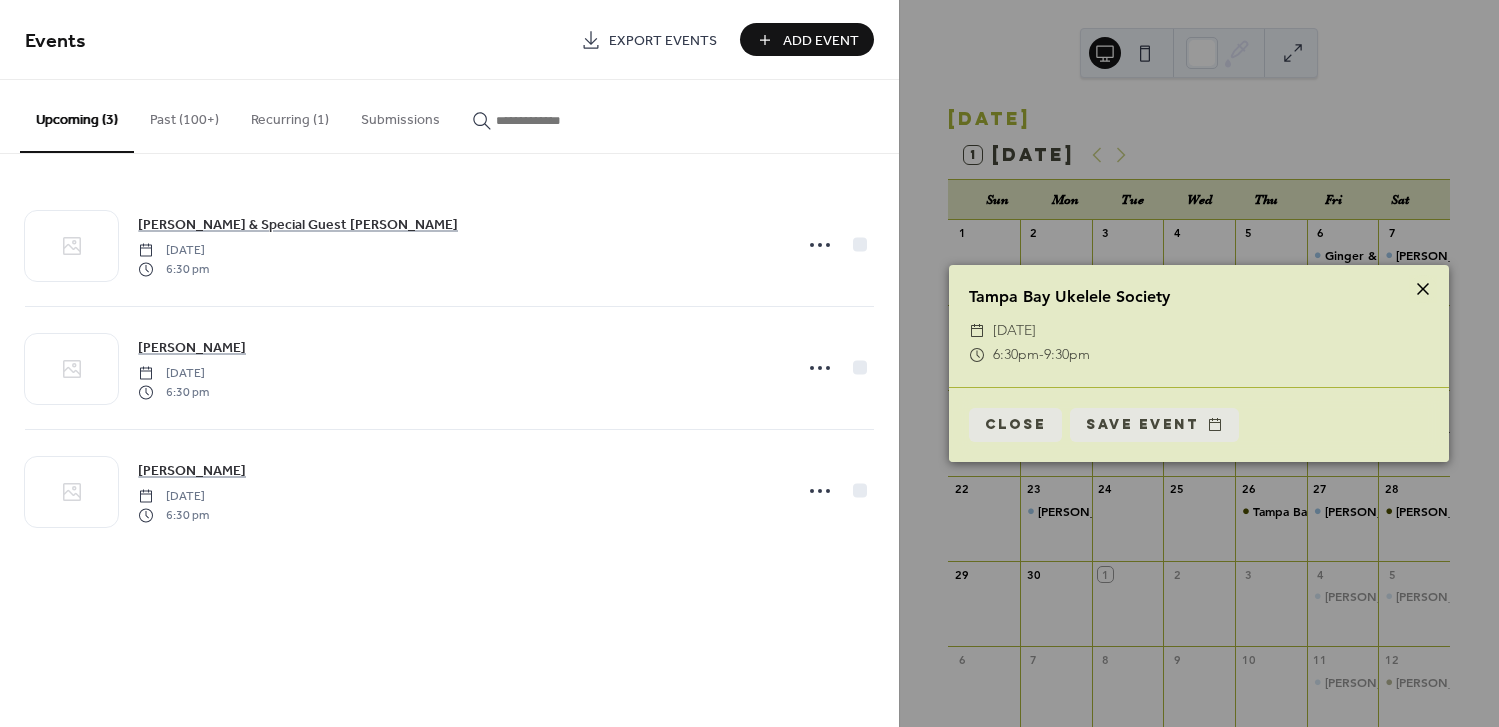 click 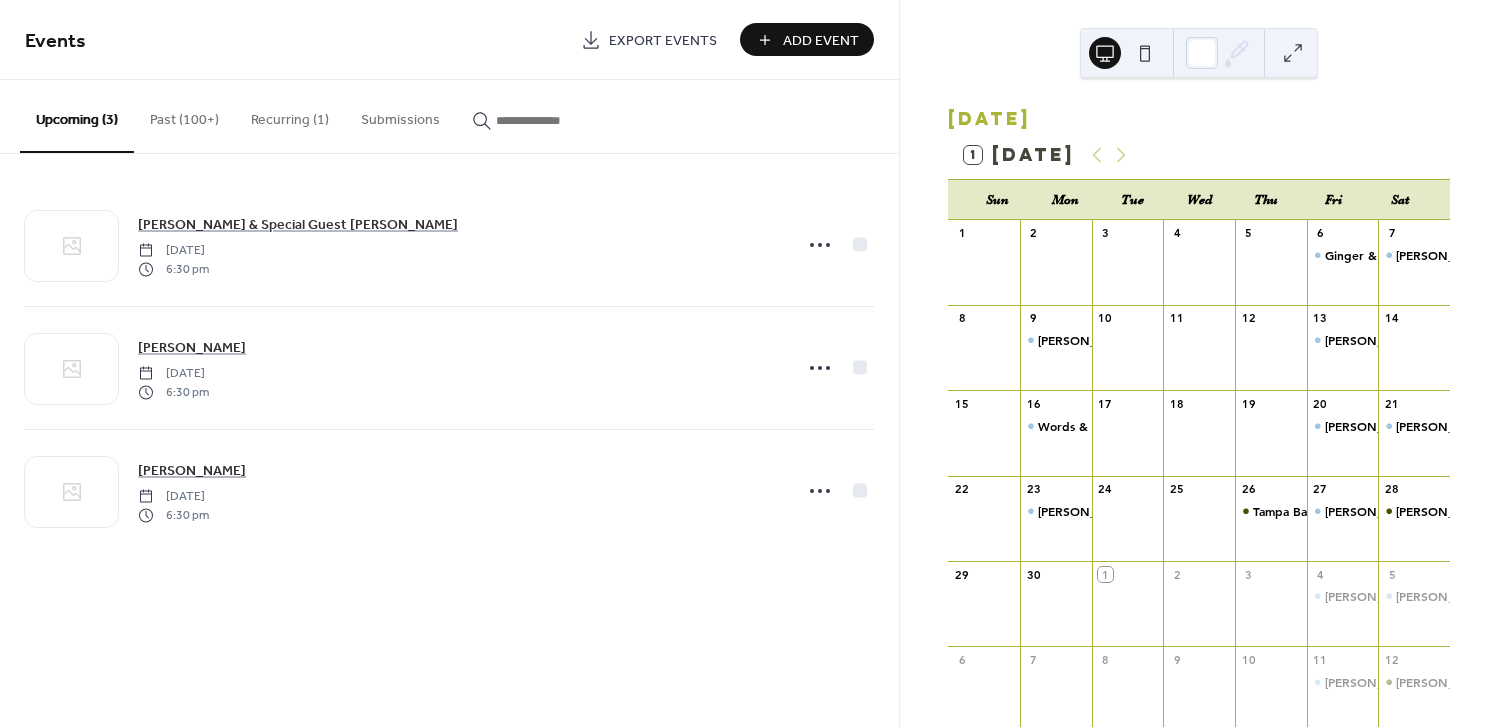 click on "Add Event" at bounding box center (821, 41) 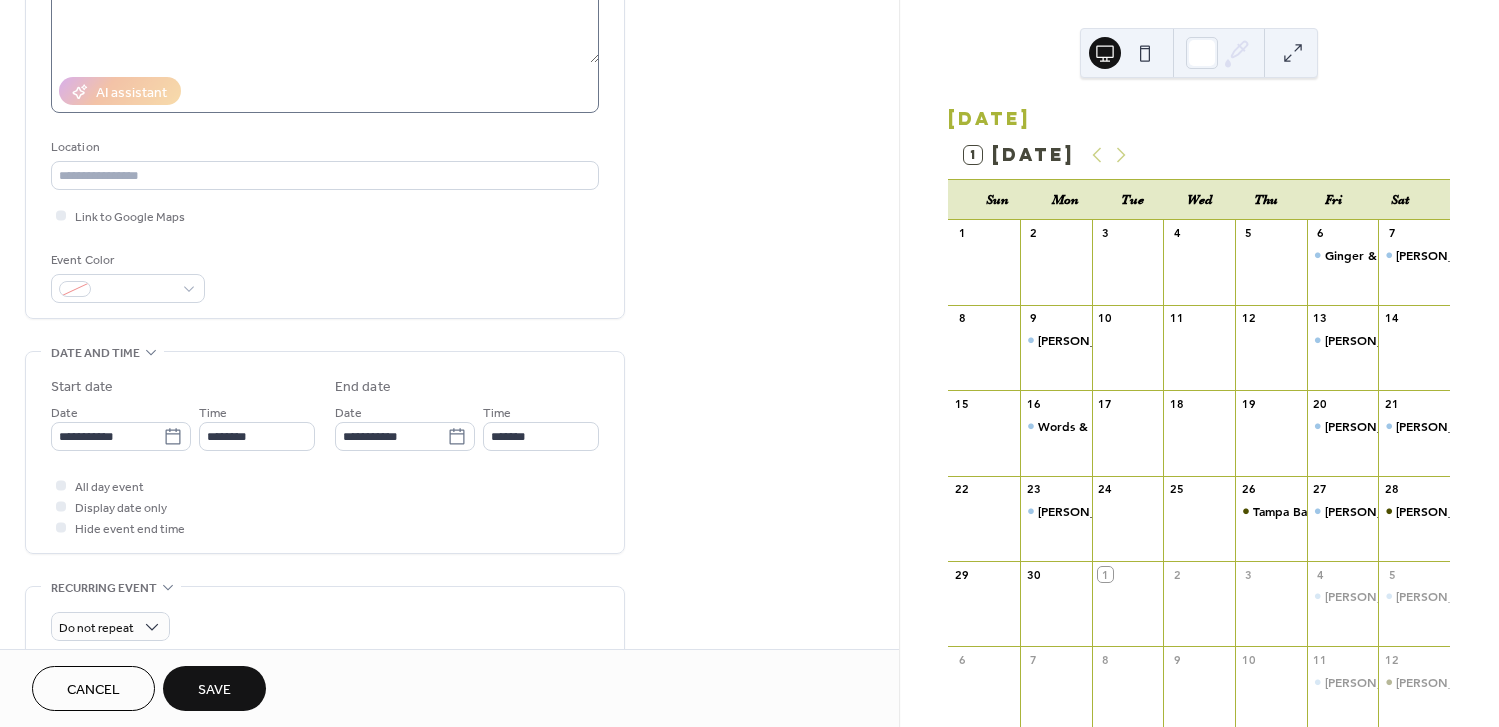 scroll, scrollTop: 305, scrollLeft: 0, axis: vertical 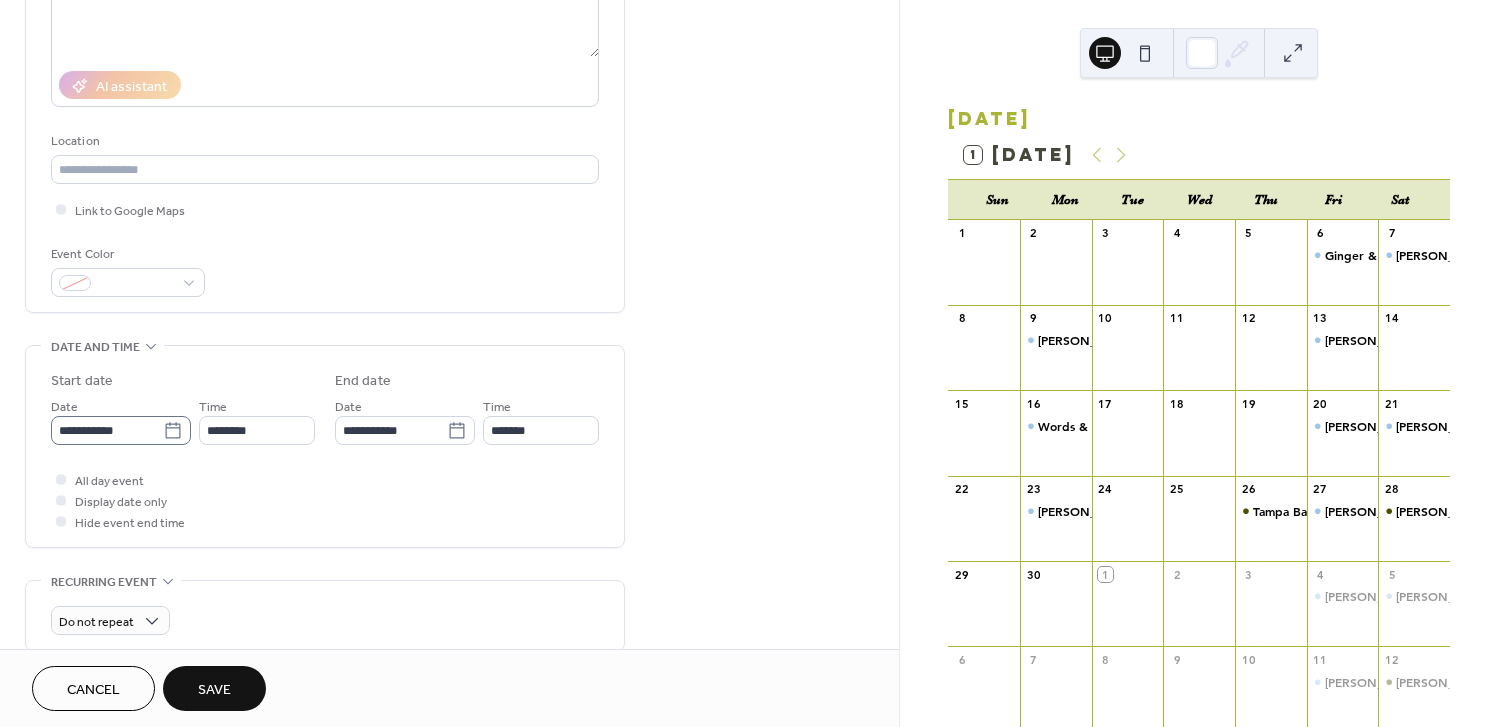 type on "**********" 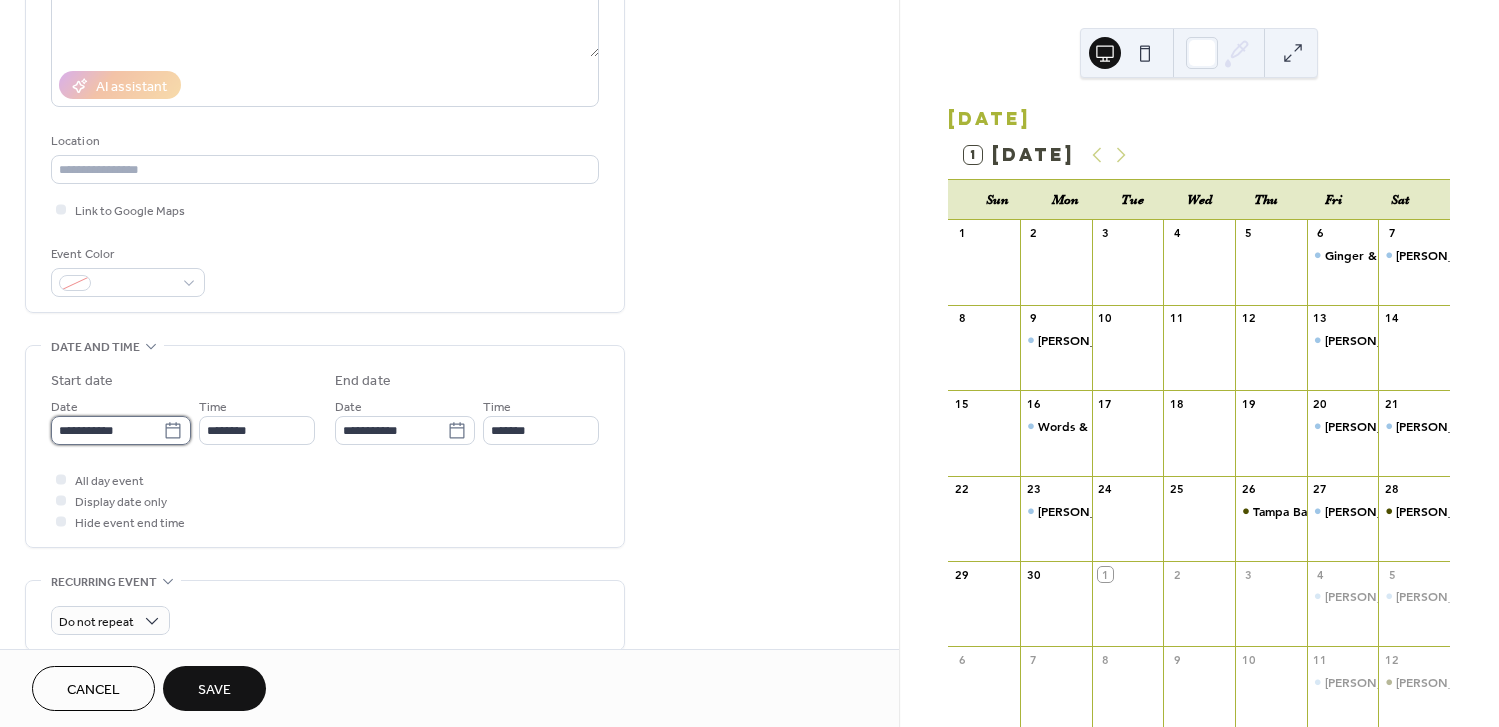 click on "**********" at bounding box center [107, 430] 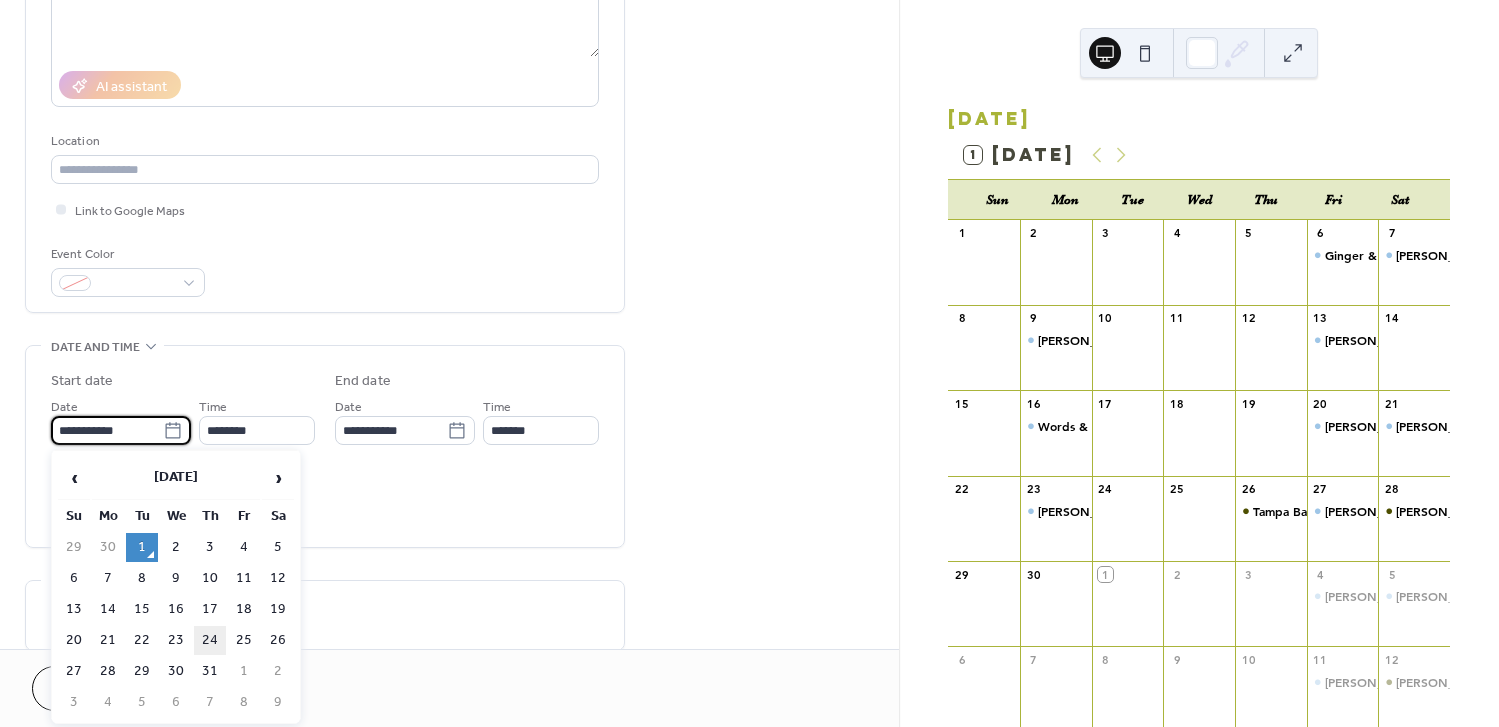 click on "24" at bounding box center [210, 640] 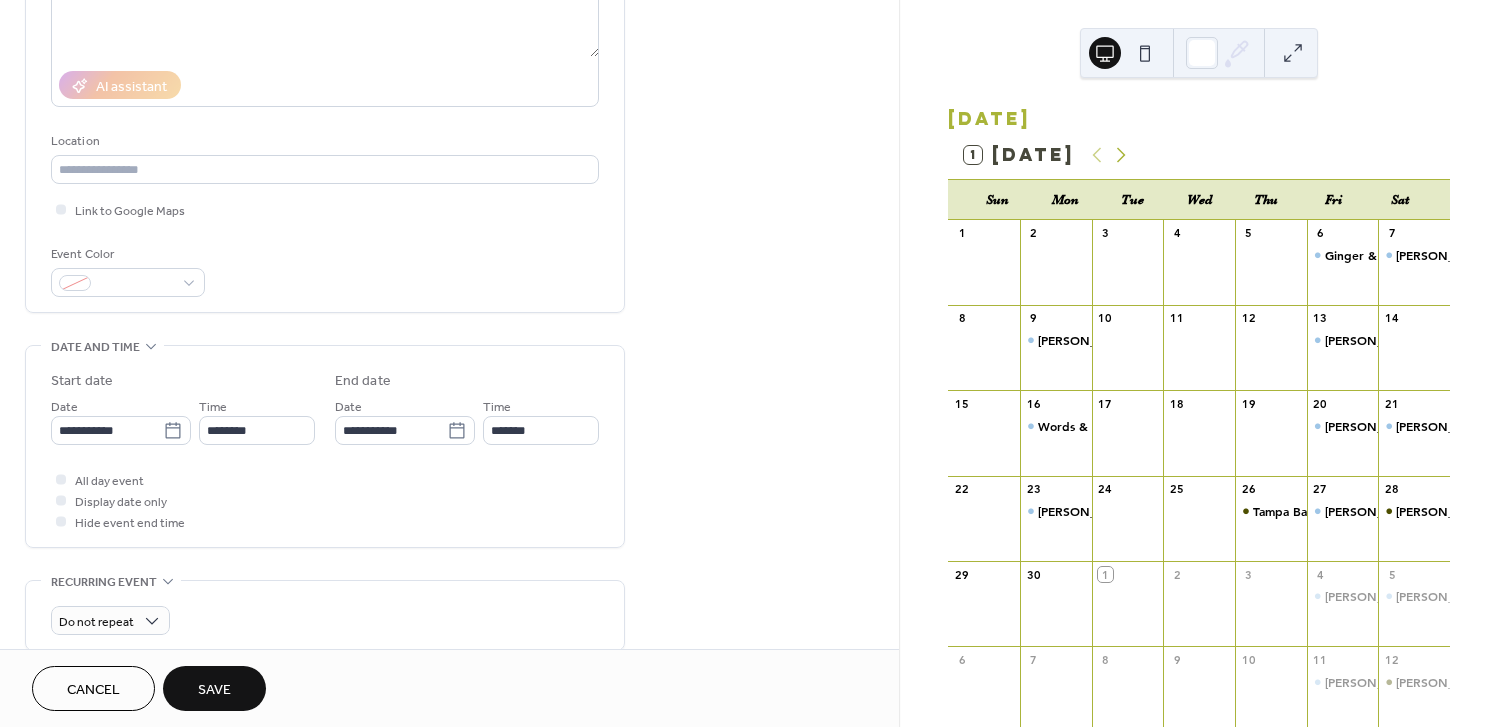 click 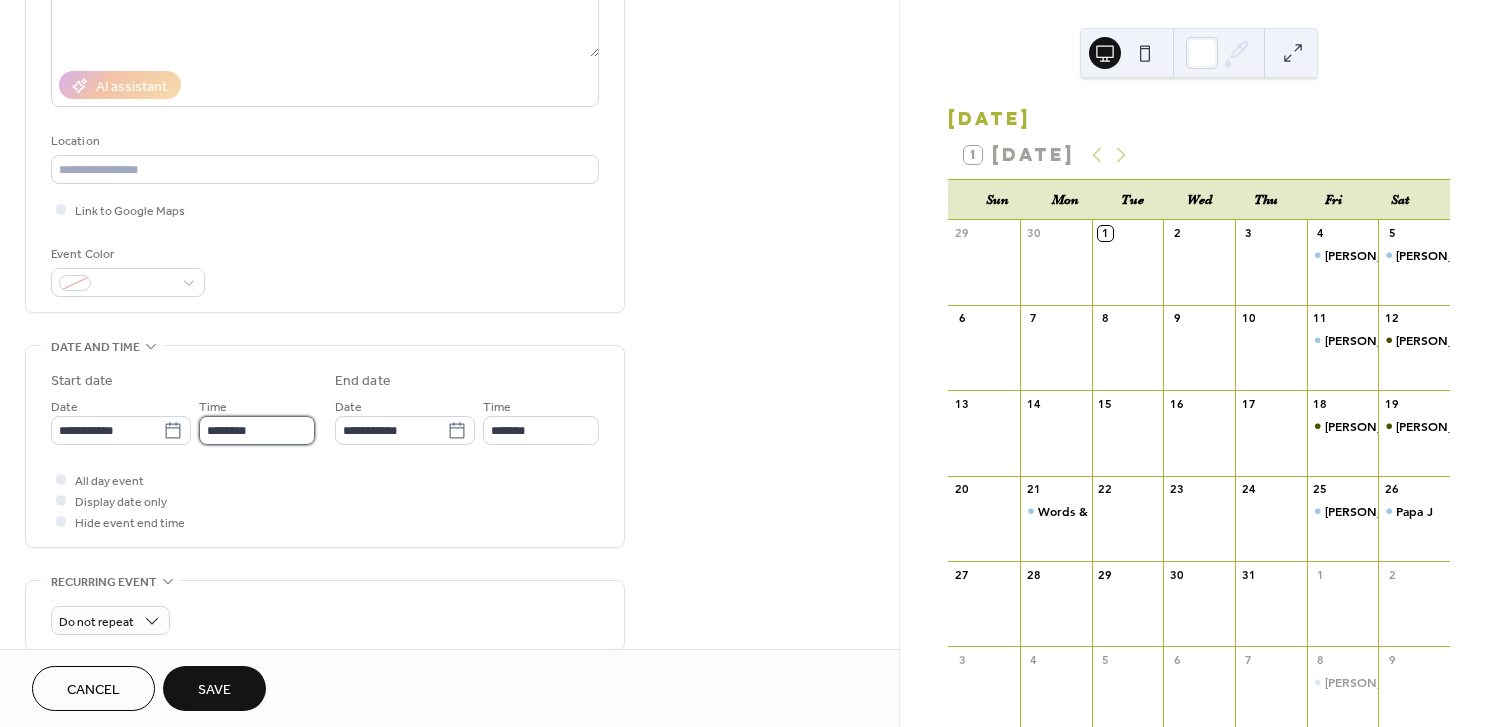 click on "********" at bounding box center [257, 430] 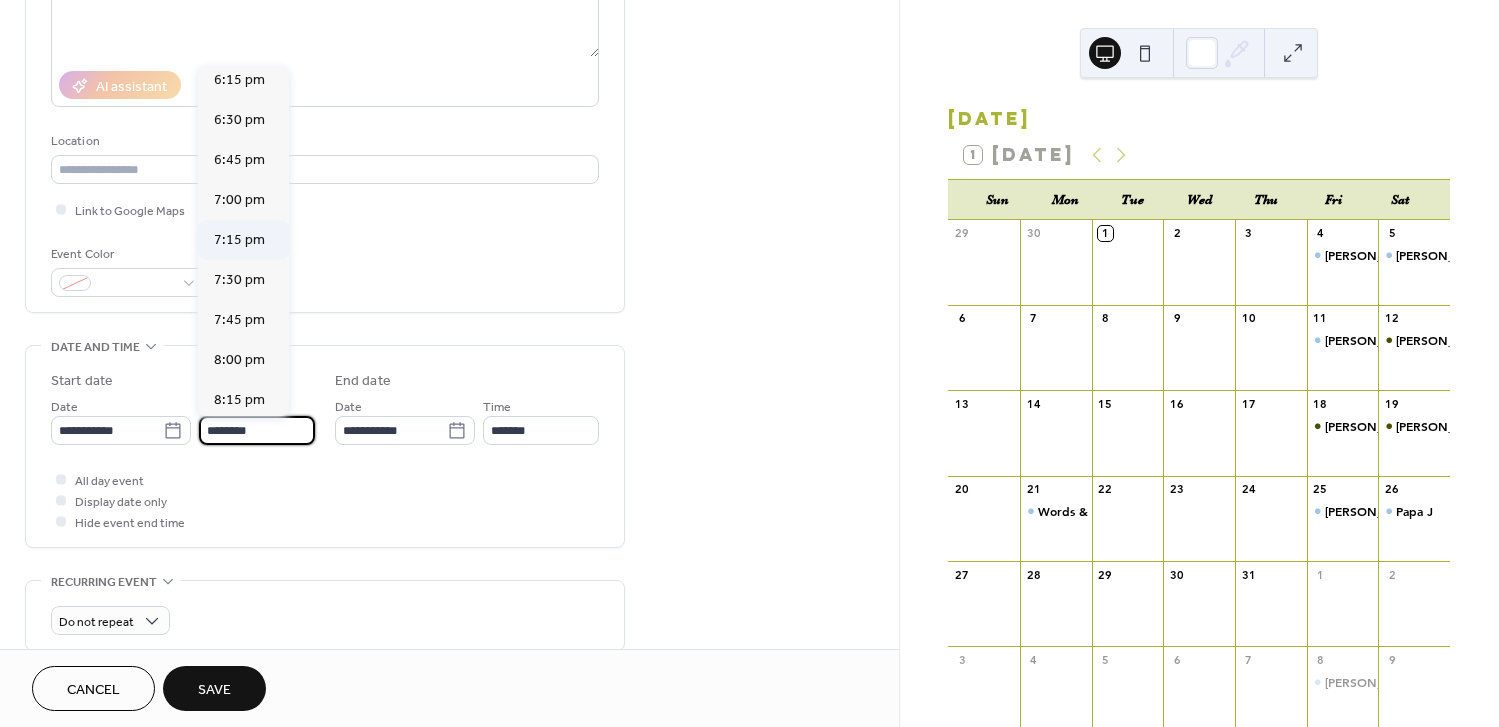 scroll, scrollTop: 2887, scrollLeft: 0, axis: vertical 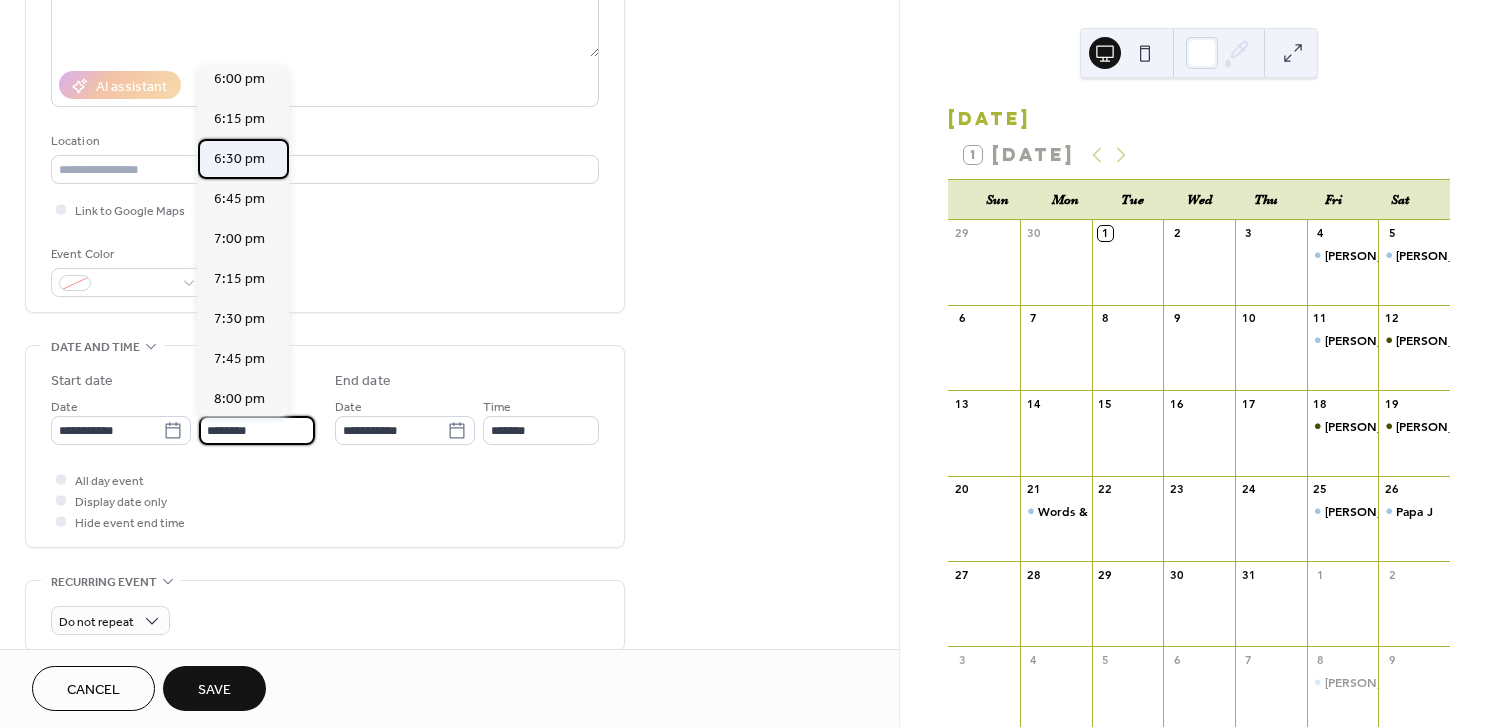 click on "6:30 pm" at bounding box center [239, 158] 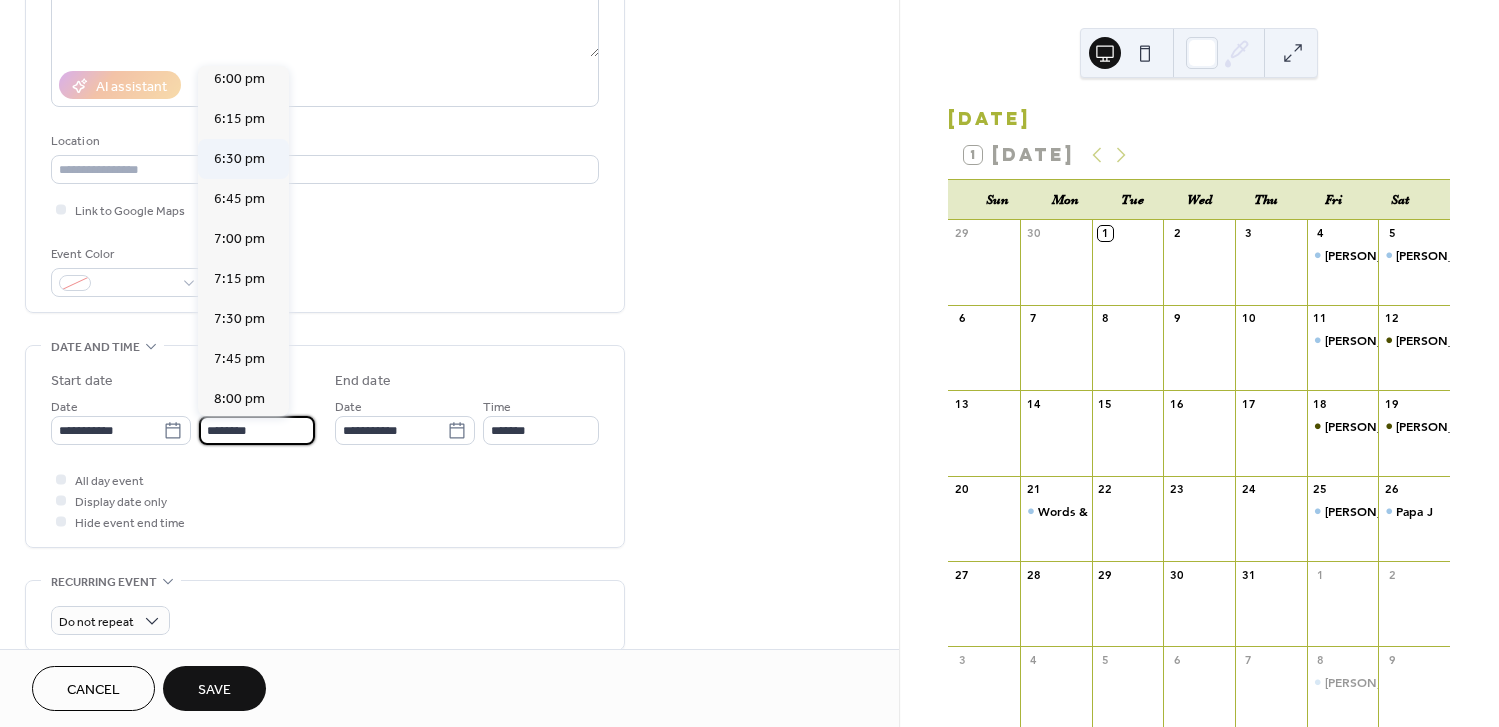 type on "*******" 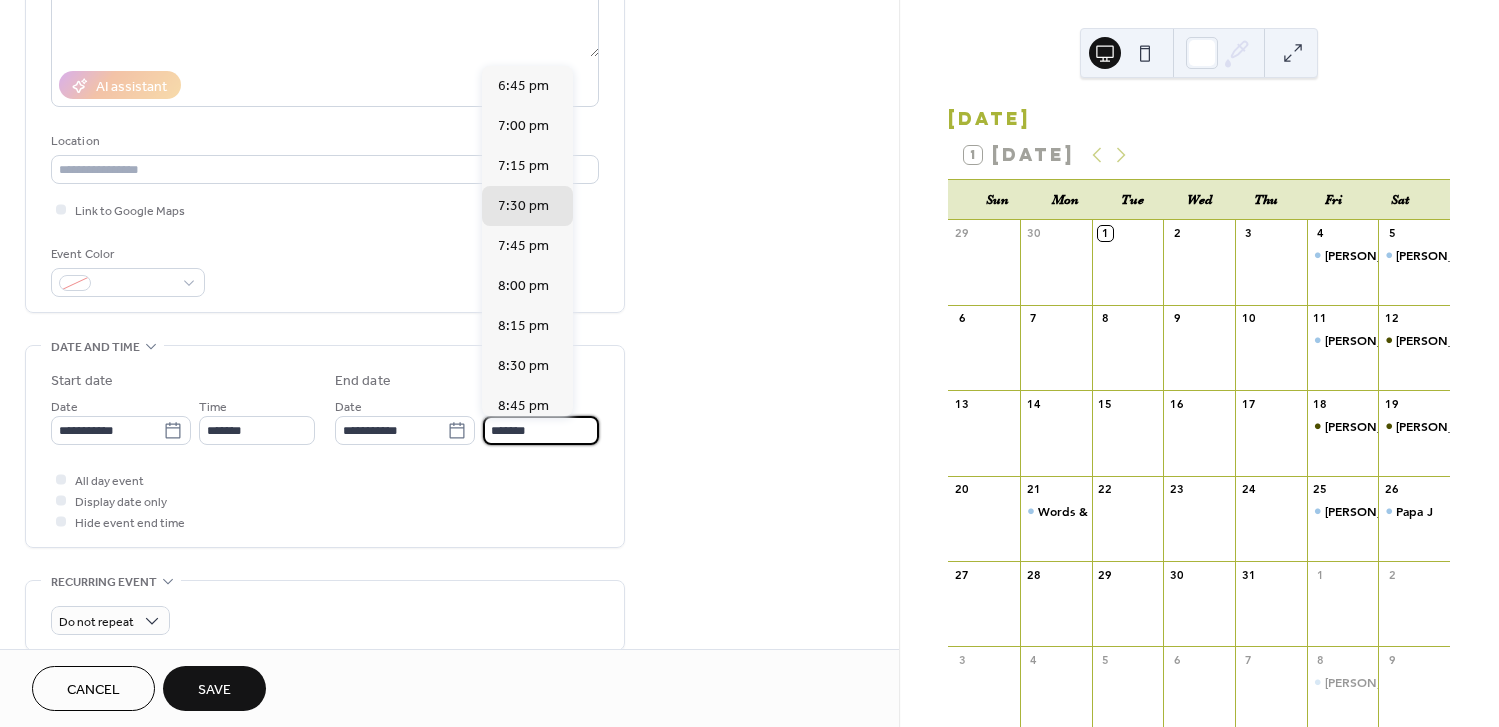 scroll, scrollTop: 1, scrollLeft: 0, axis: vertical 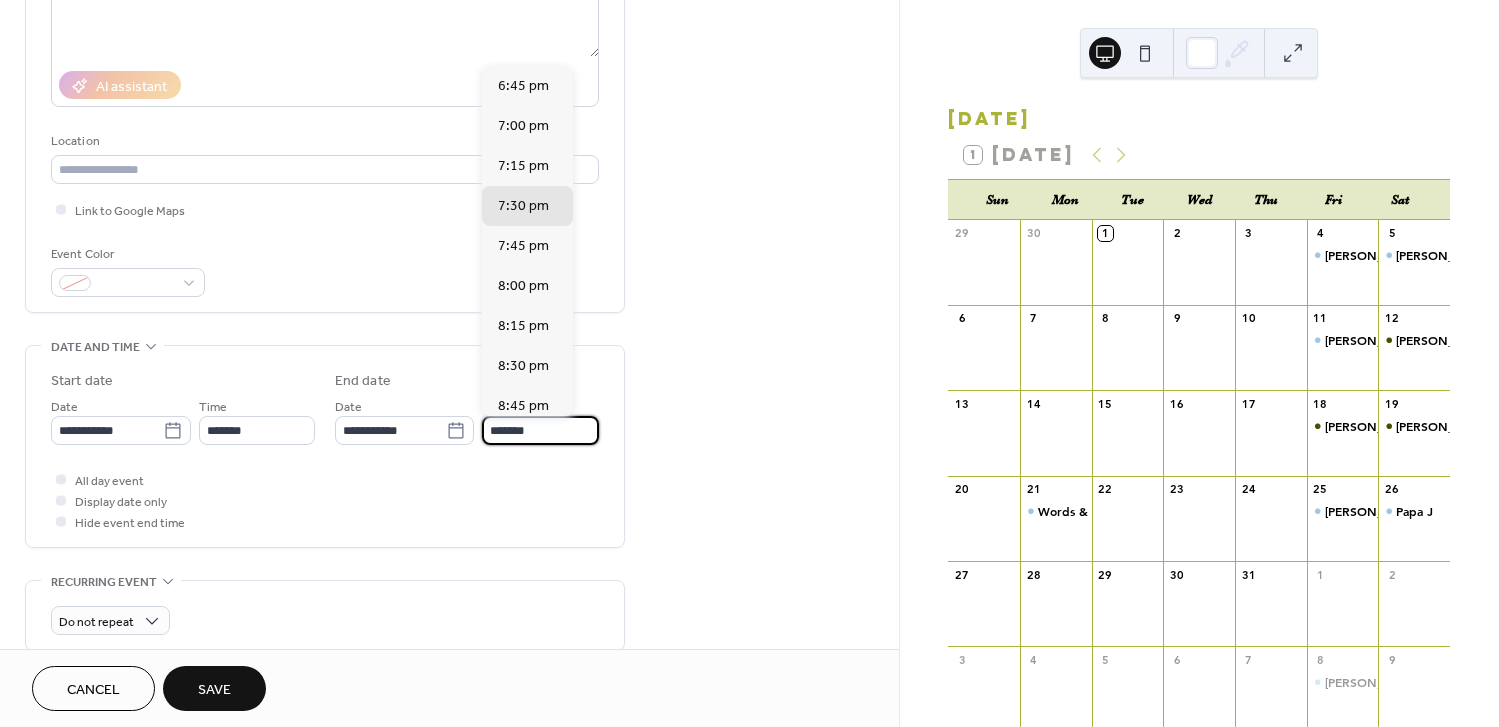 click on "*******" at bounding box center (540, 430) 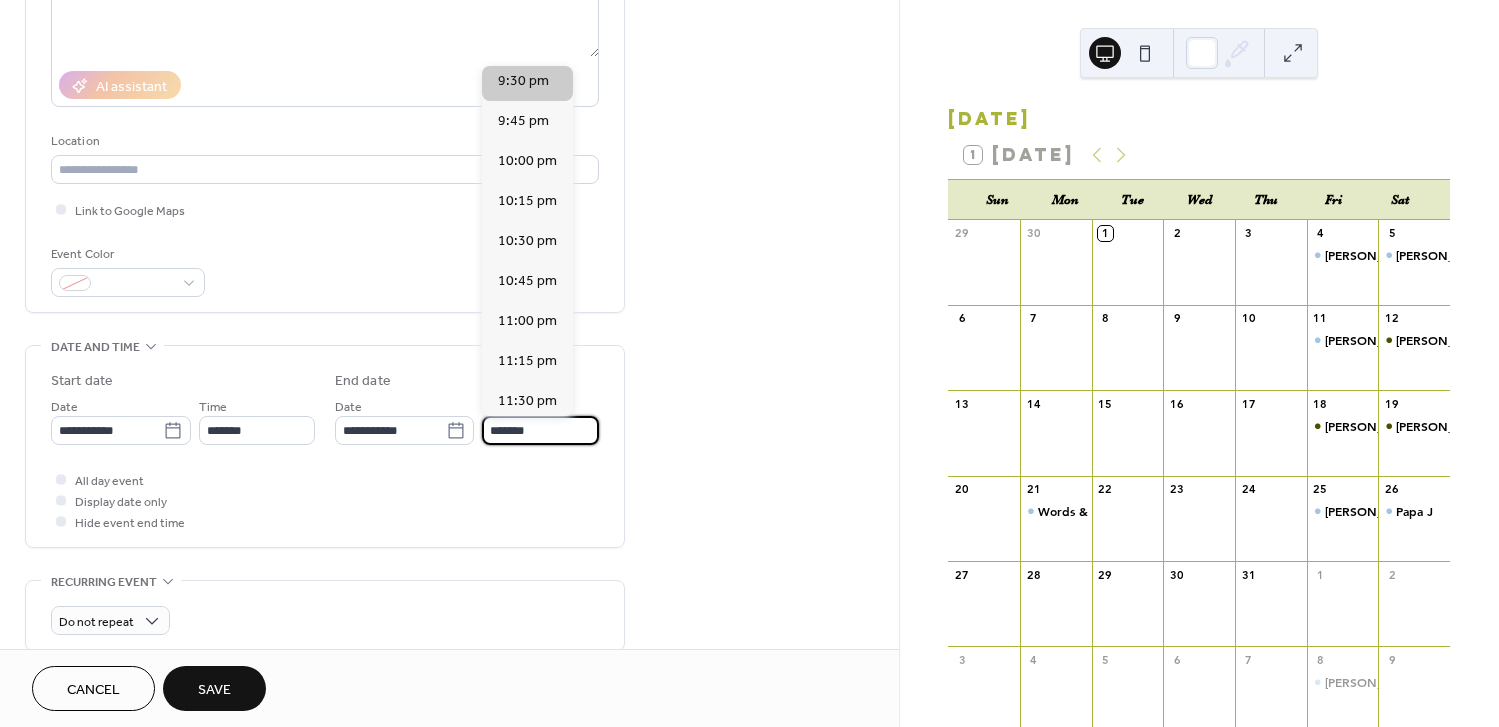 type on "*******" 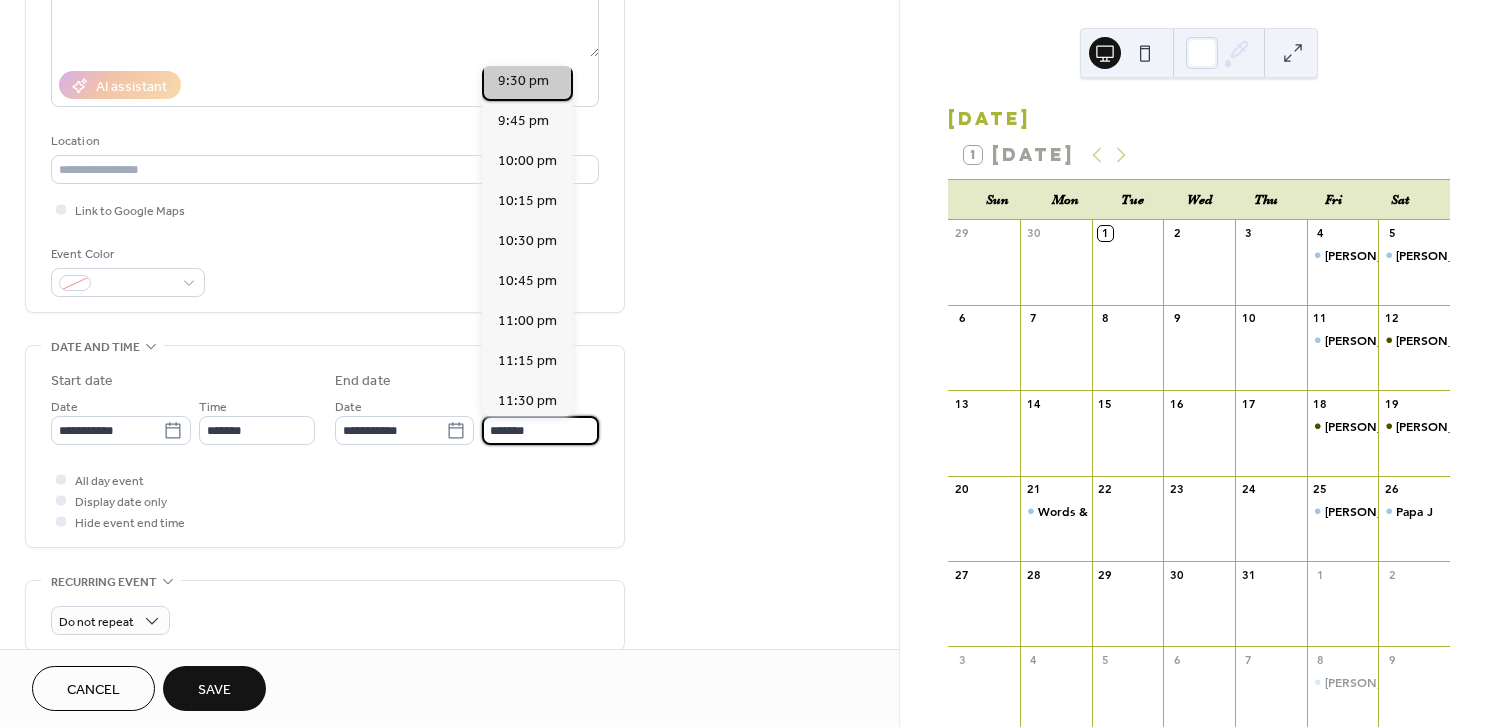 click on "9:30 pm" at bounding box center [523, 80] 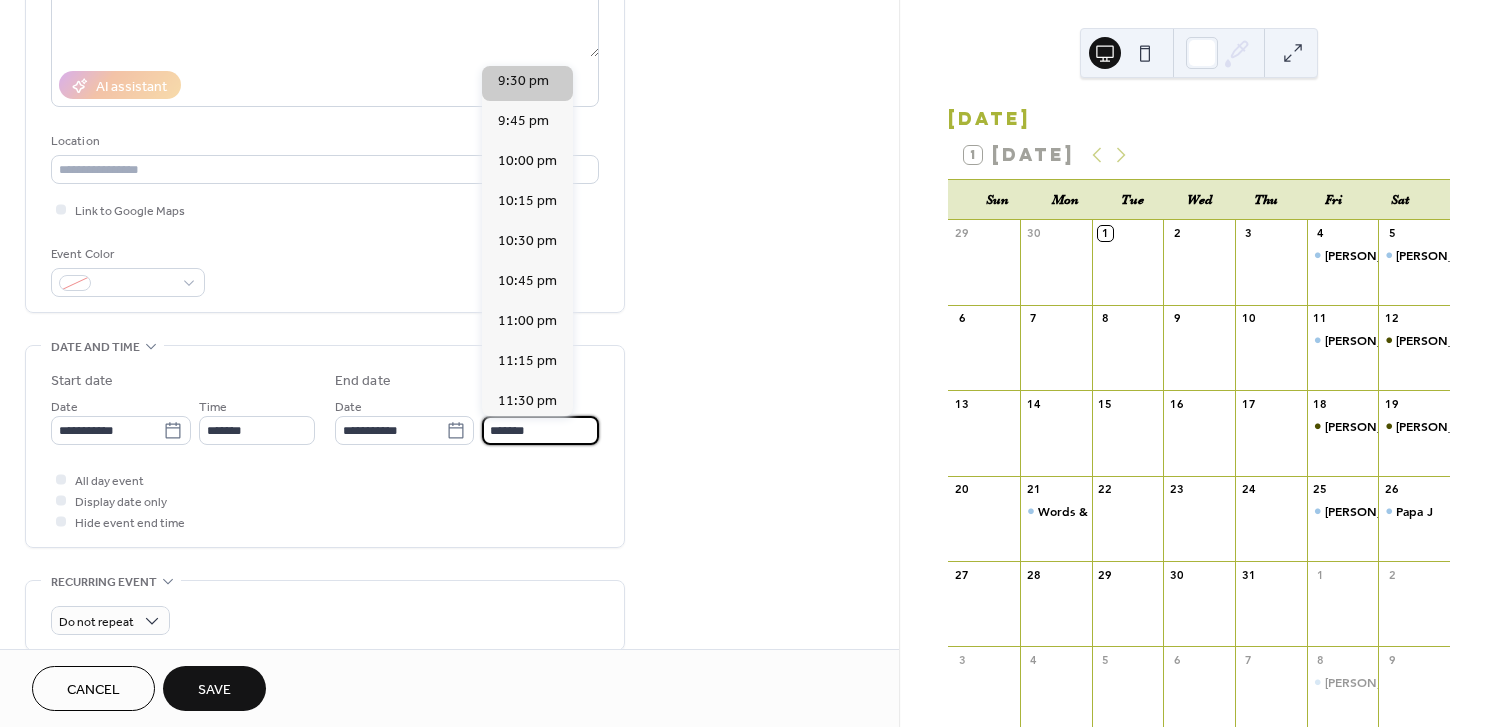 scroll, scrollTop: 0, scrollLeft: 0, axis: both 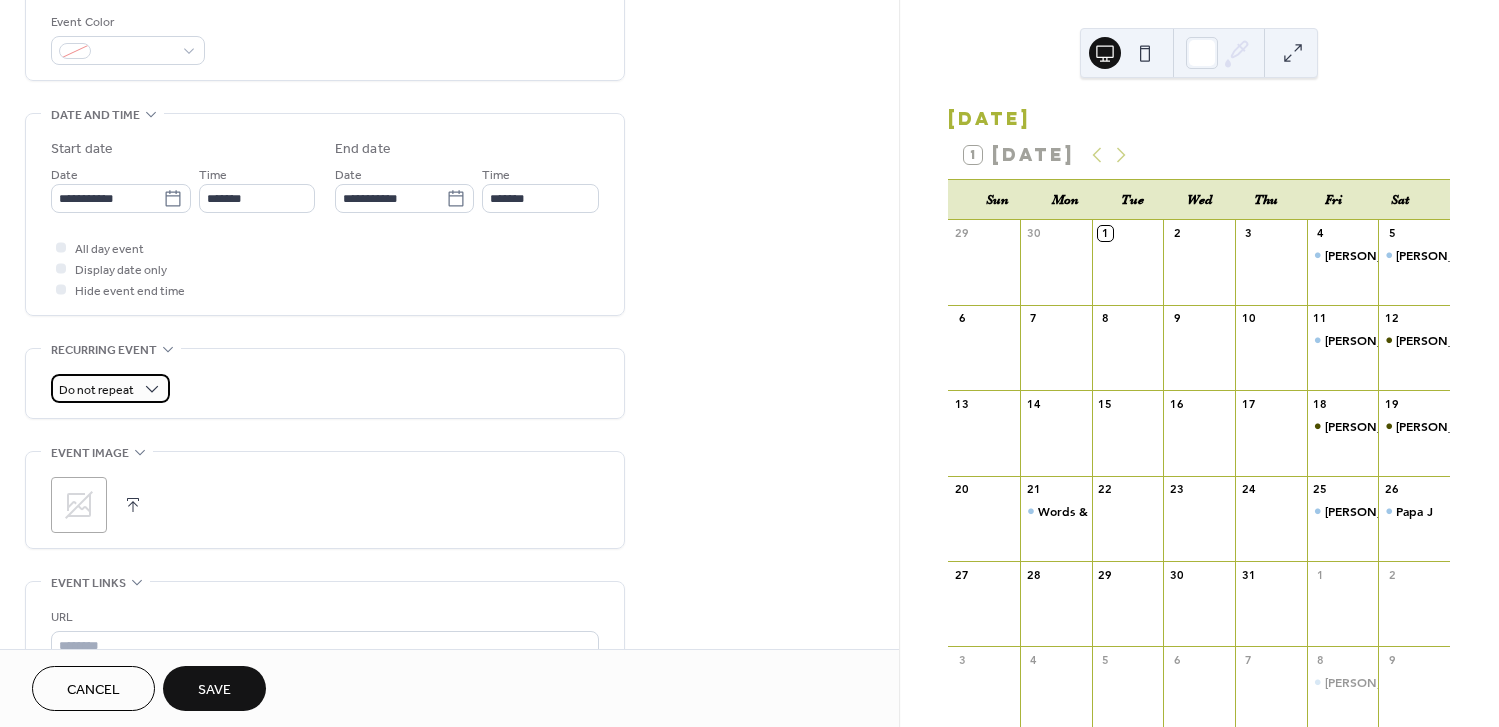 click on "Do not repeat" at bounding box center (110, 388) 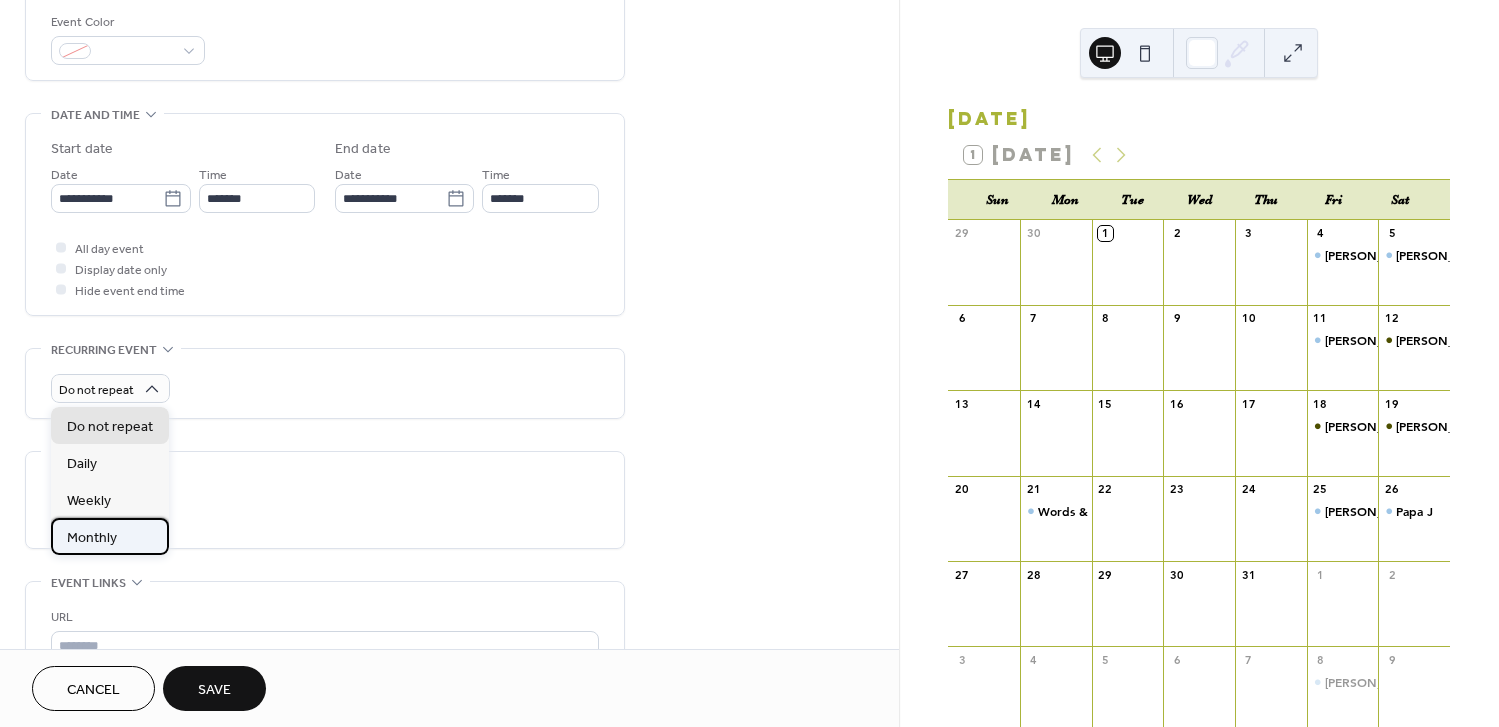 click on "Monthly" at bounding box center [92, 538] 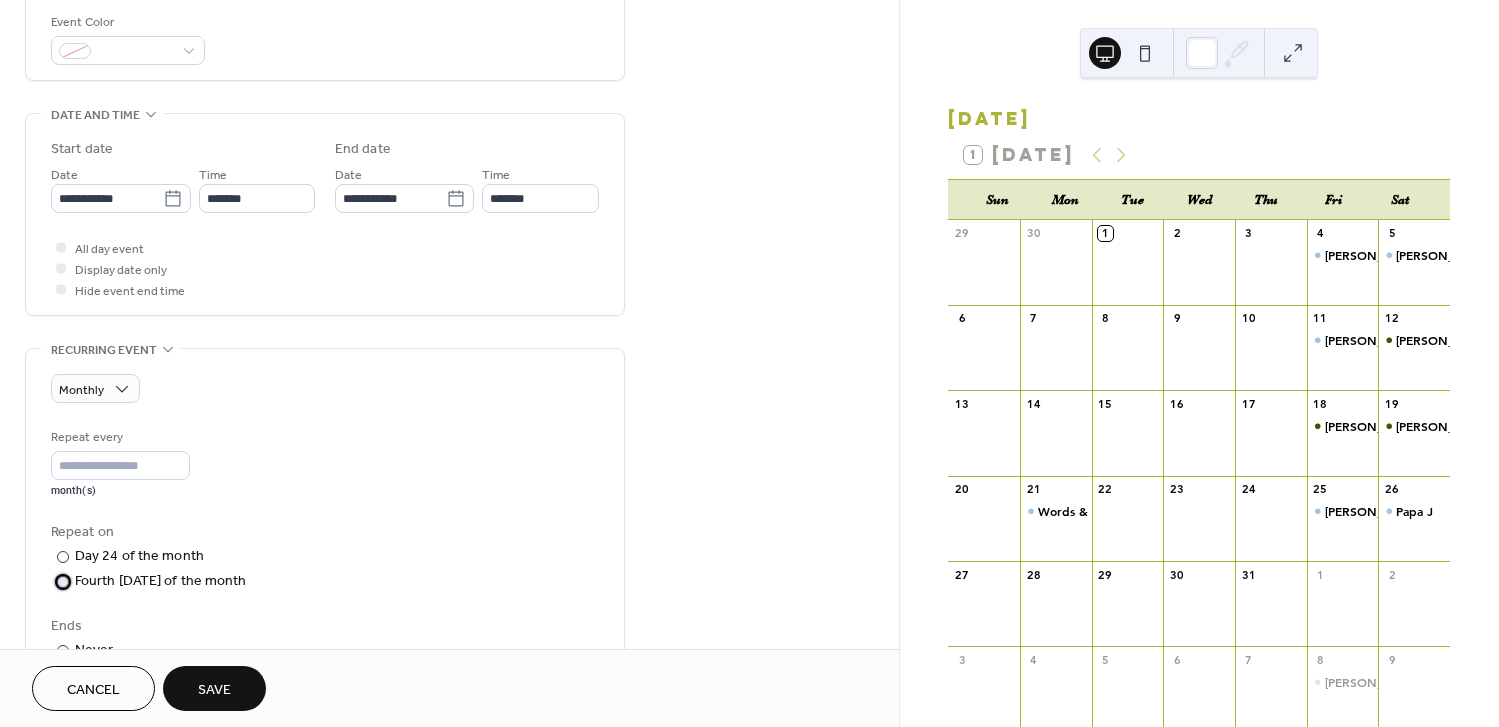 click at bounding box center (63, 582) 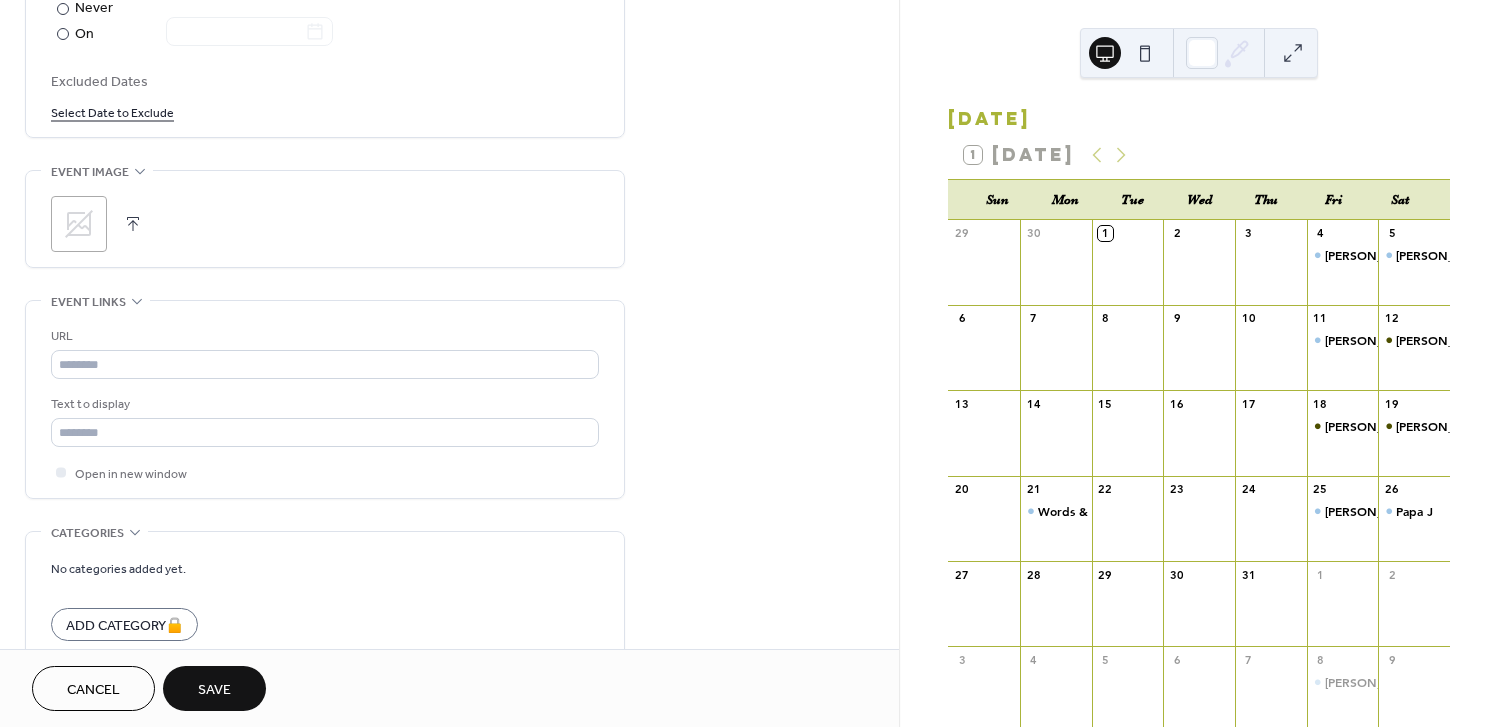 scroll, scrollTop: 1281, scrollLeft: 0, axis: vertical 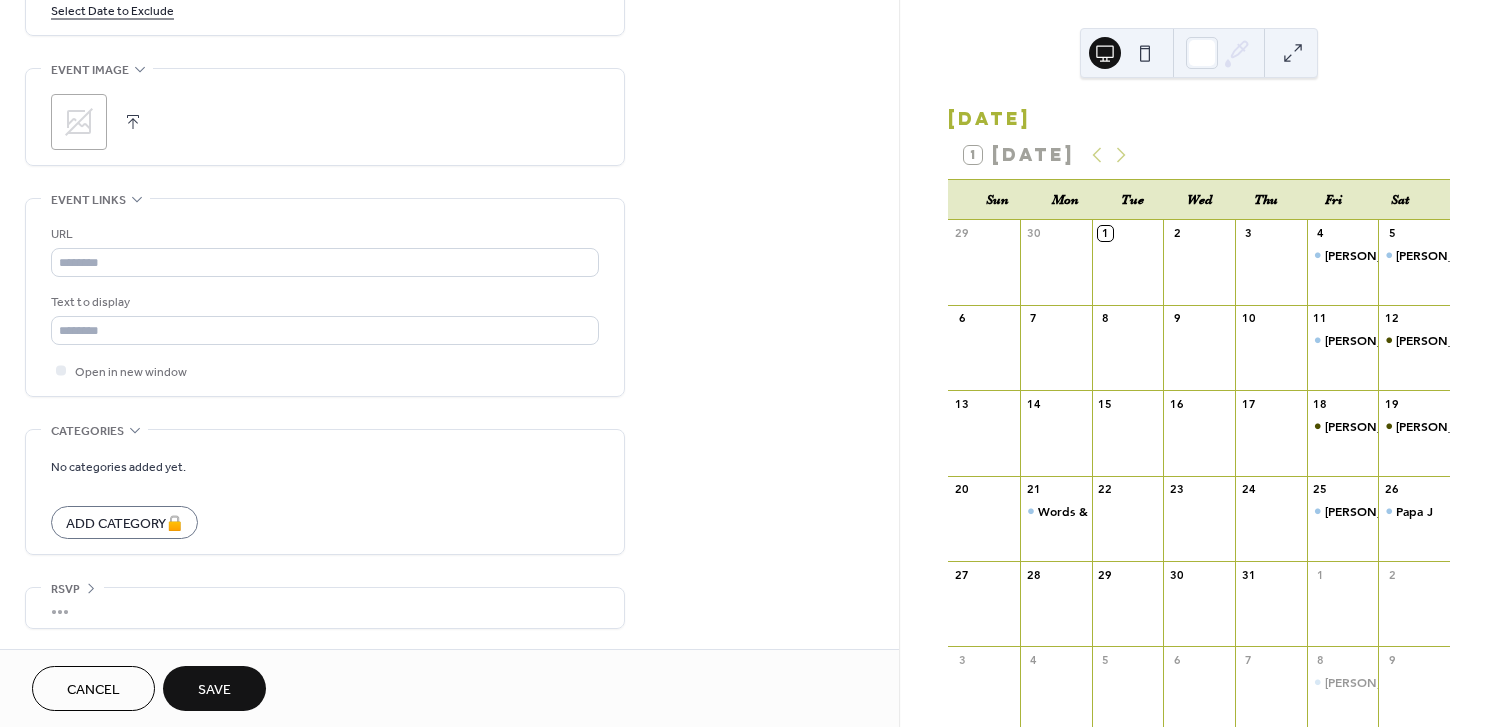 click on "Save" at bounding box center (214, 690) 